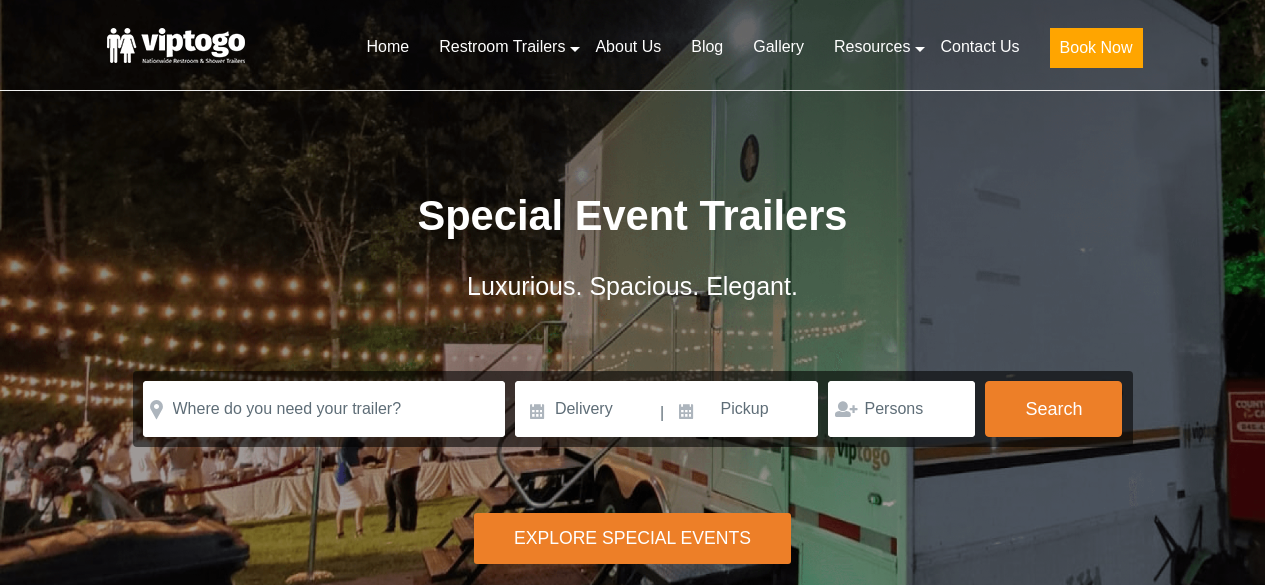 scroll, scrollTop: 0, scrollLeft: 0, axis: both 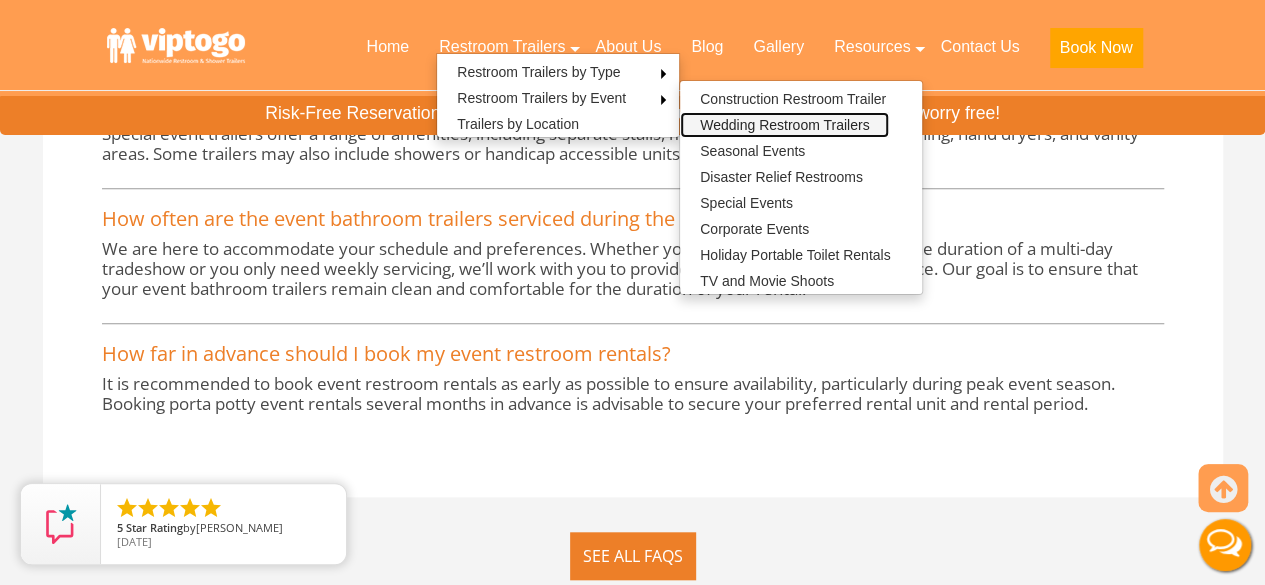 click on "Wedding Restroom Trailers" at bounding box center (784, 125) 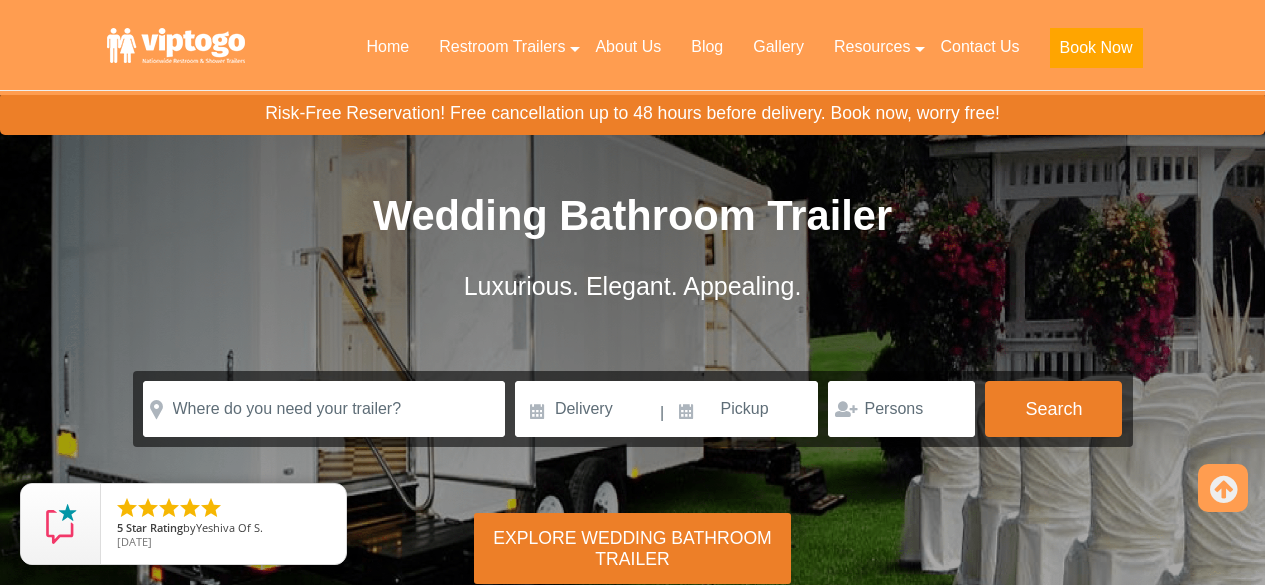 scroll, scrollTop: 1160, scrollLeft: 0, axis: vertical 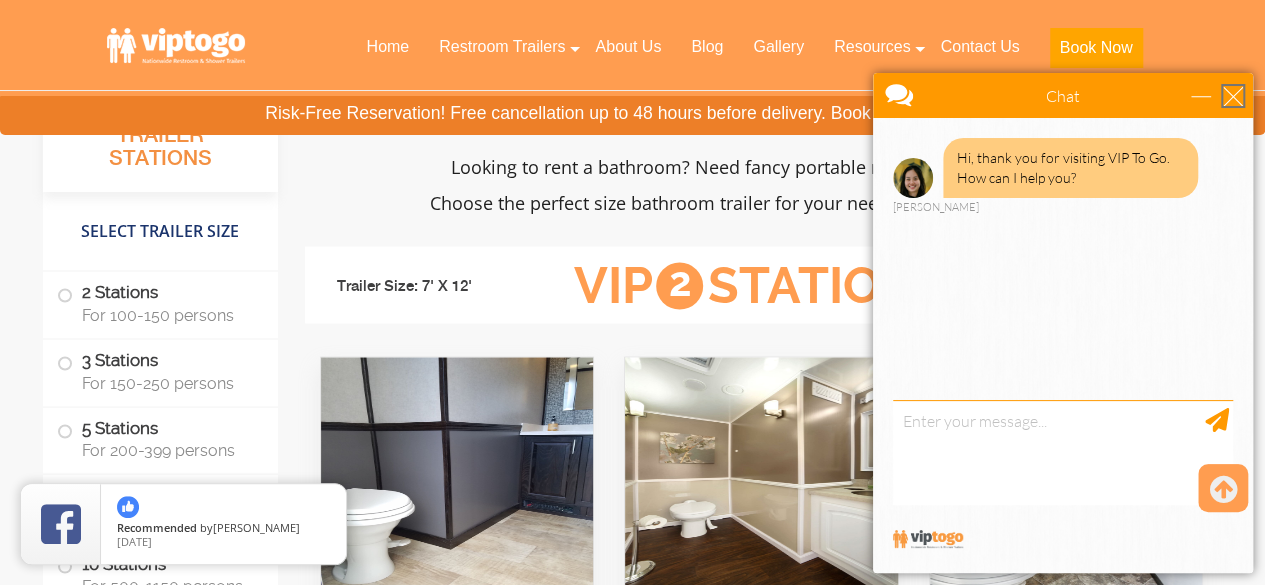 click at bounding box center [1233, 96] 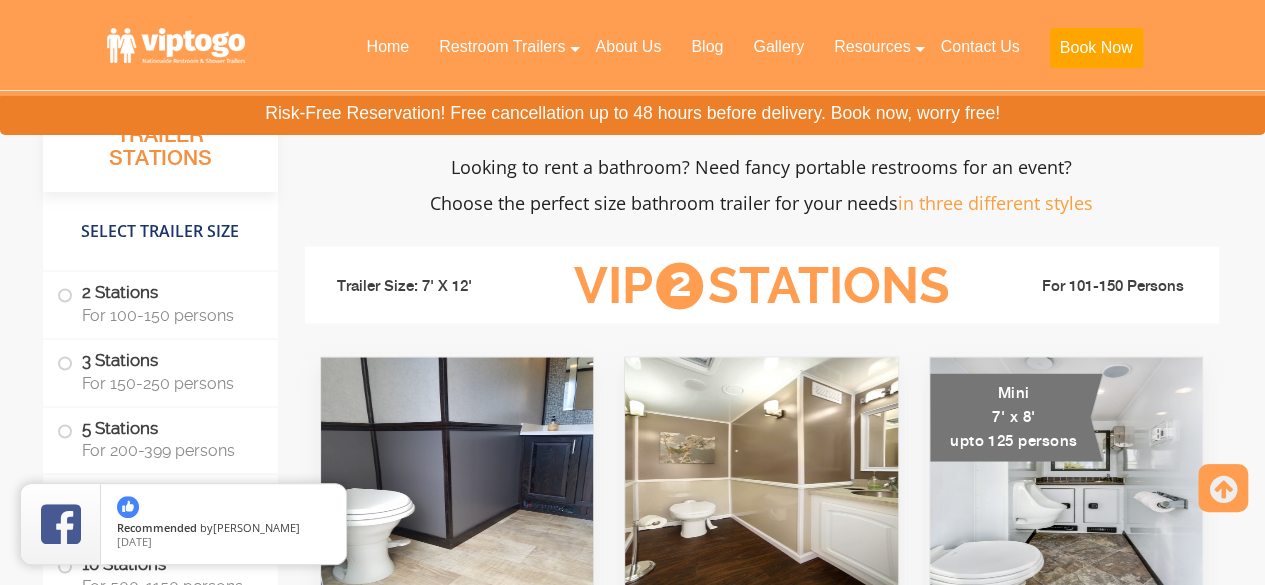 scroll, scrollTop: 0, scrollLeft: 0, axis: both 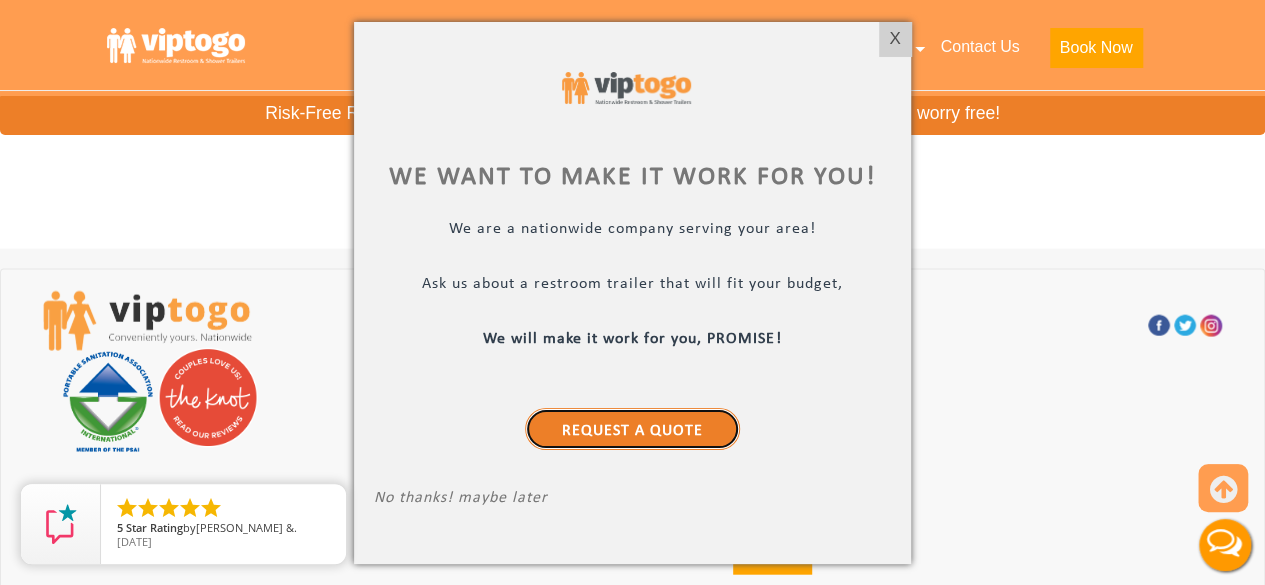 click on "Request a Quote" at bounding box center [632, 429] 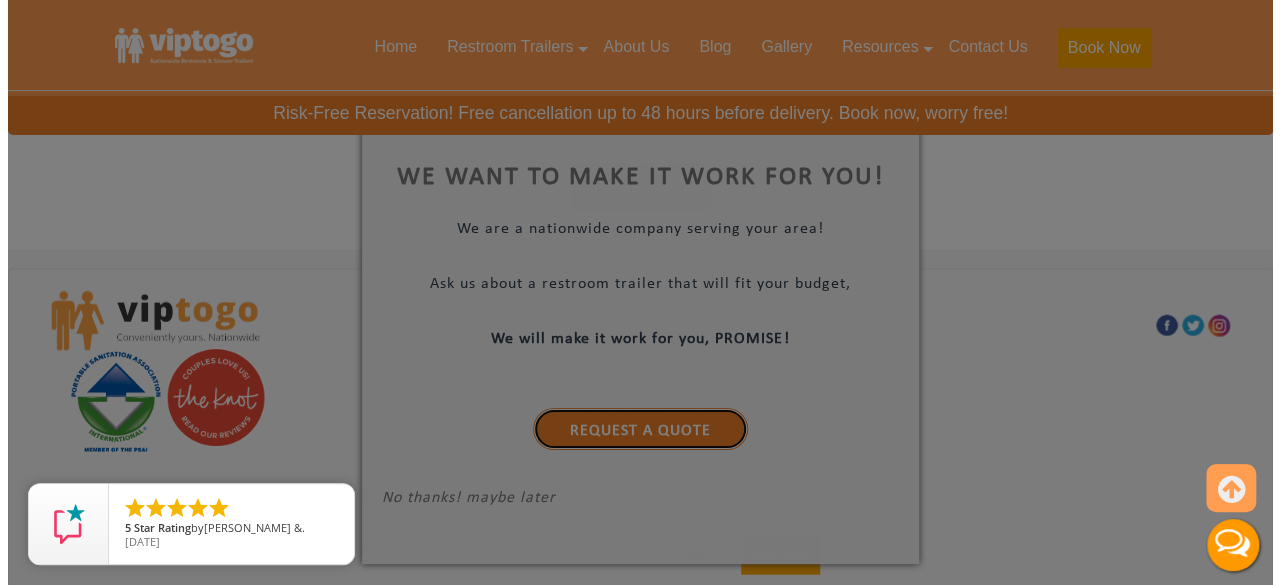 scroll, scrollTop: 13452, scrollLeft: 0, axis: vertical 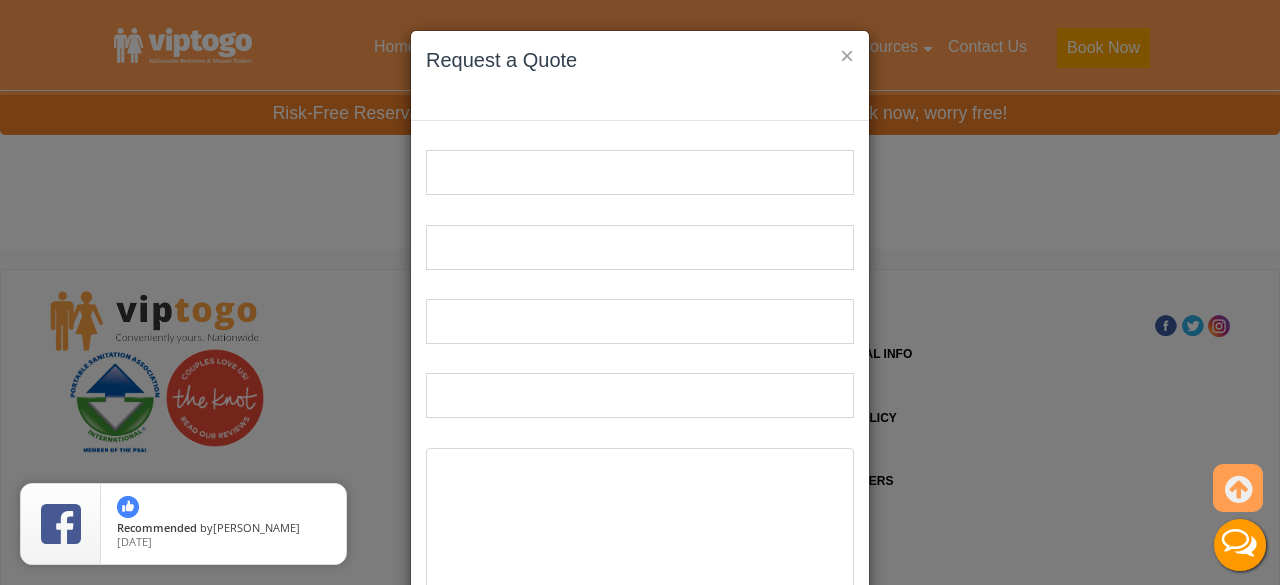 click on "×" at bounding box center [847, 56] 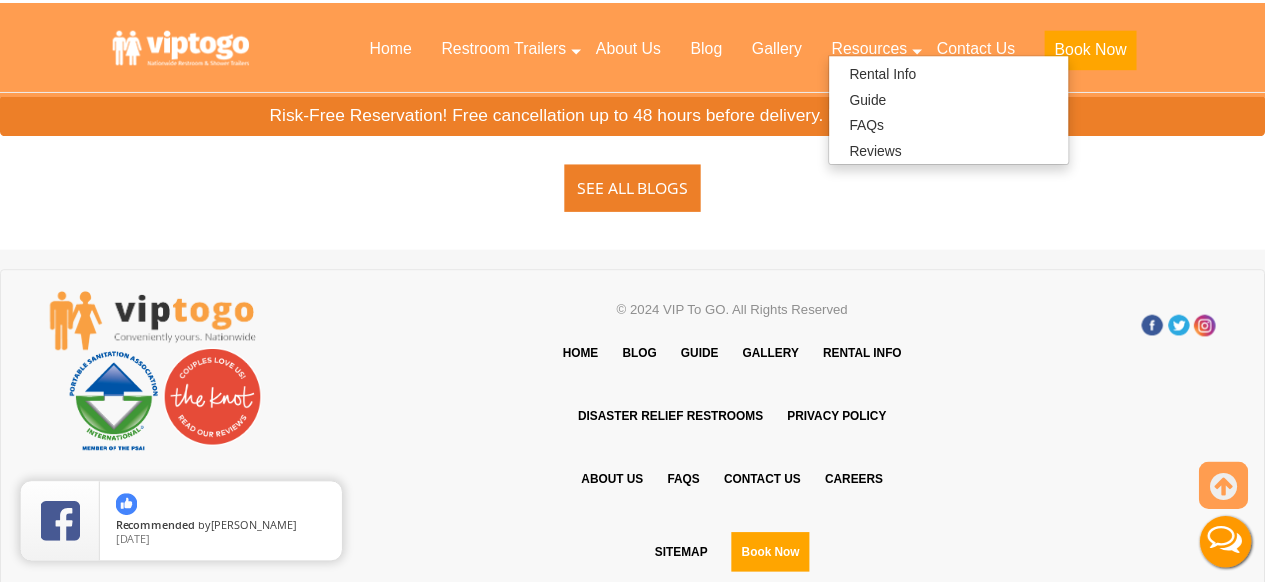 scroll, scrollTop: 13452, scrollLeft: 0, axis: vertical 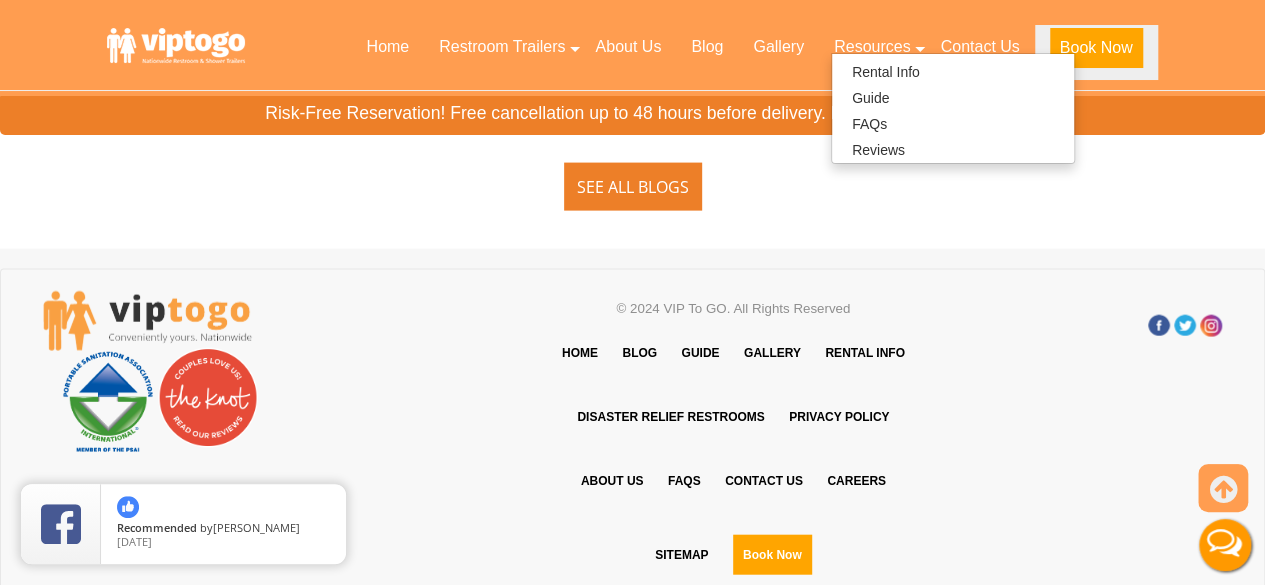 click on "Book Now" at bounding box center (1096, 48) 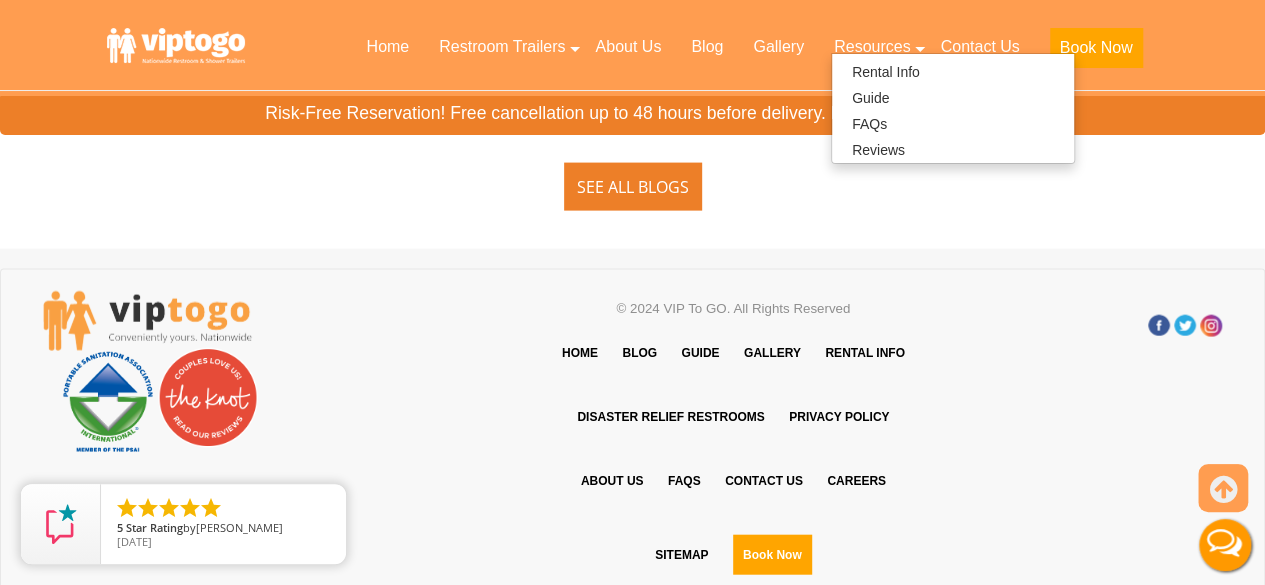 click at bounding box center (1137, 325) 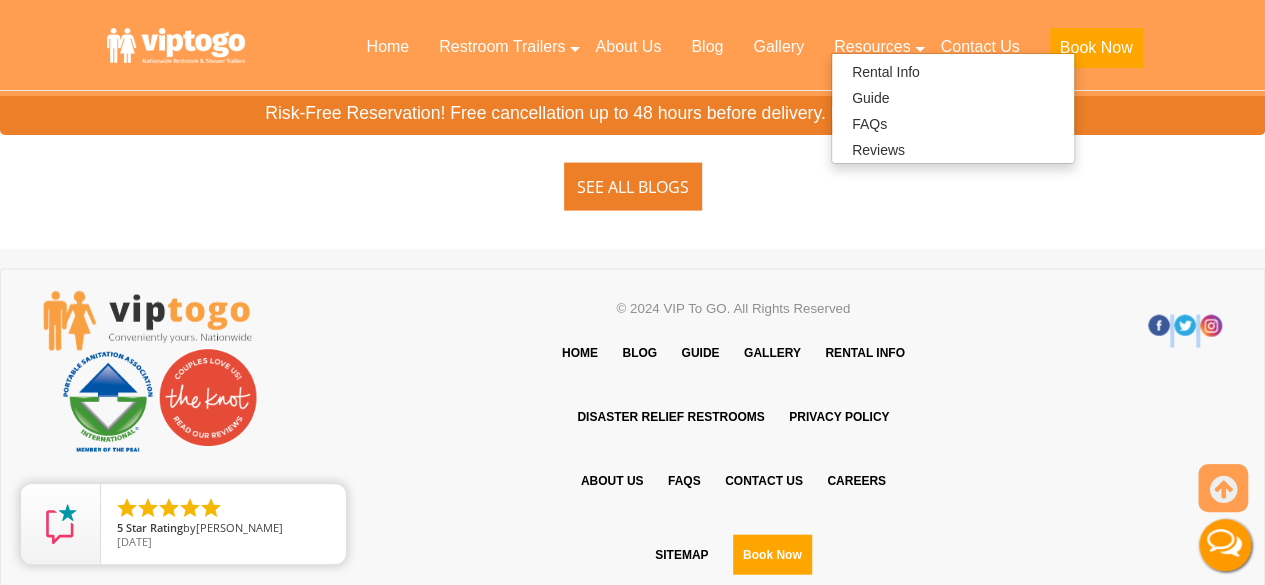 click at bounding box center [1137, 325] 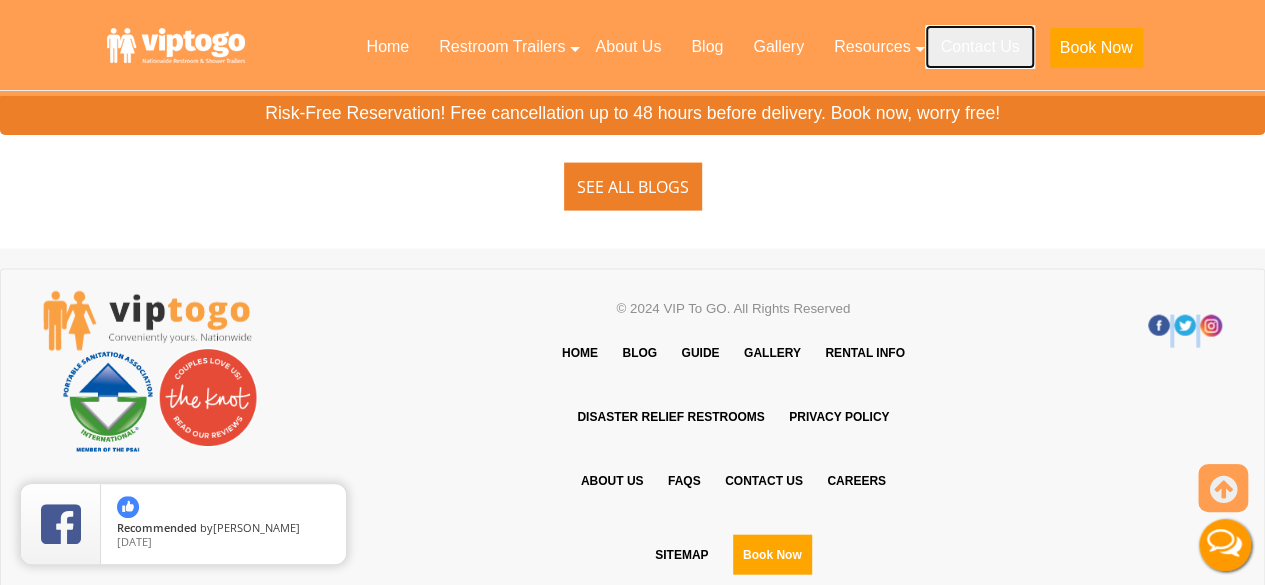 click on "Contact Us" at bounding box center [979, 47] 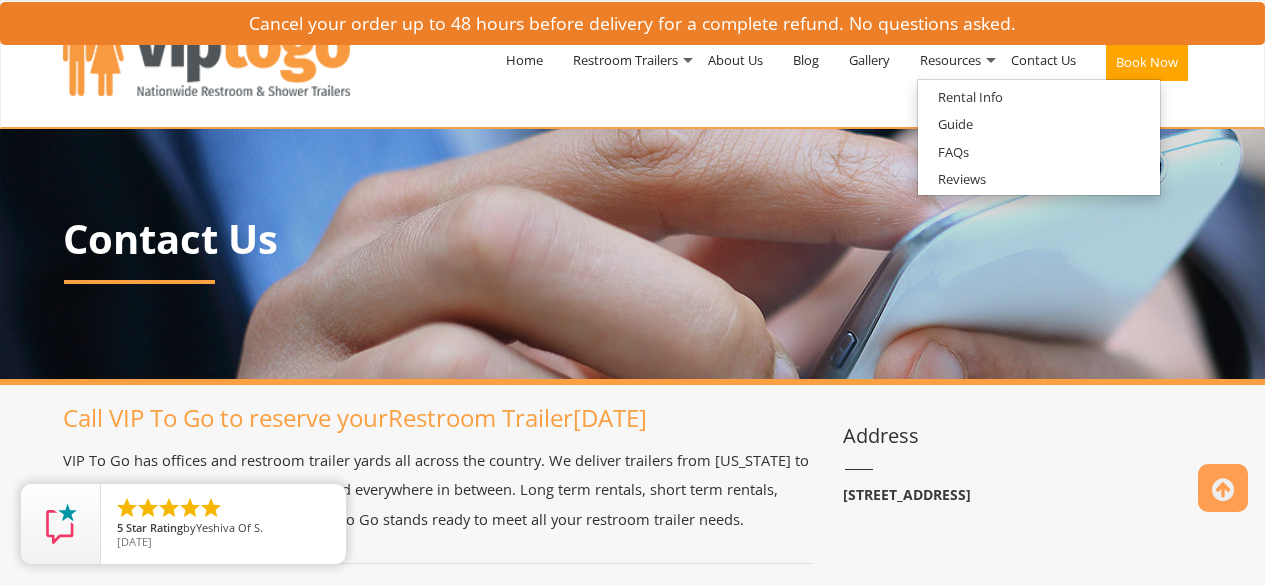 scroll, scrollTop: 480, scrollLeft: 0, axis: vertical 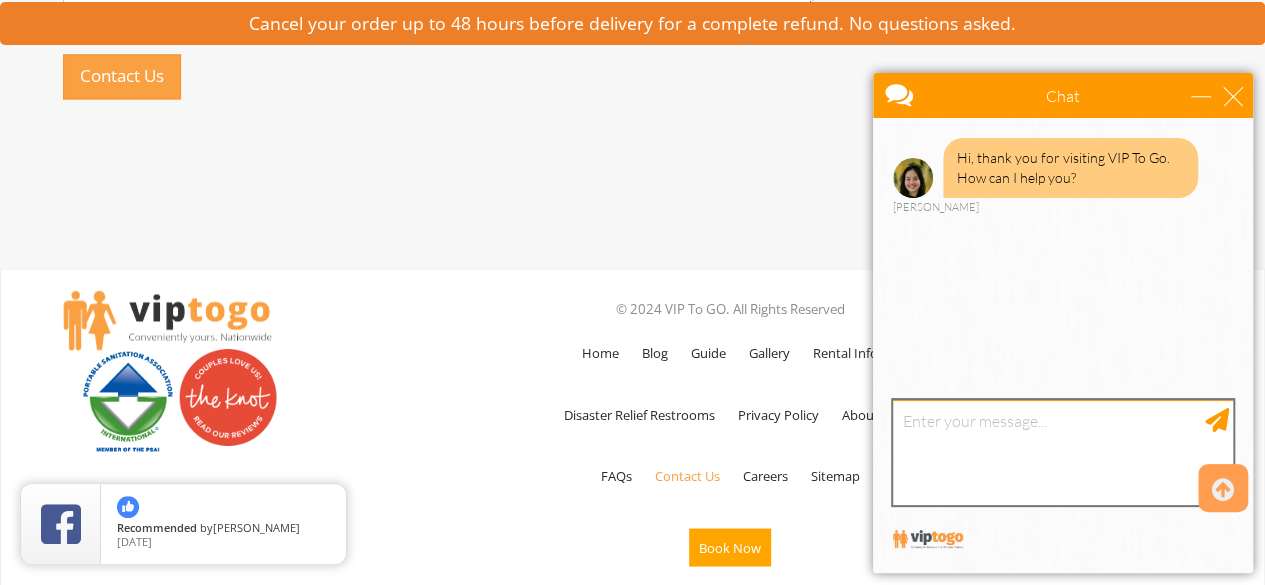 click at bounding box center [1063, 452] 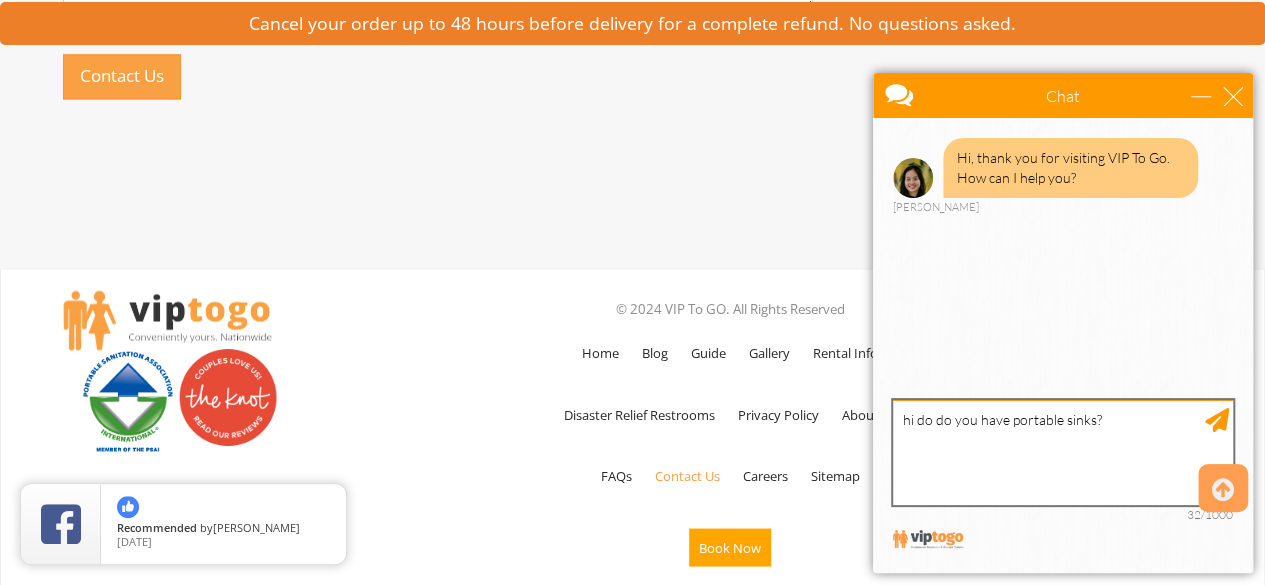 type on "hi do do you have portable sinks?" 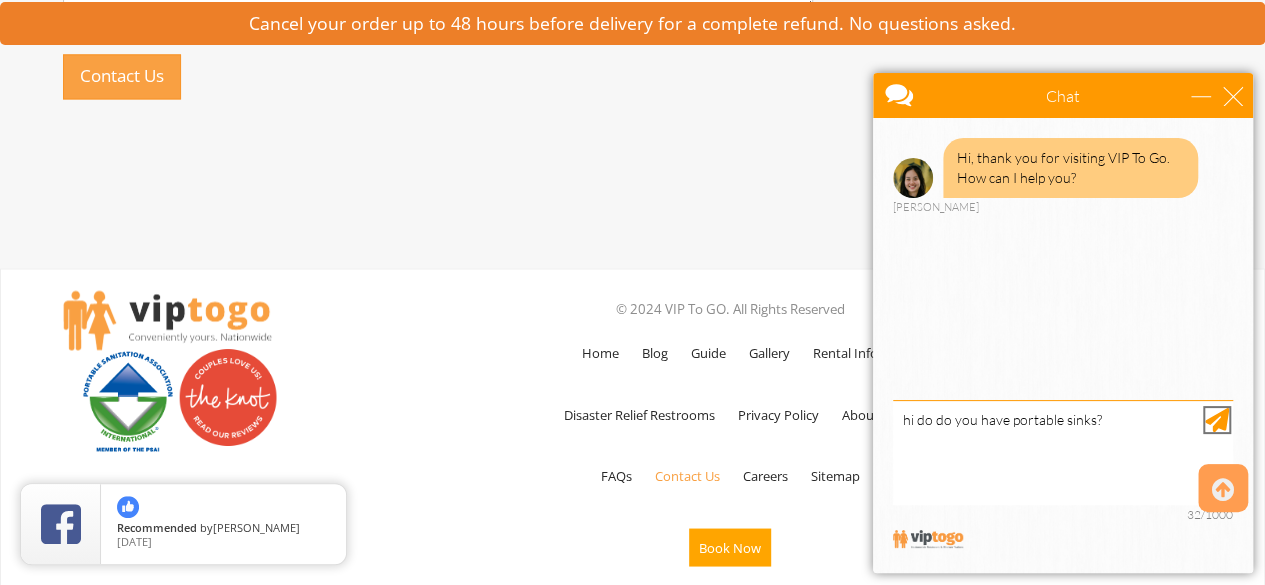 click at bounding box center [1217, 420] 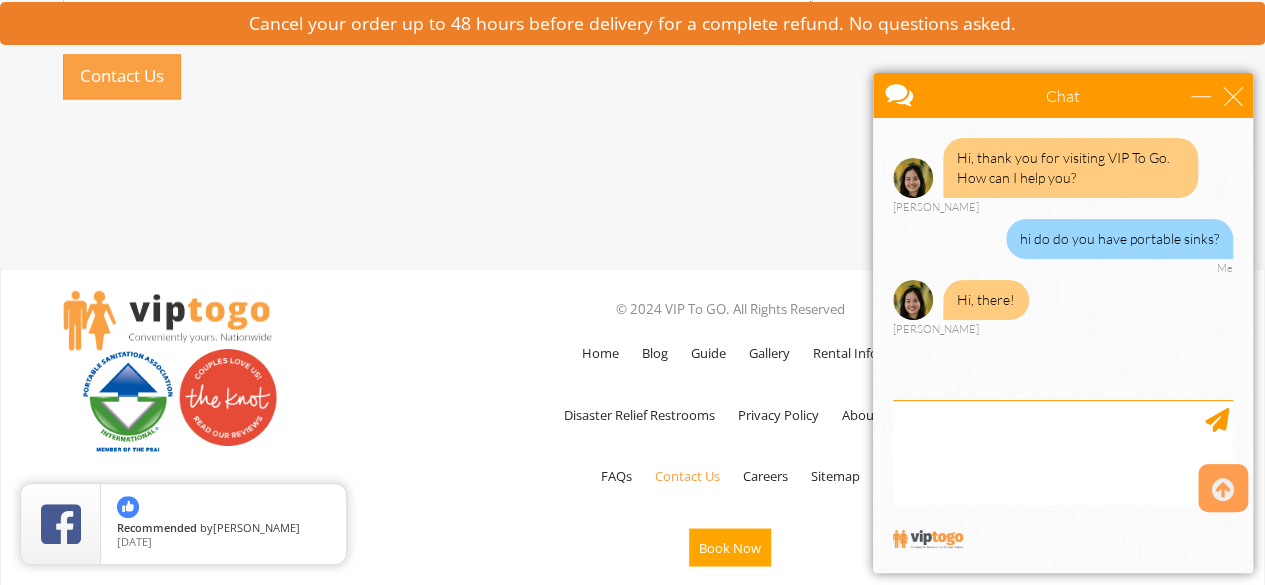click on "hi do do you have portable sinks?" at bounding box center (1119, 239) 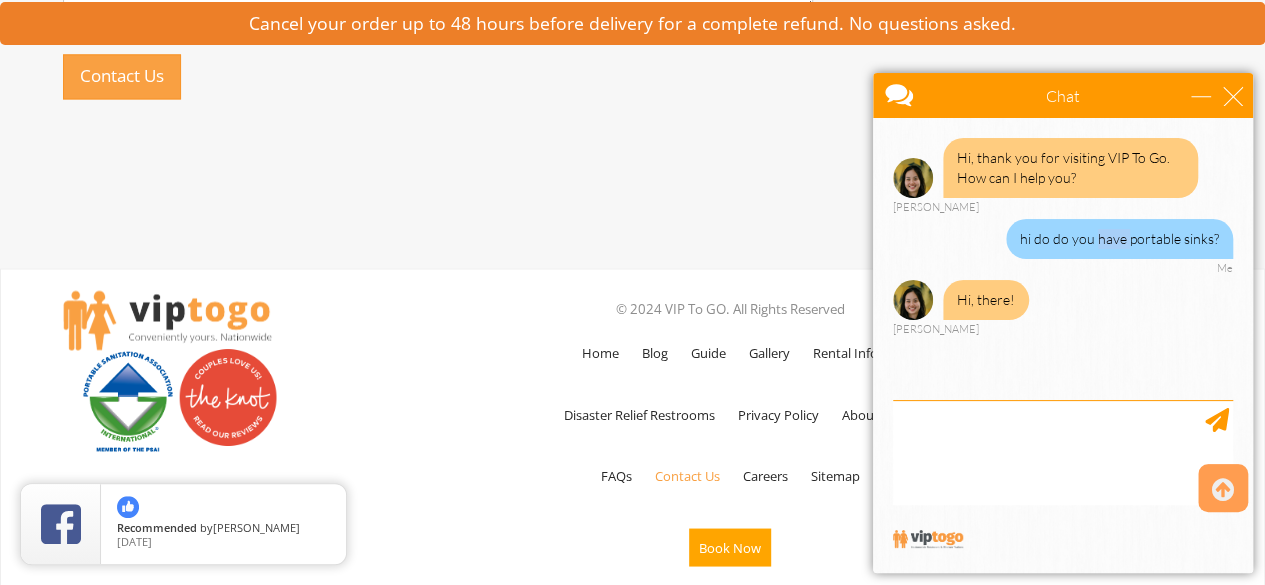 click on "hi do do you have portable sinks?" at bounding box center [1119, 239] 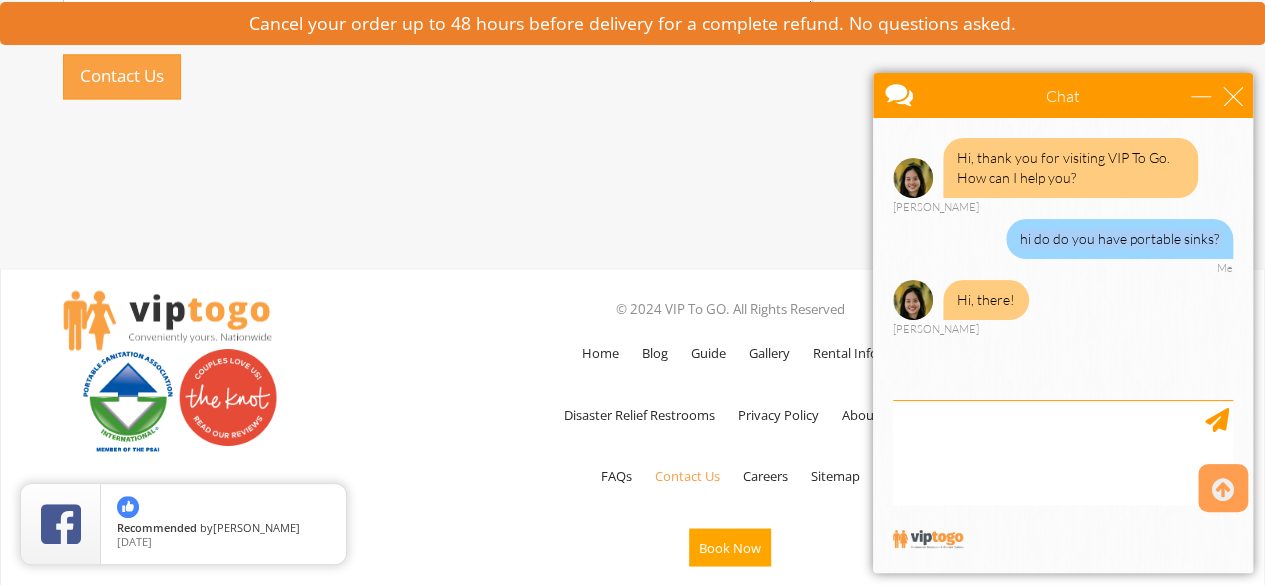 click on "hi do do you have portable sinks?" at bounding box center [1119, 239] 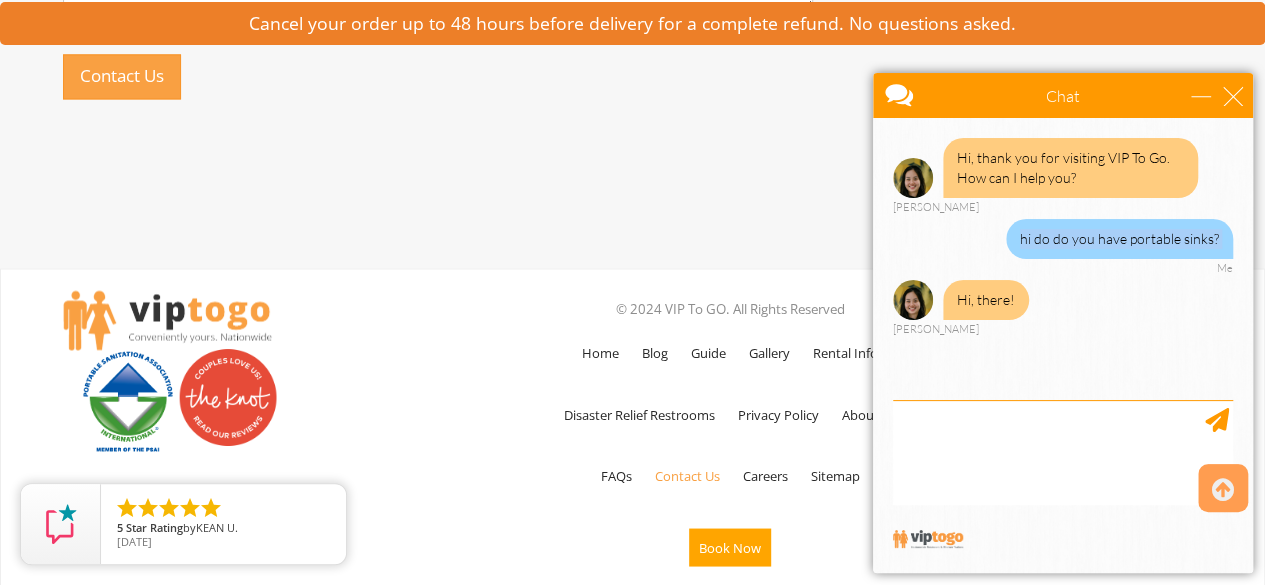 copy on "hi do do you have portable sinks?" 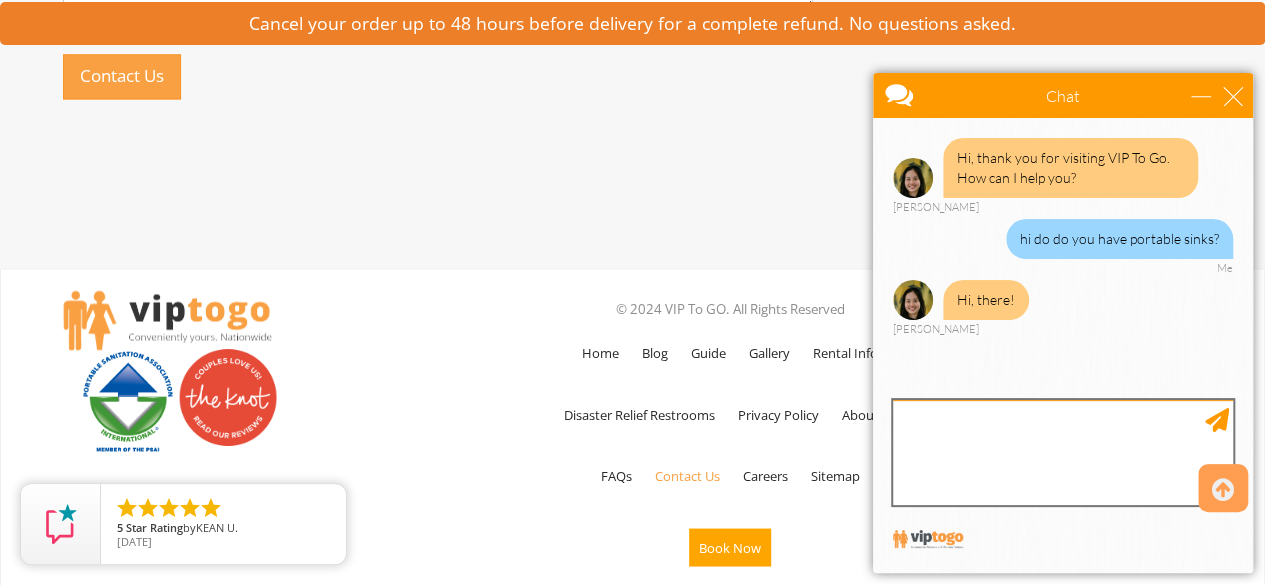 click at bounding box center [1063, 452] 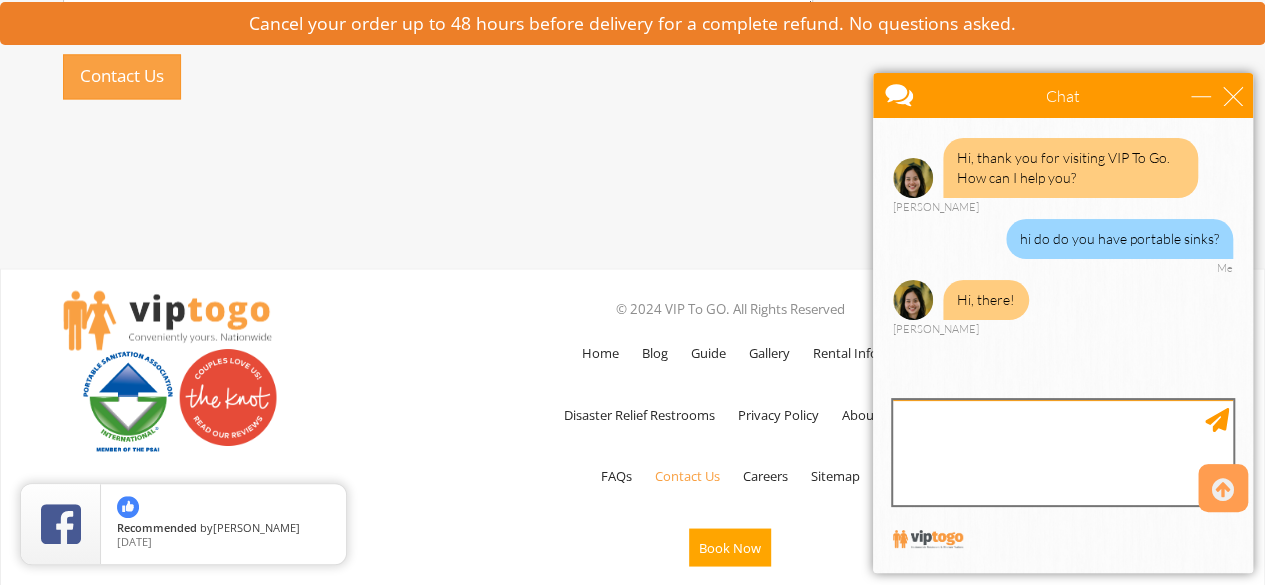paste on "hi do do you have portable sinks?" 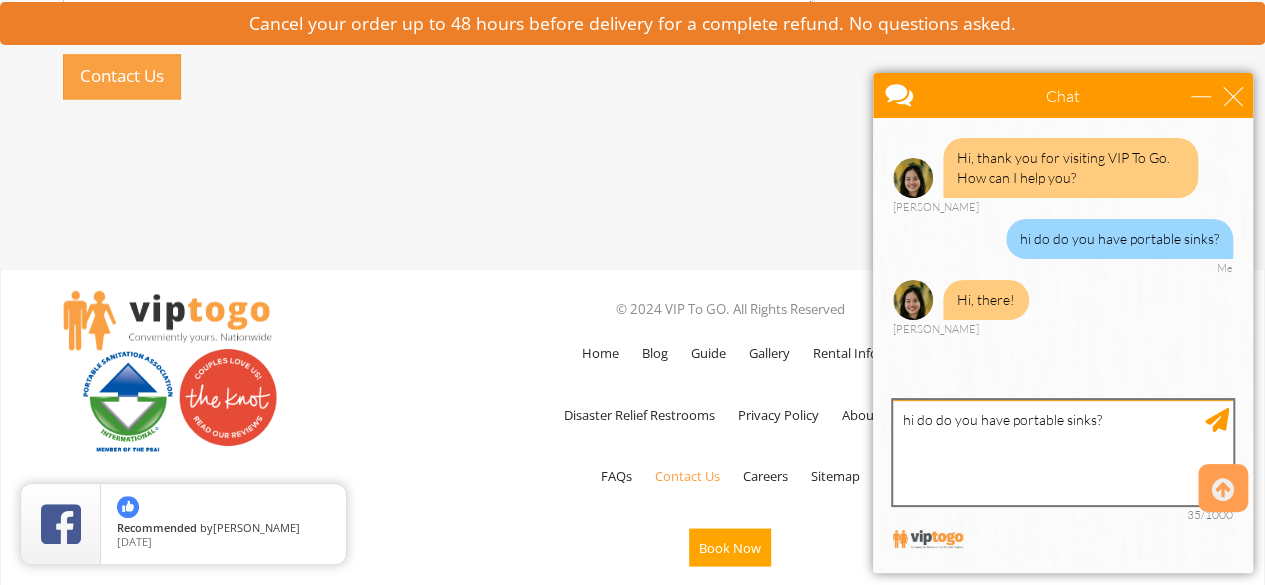 type on "hi do do you have portable sinks?" 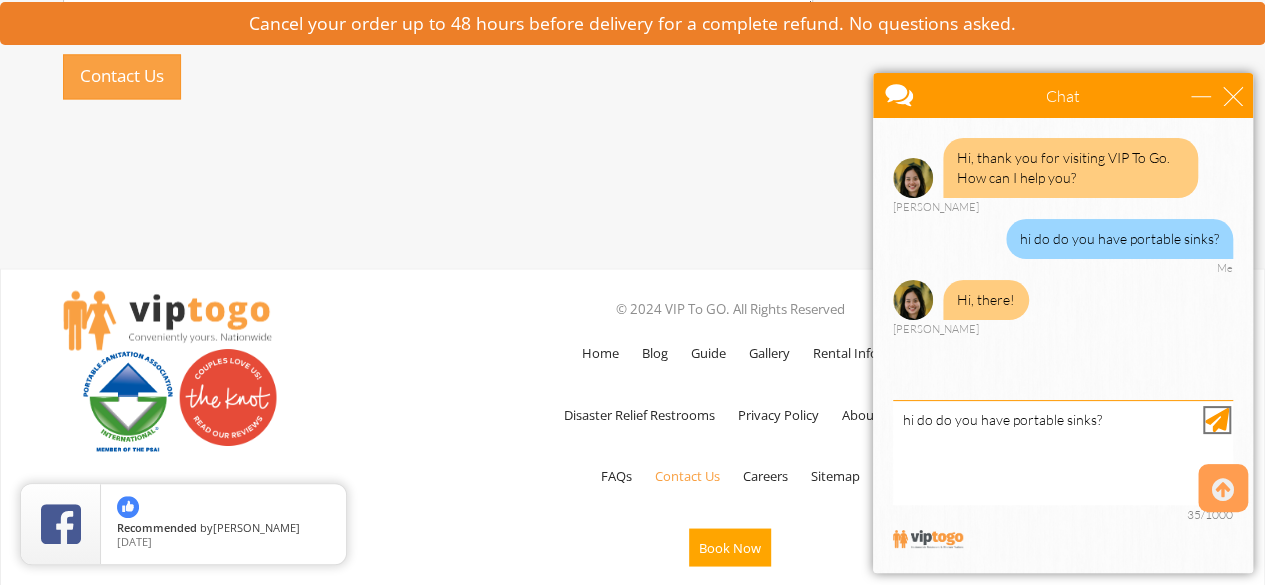 click at bounding box center [1217, 420] 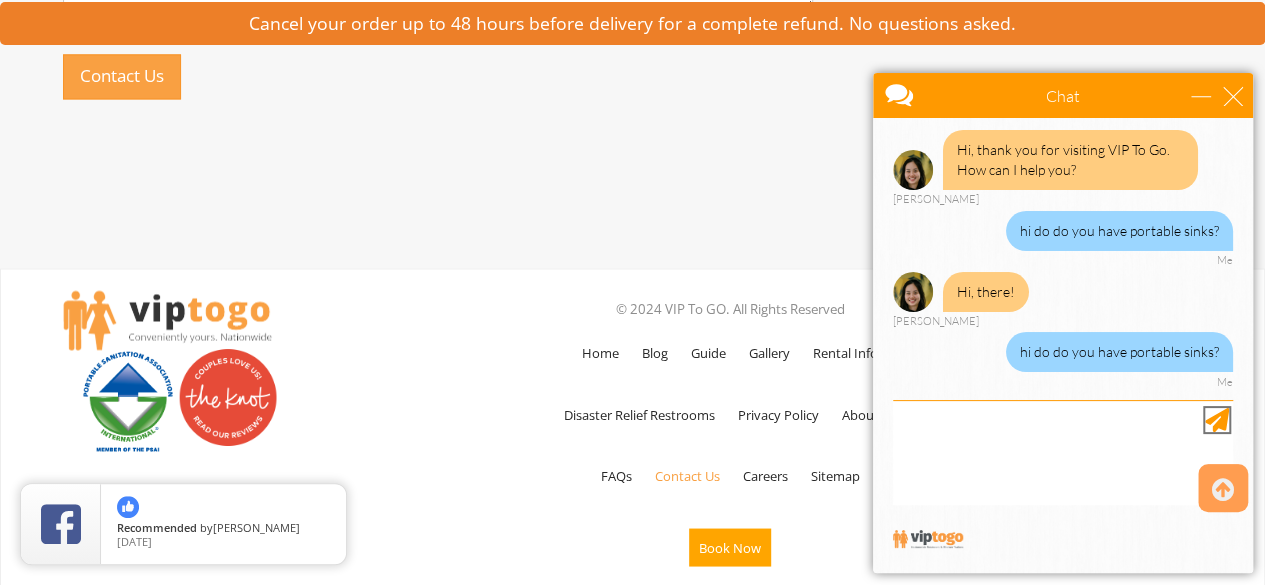 scroll, scrollTop: 68, scrollLeft: 0, axis: vertical 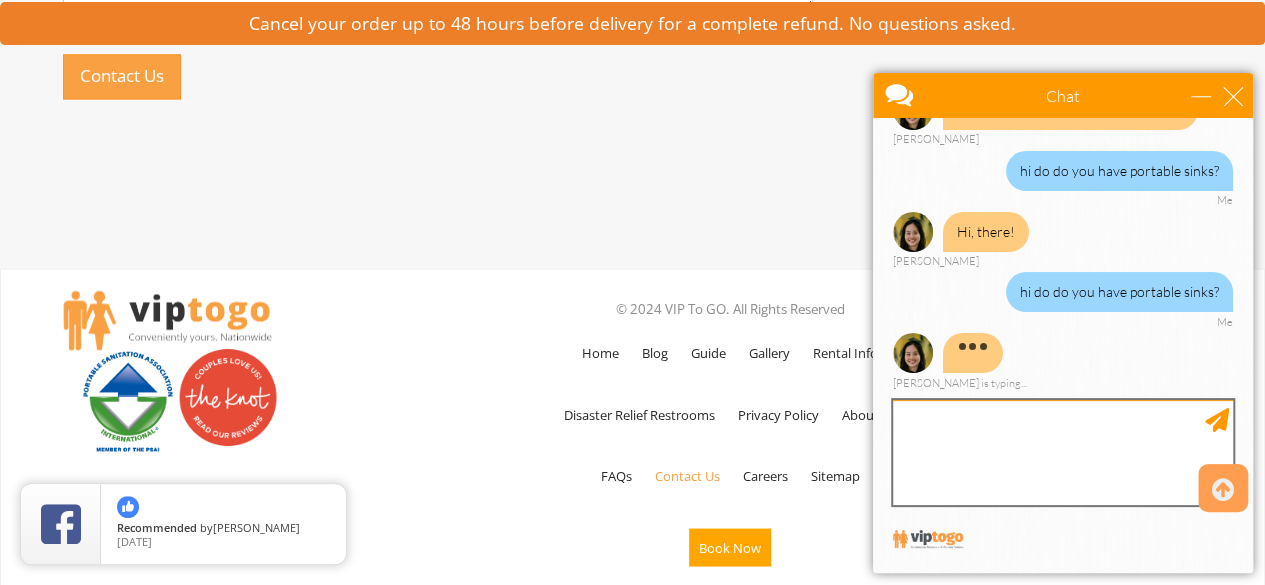 click at bounding box center [1063, 452] 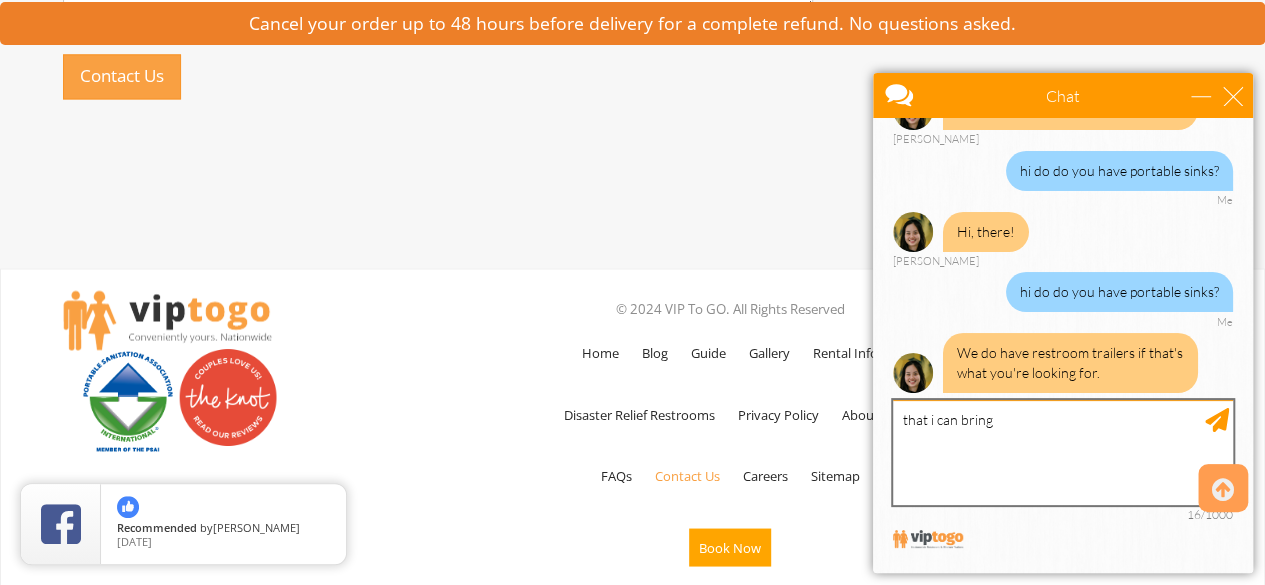 scroll, scrollTop: 88, scrollLeft: 0, axis: vertical 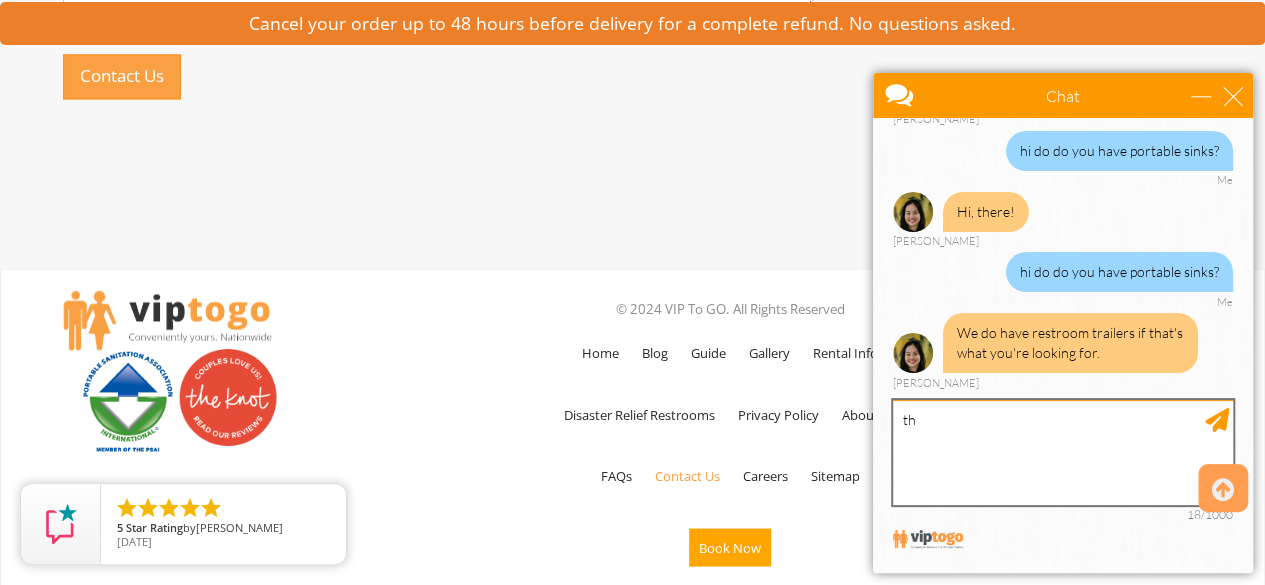 type on "t" 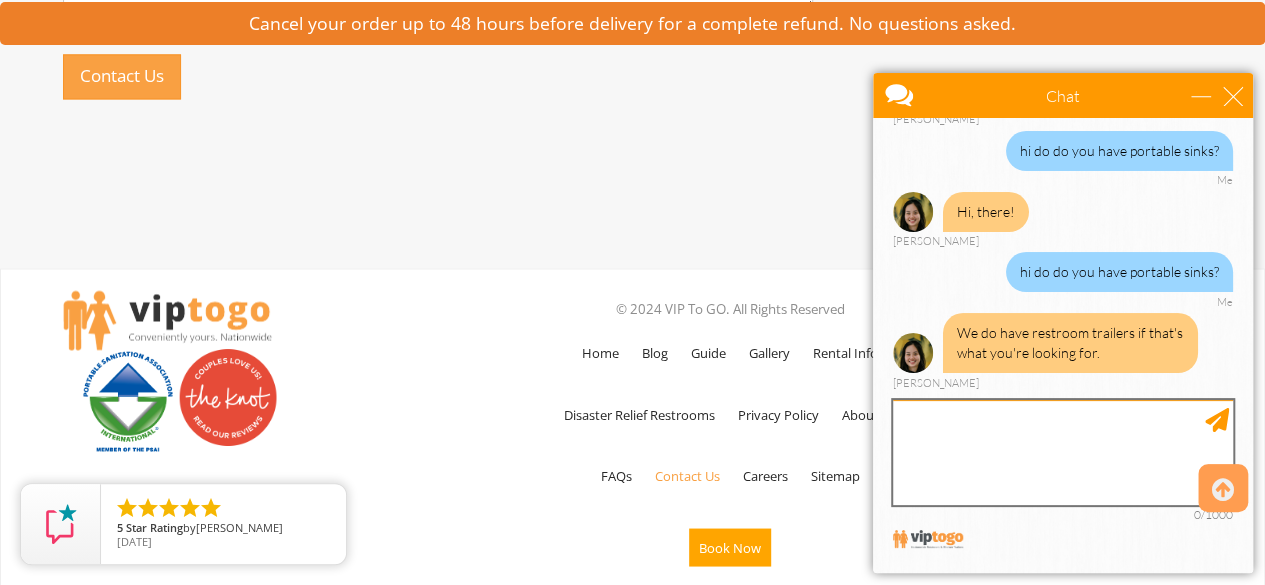 type on "y" 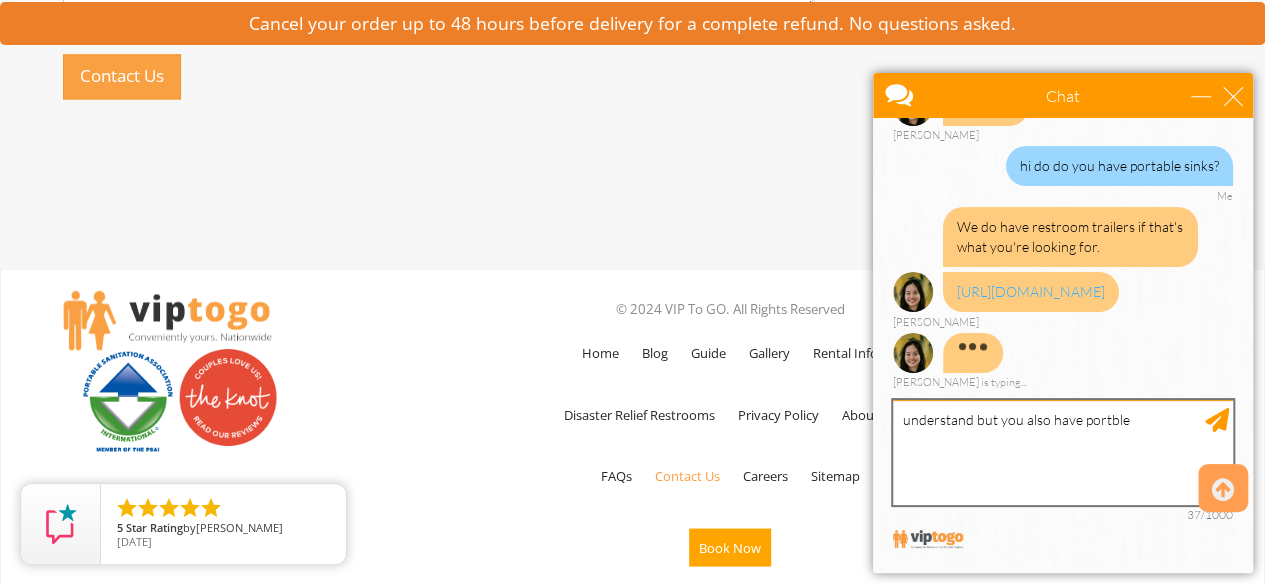 scroll, scrollTop: 198, scrollLeft: 0, axis: vertical 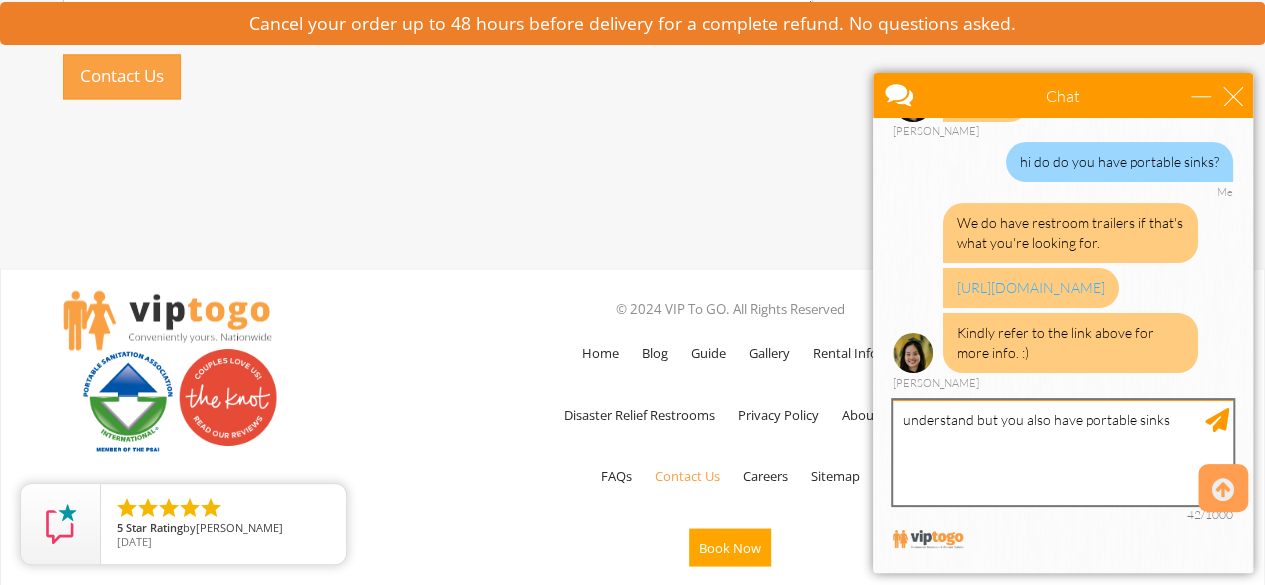 type on "understand but you also have portable sinks" 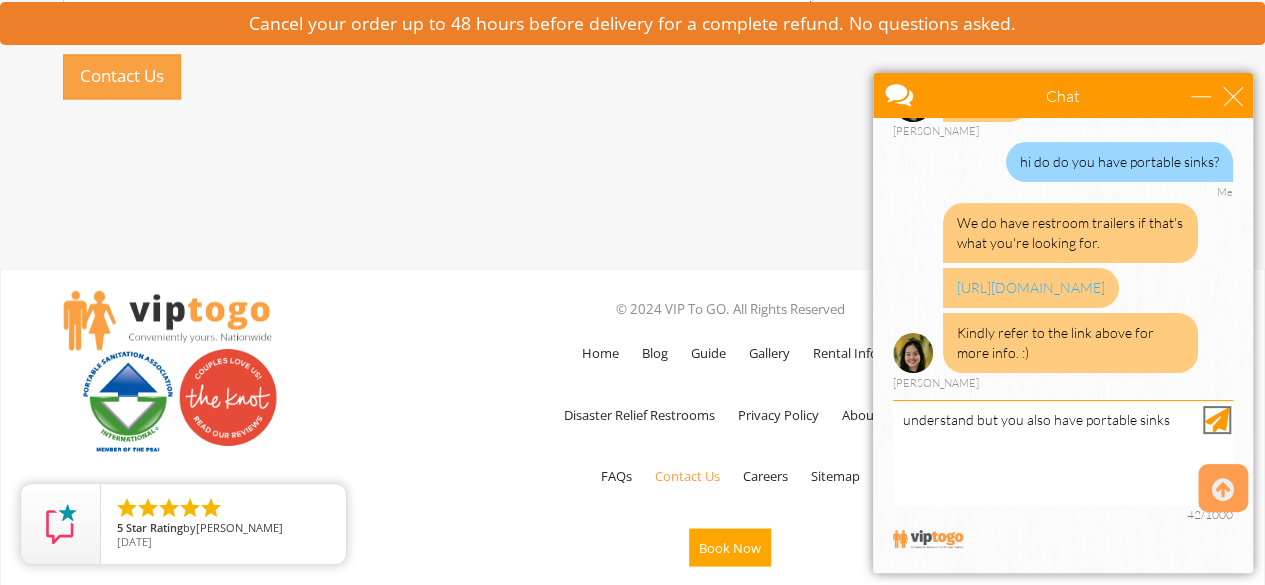 click at bounding box center [1217, 420] 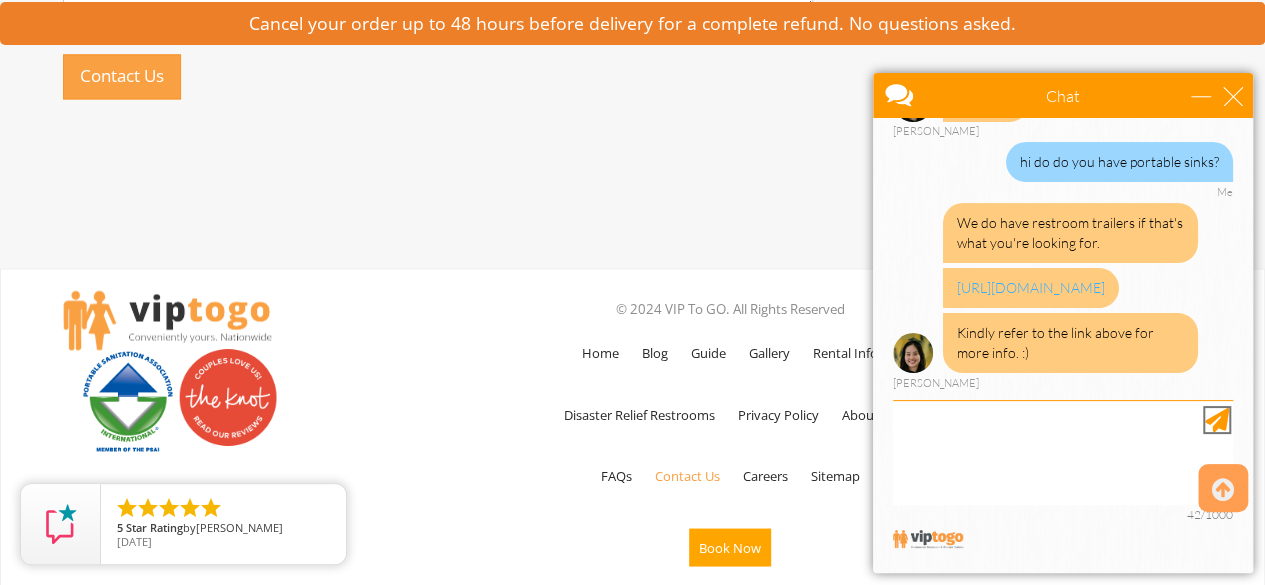 scroll, scrollTop: 279, scrollLeft: 0, axis: vertical 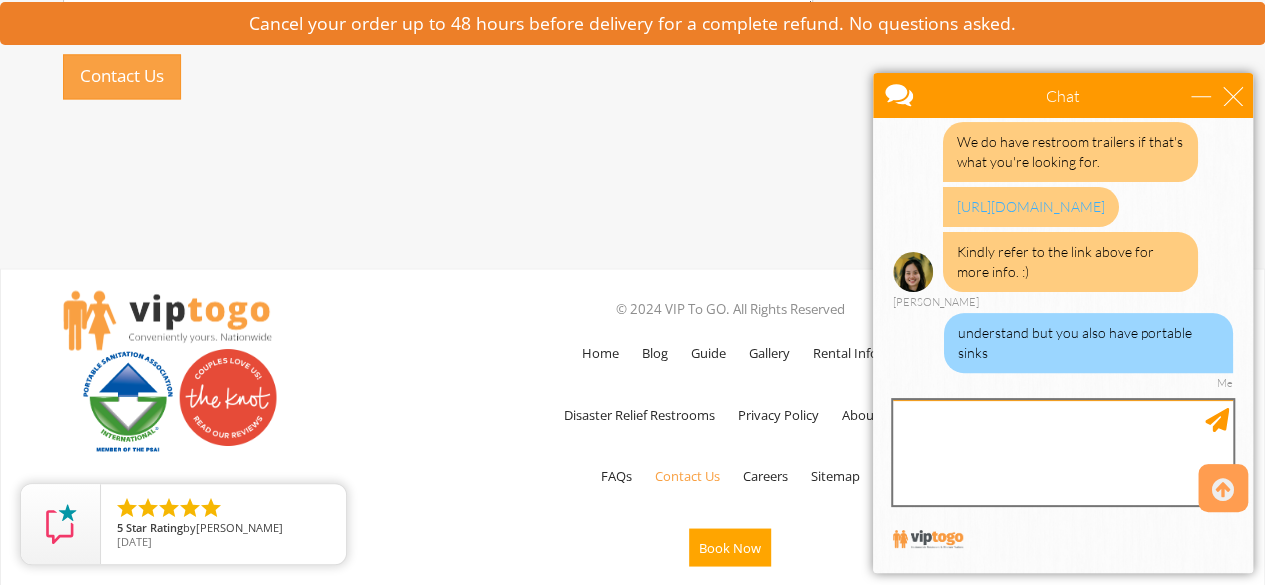 click at bounding box center (1063, 452) 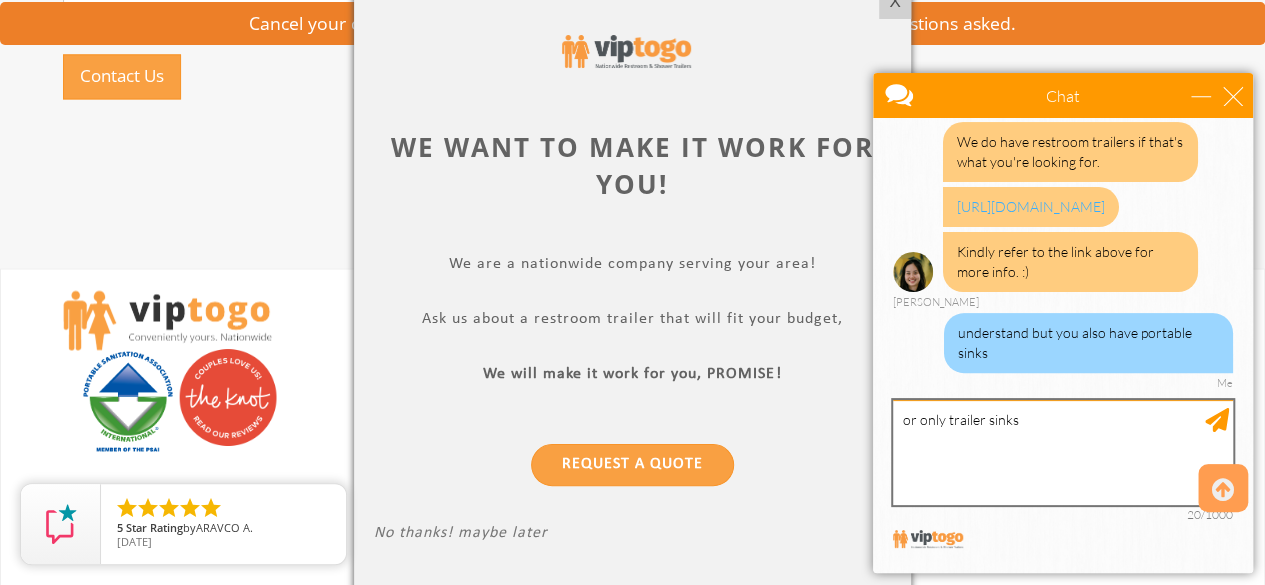 type on "or only trailer sinks" 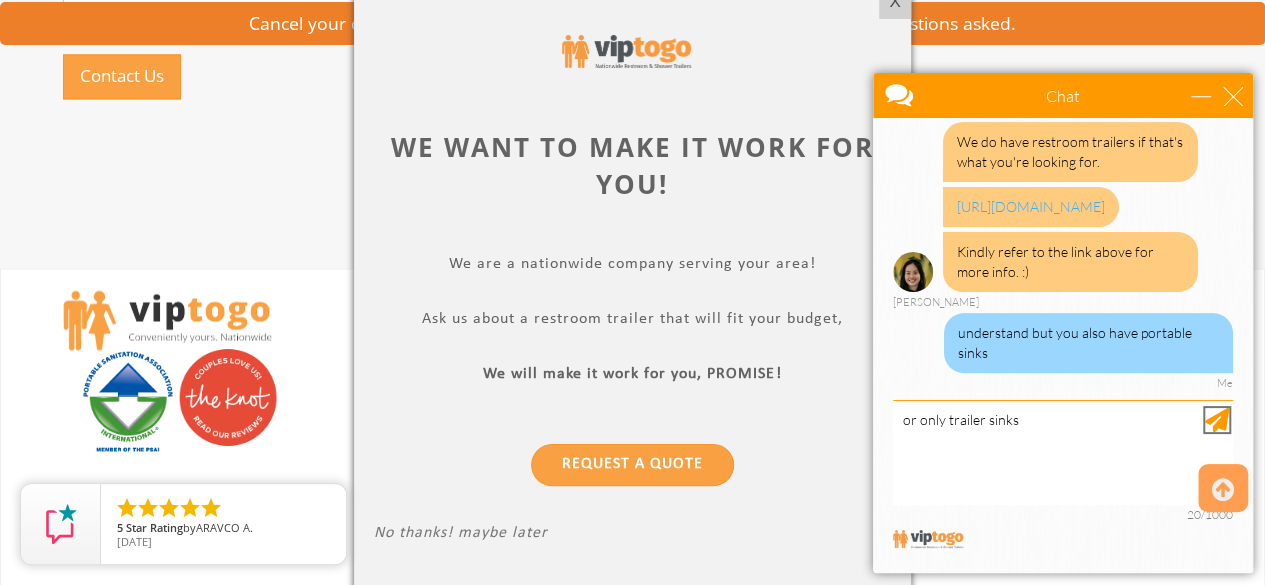 click at bounding box center (1217, 420) 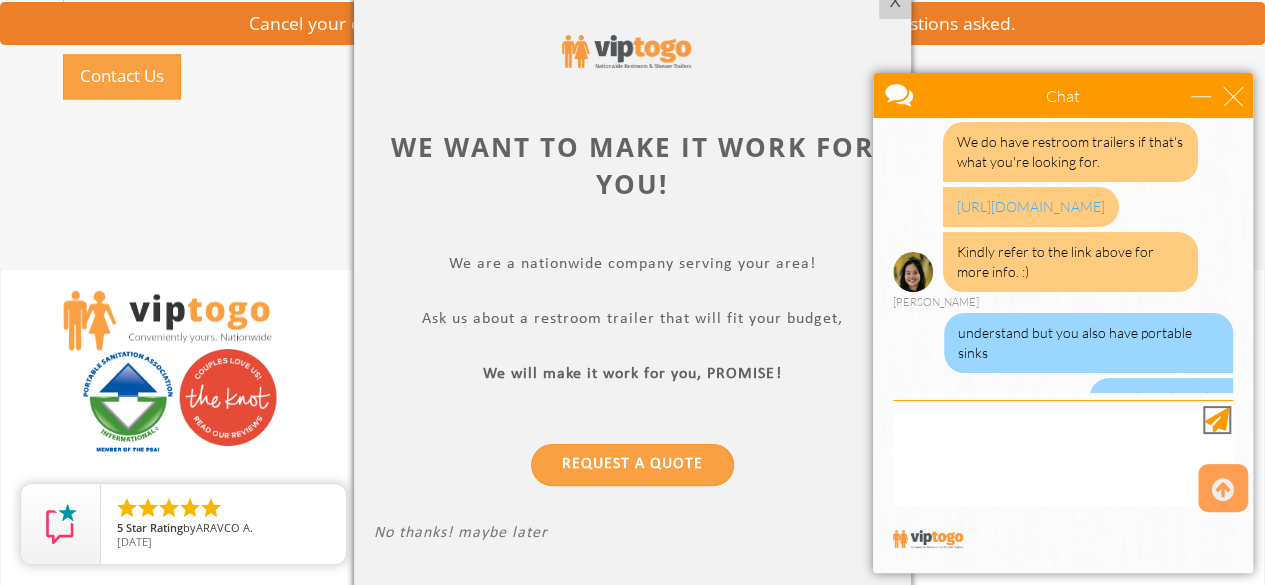 scroll, scrollTop: 324, scrollLeft: 0, axis: vertical 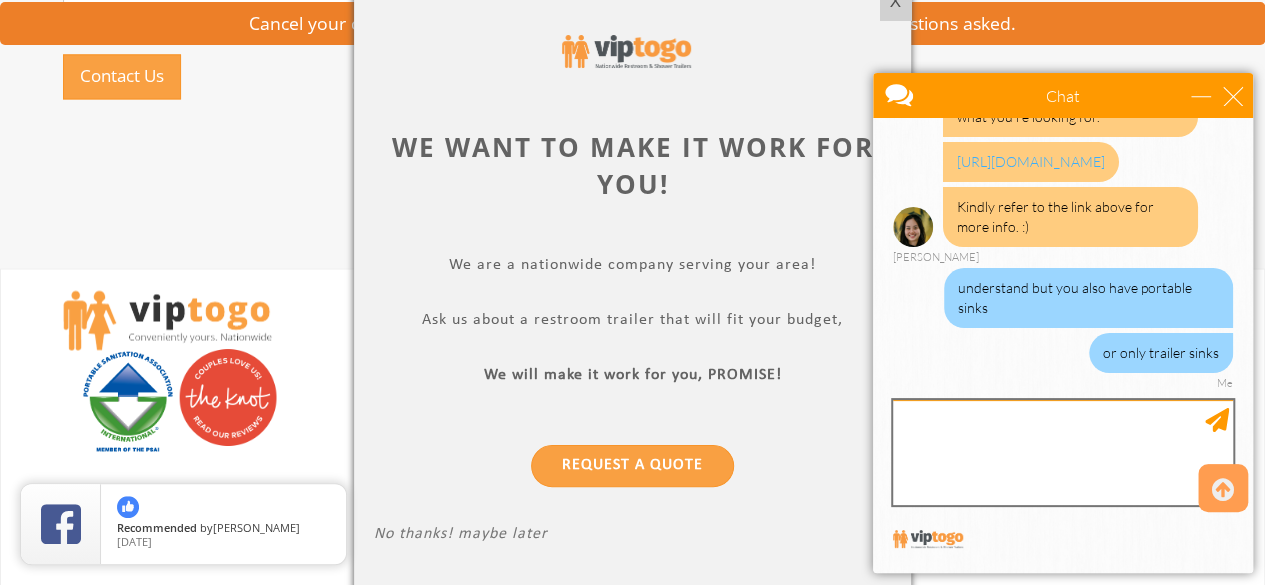 click at bounding box center (1063, 452) 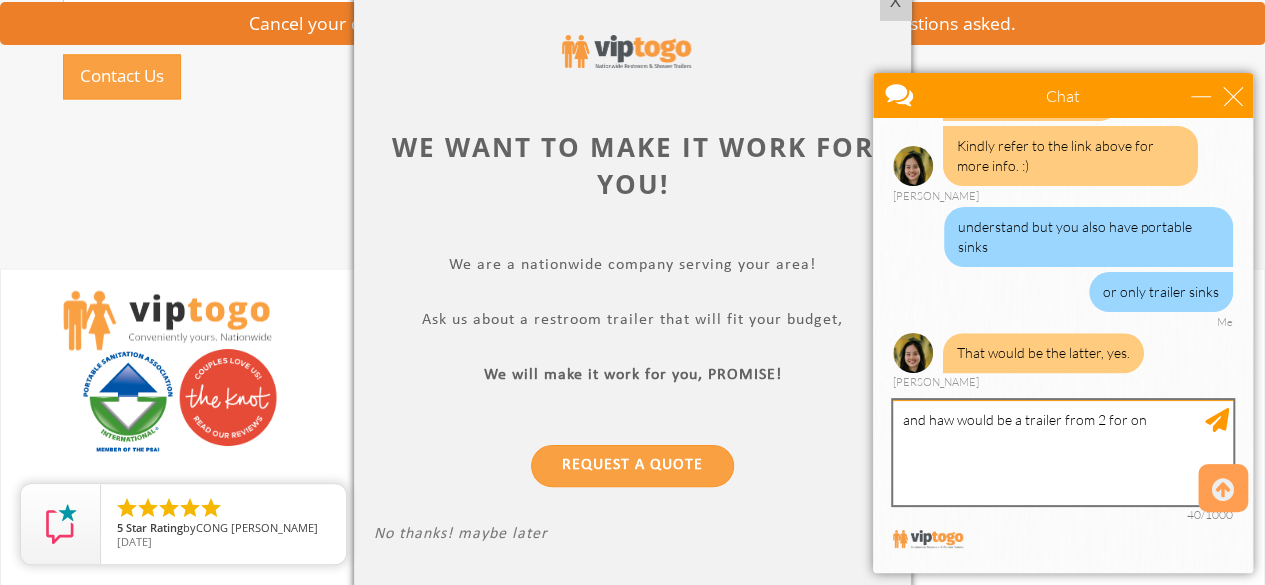 scroll, scrollTop: 446, scrollLeft: 0, axis: vertical 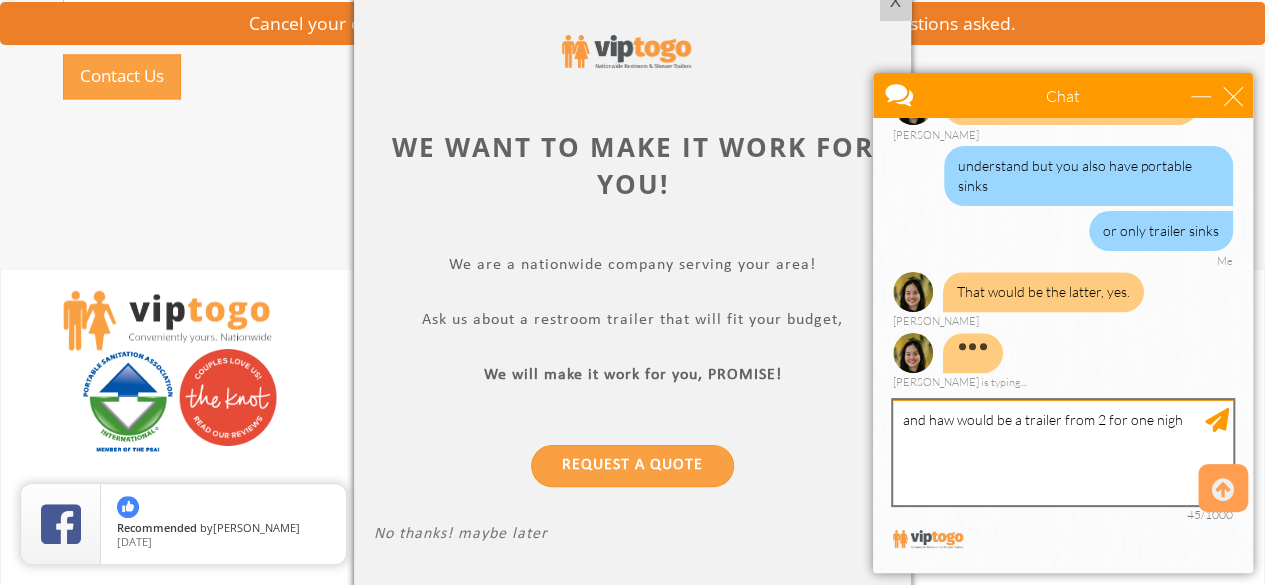 type on "and haw would be a trailer from 2 for one night" 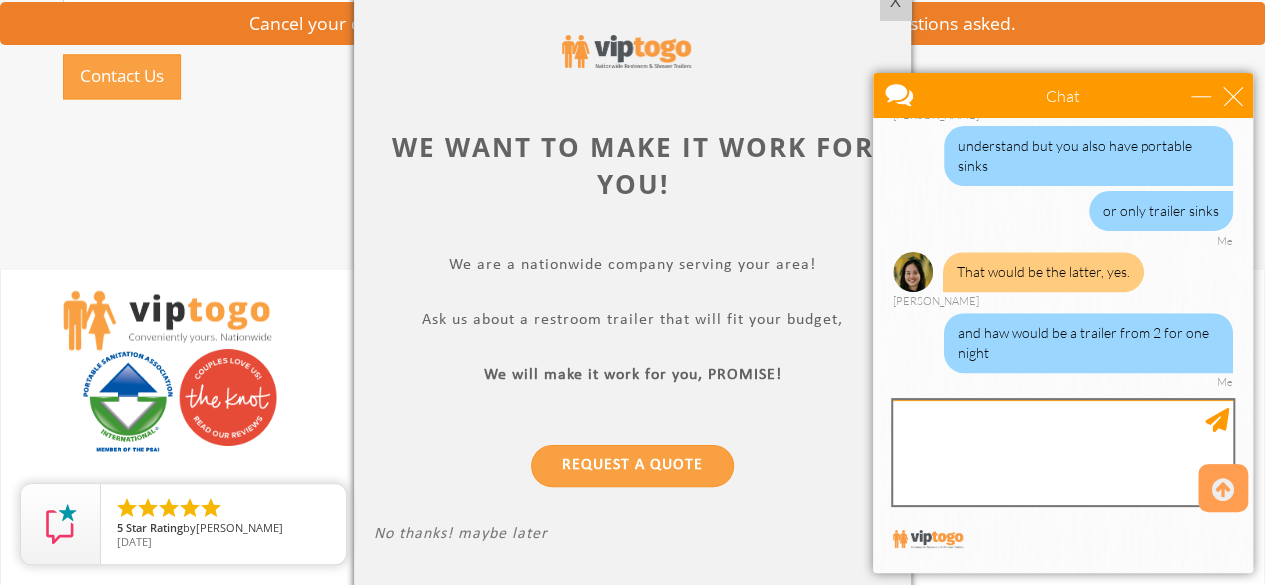 scroll, scrollTop: 566, scrollLeft: 0, axis: vertical 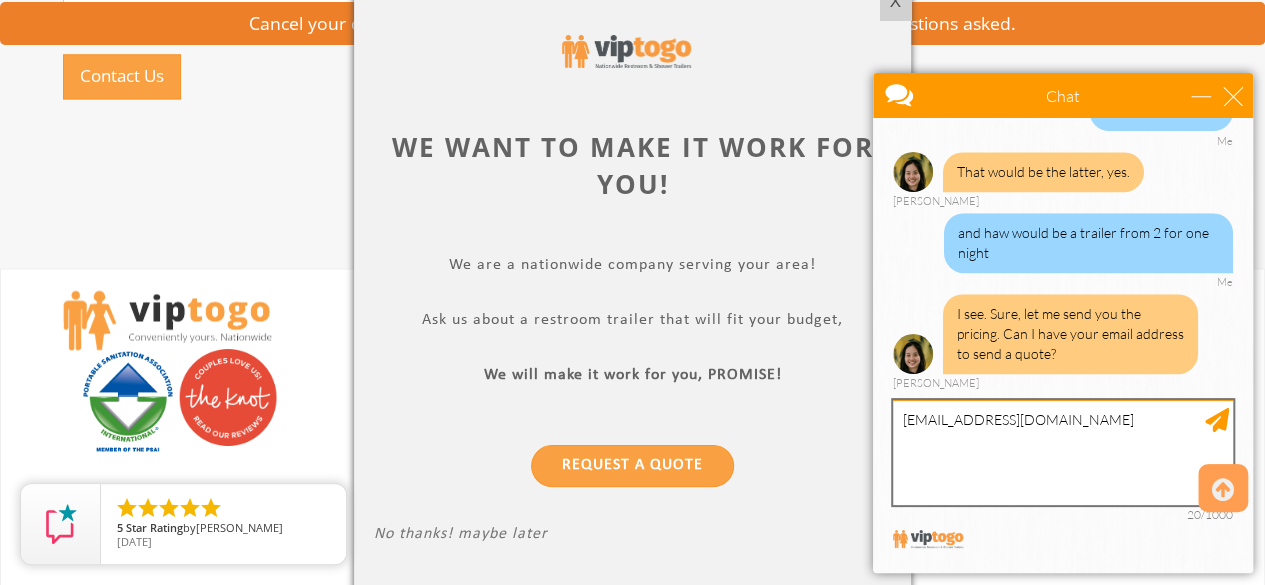 click on "mlerner248@gmail.com" at bounding box center [1063, 452] 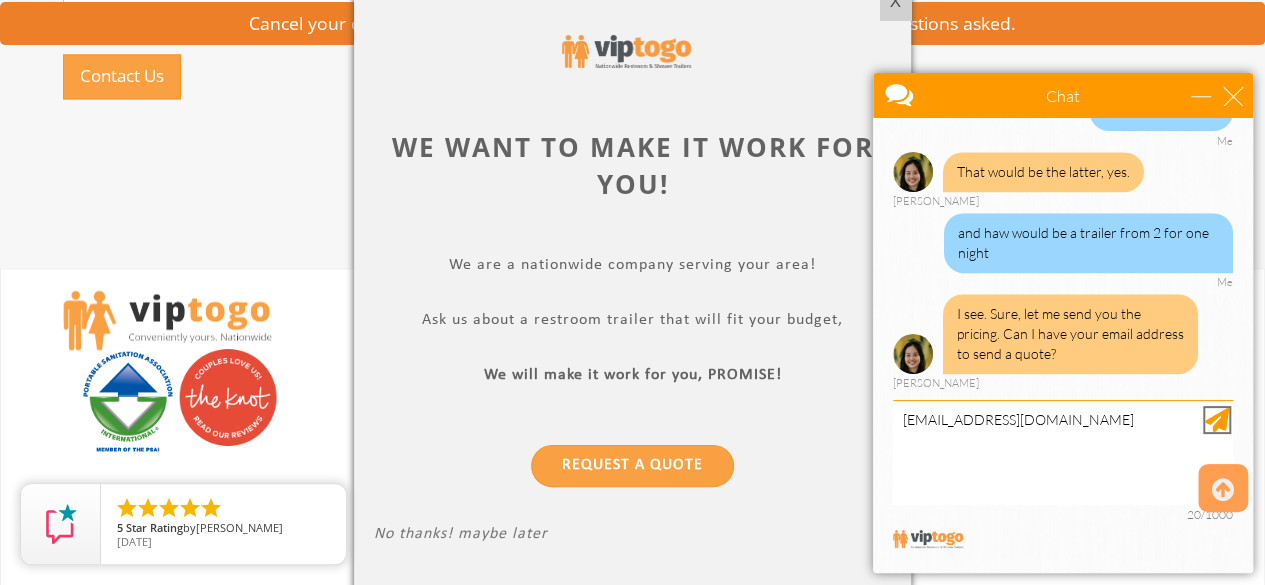 click at bounding box center [1217, 420] 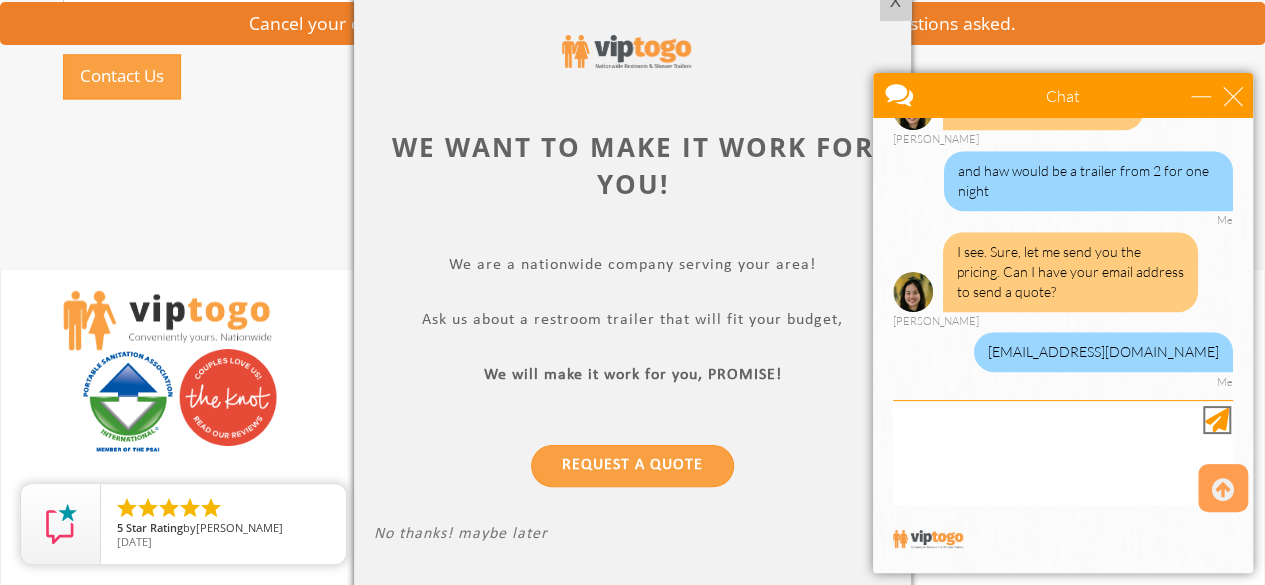 scroll, scrollTop: 688, scrollLeft: 0, axis: vertical 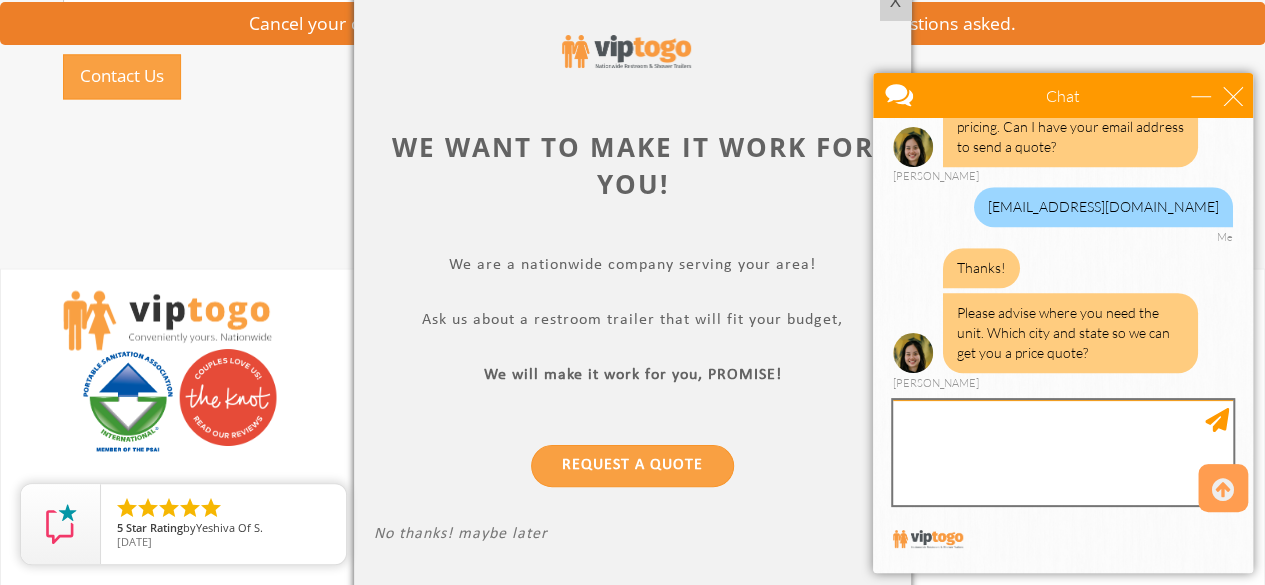 click at bounding box center (1063, 452) 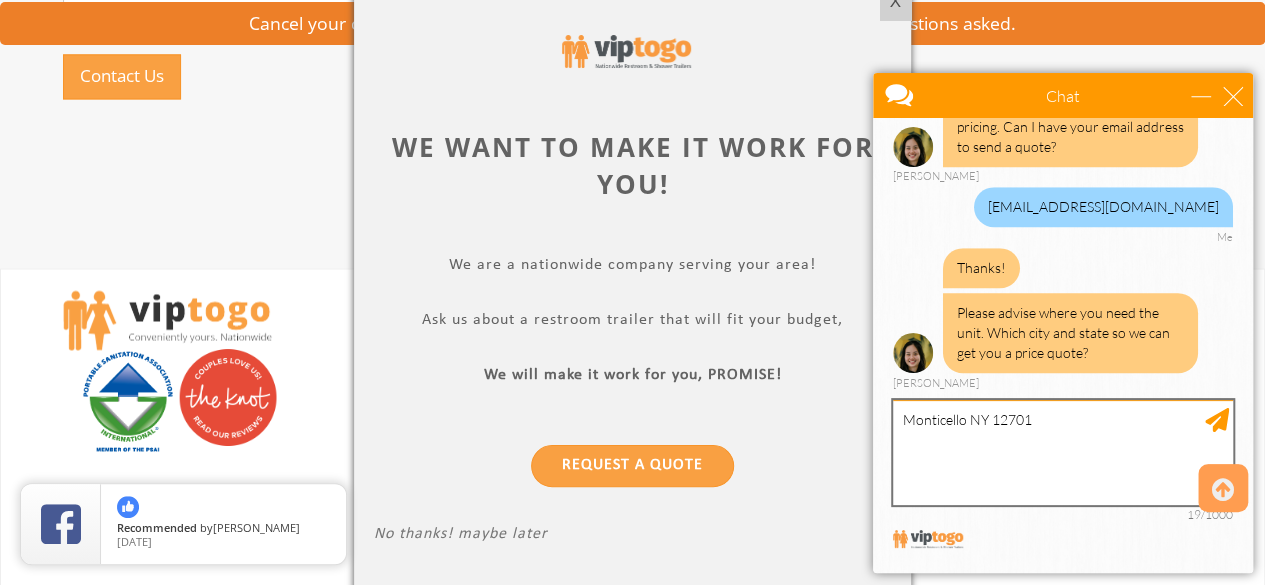 type on "Monticello NY 12701" 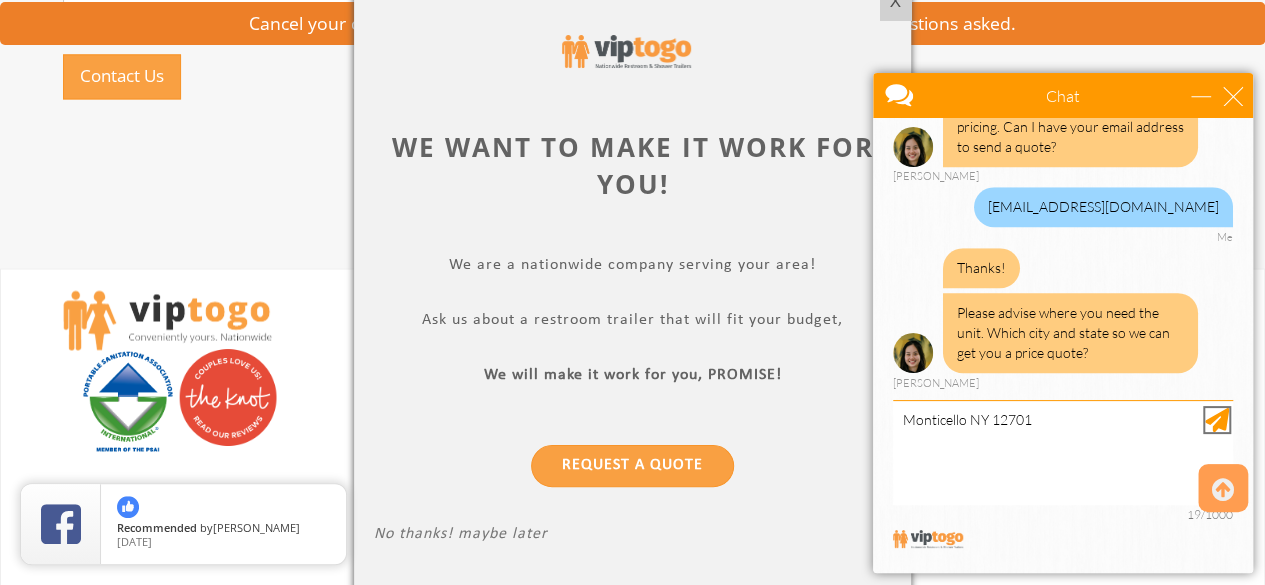 click at bounding box center [1217, 420] 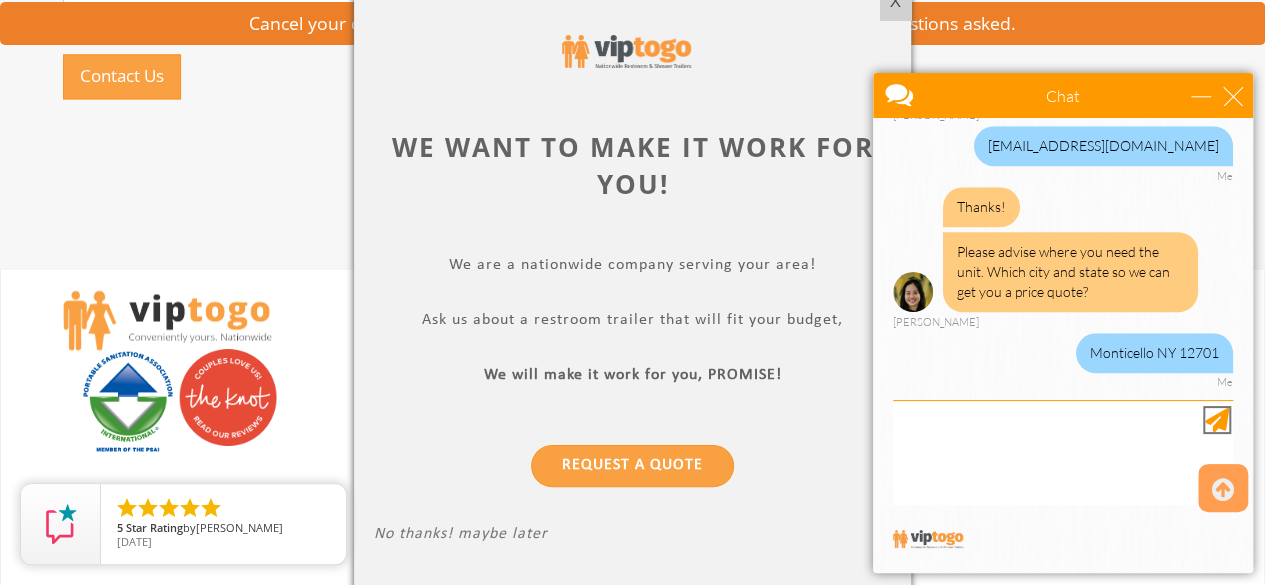 scroll, scrollTop: 895, scrollLeft: 0, axis: vertical 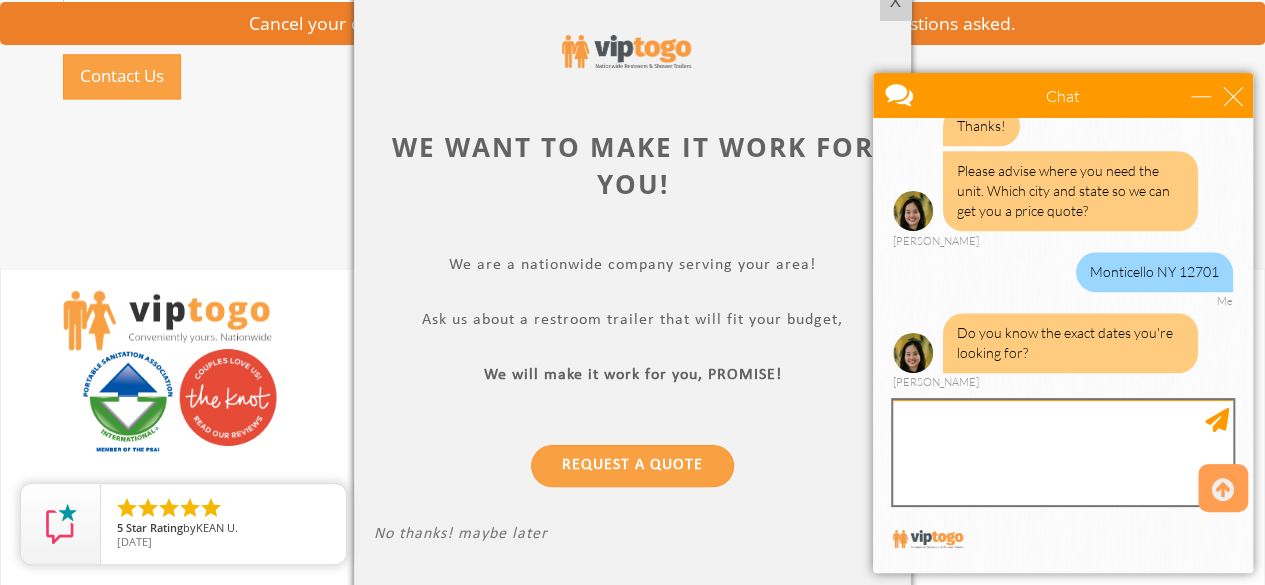 click at bounding box center (1063, 452) 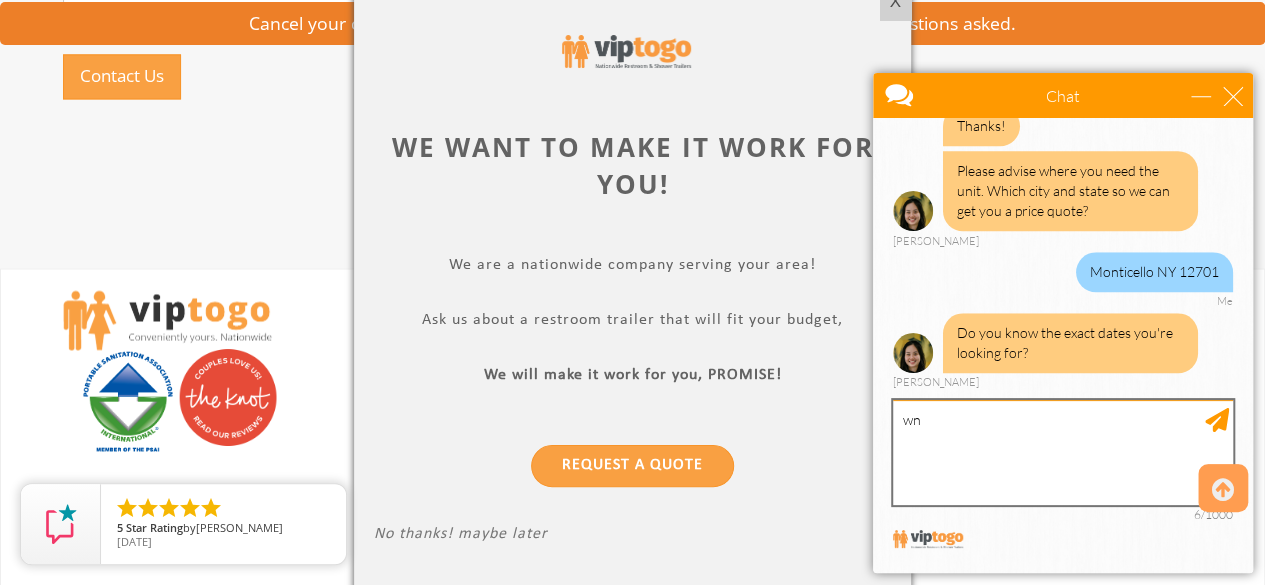 type on "w" 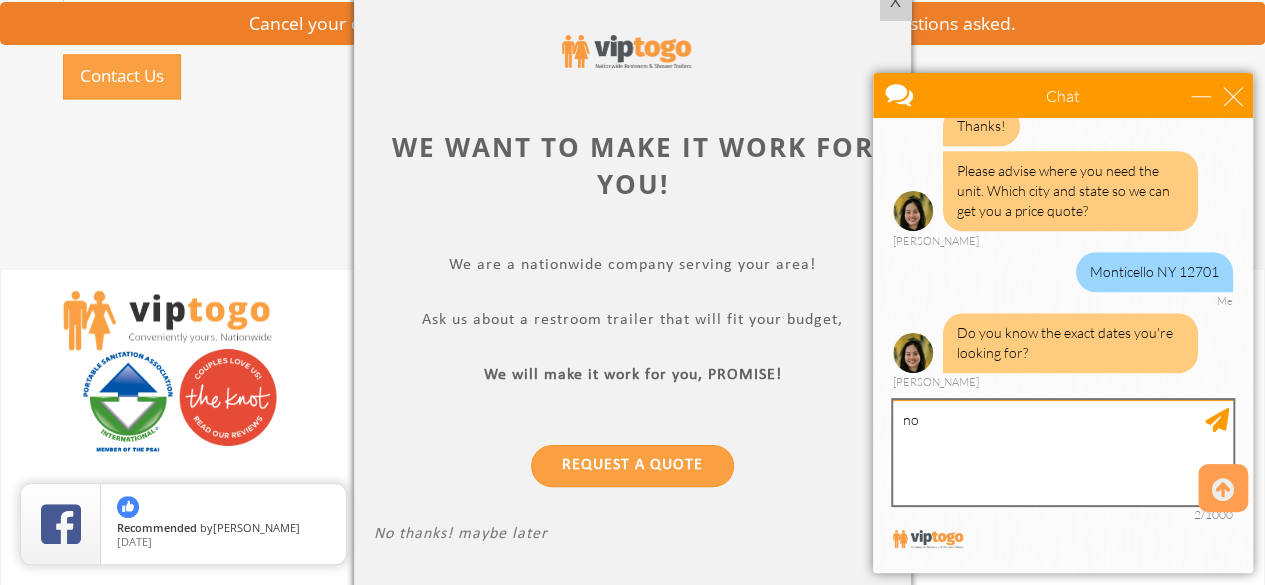 type on "n" 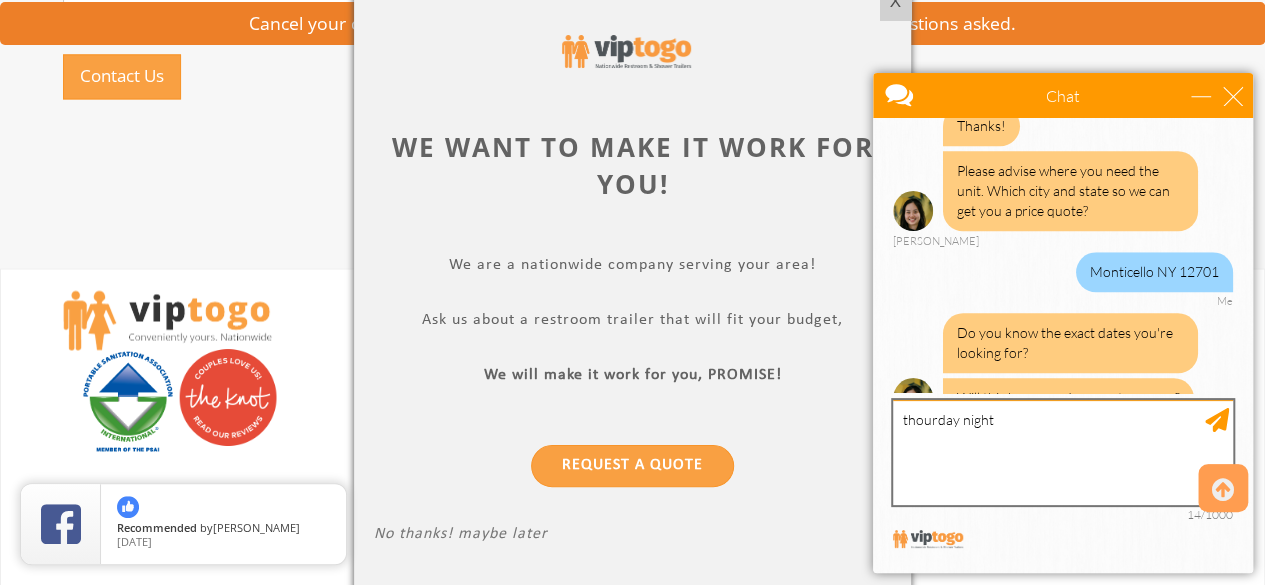 scroll, scrollTop: 960, scrollLeft: 0, axis: vertical 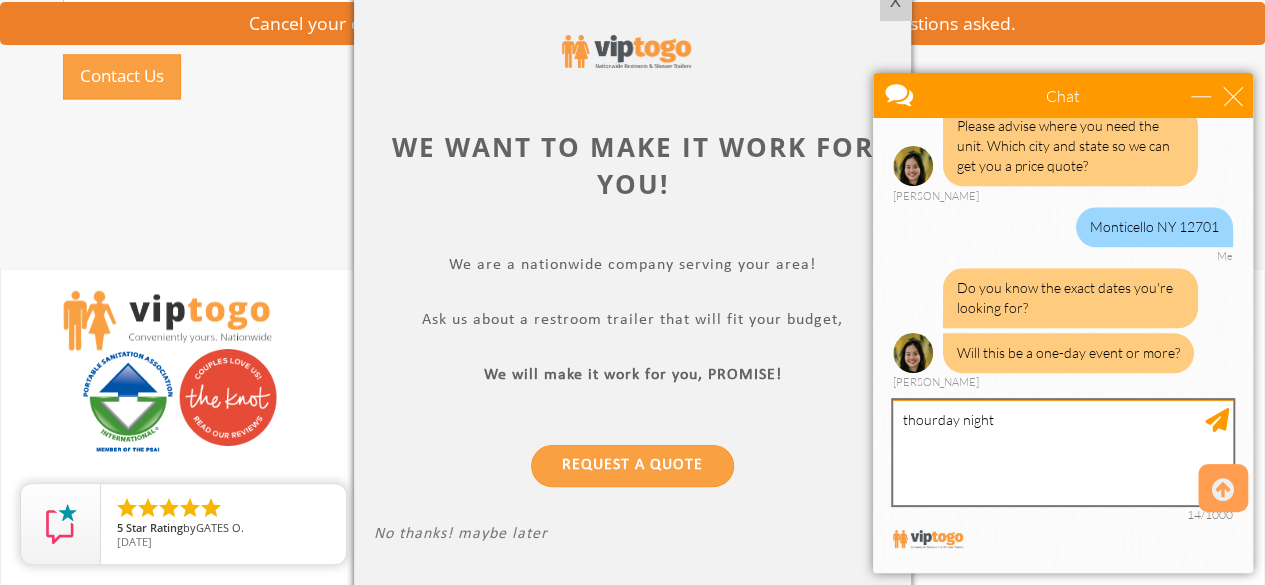 click on "thourday night" at bounding box center (1063, 452) 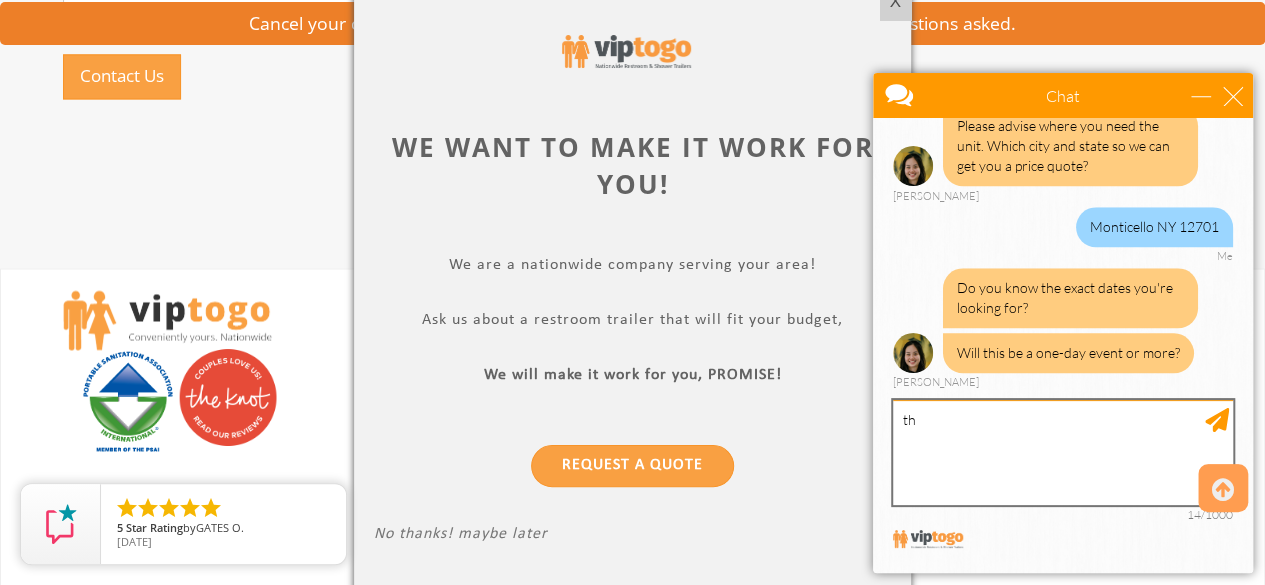 type on "t" 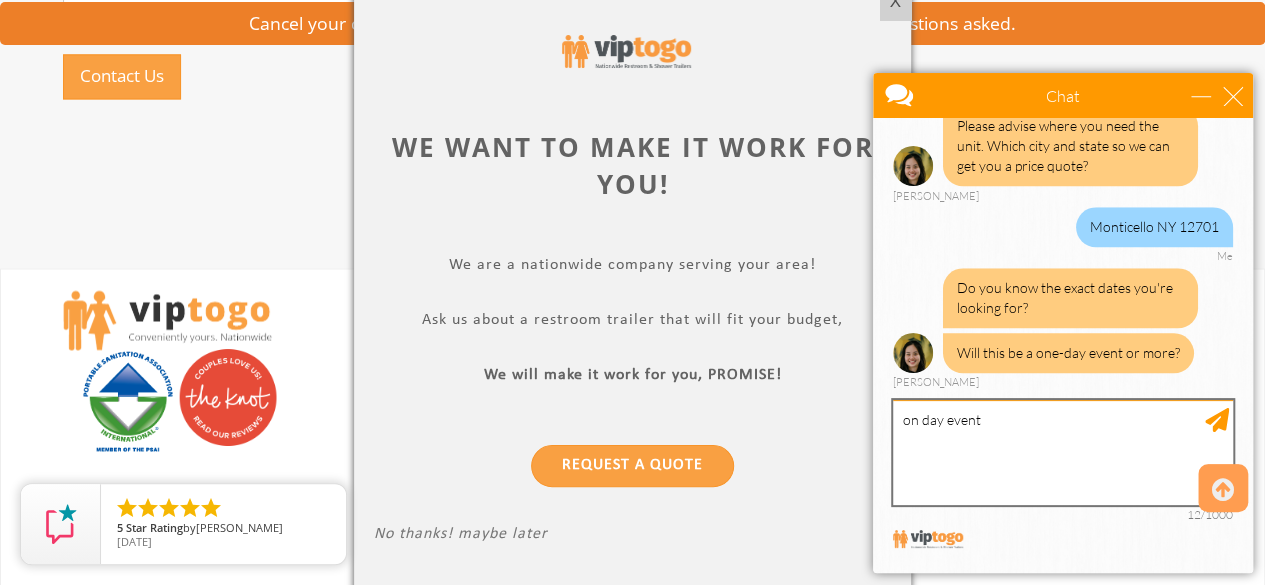 type on "on day event" 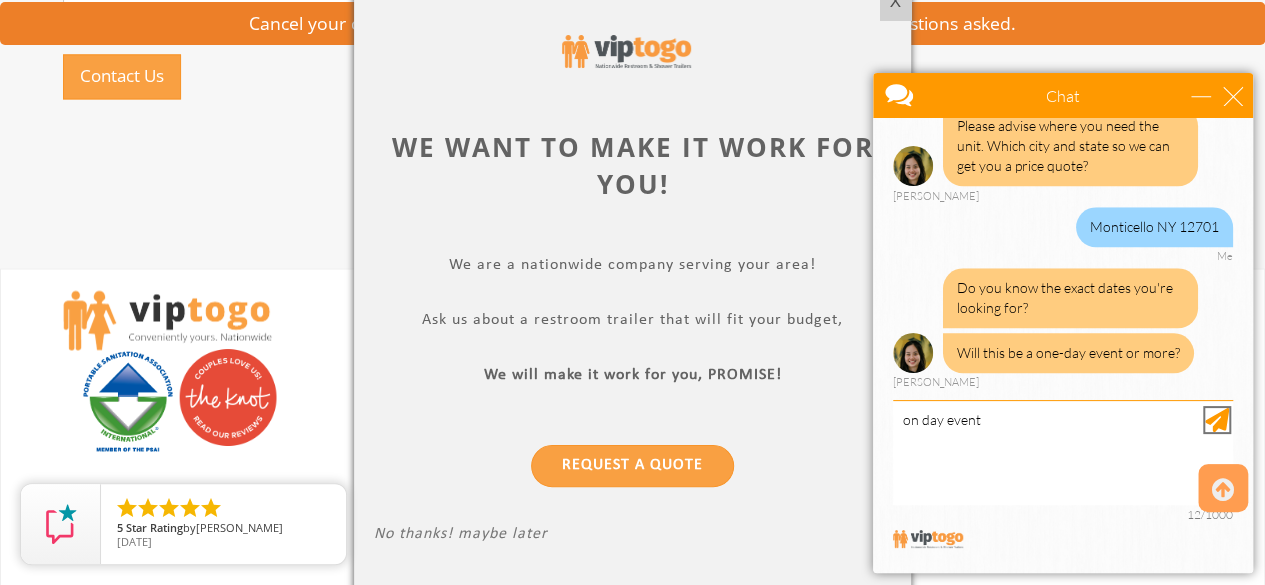 click at bounding box center (1217, 420) 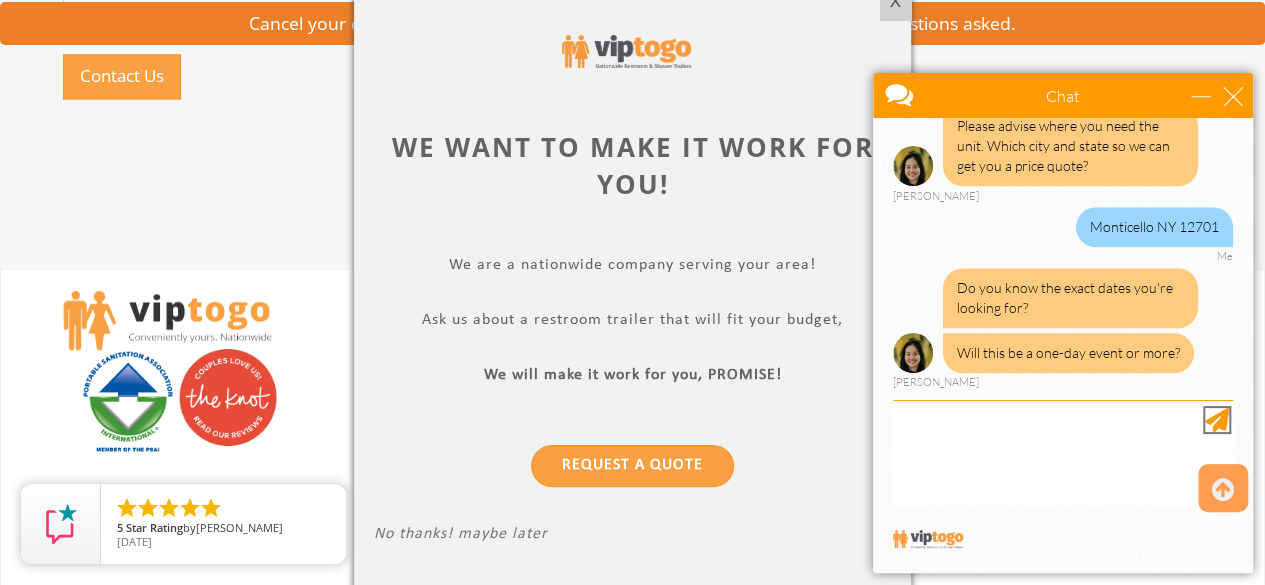 scroll, scrollTop: 1021, scrollLeft: 0, axis: vertical 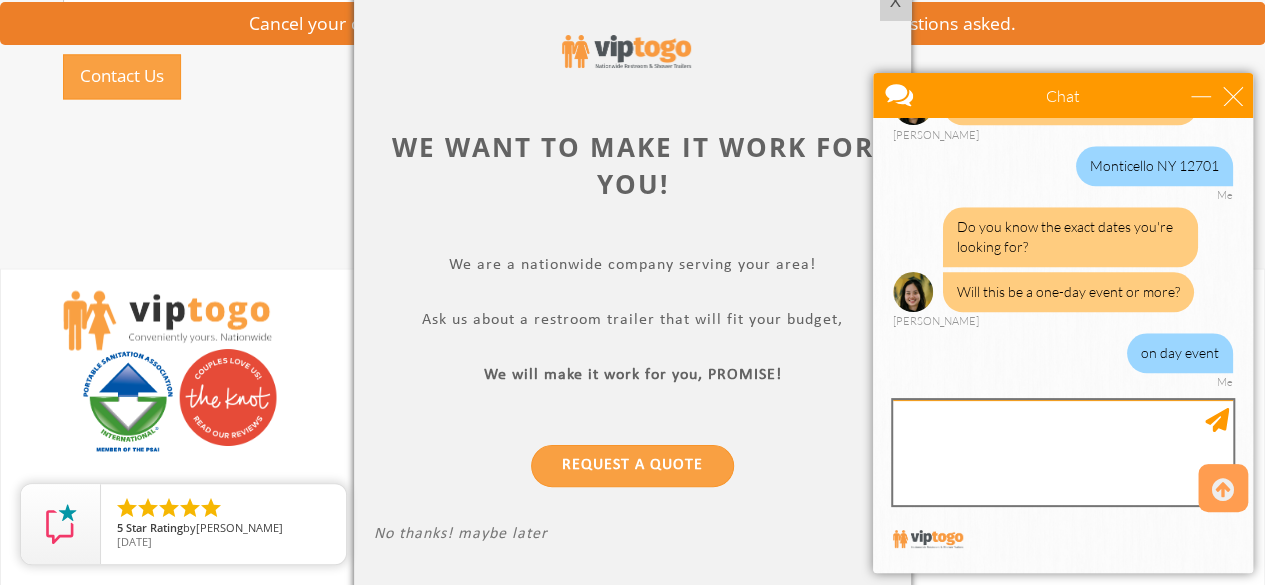 click at bounding box center (1063, 452) 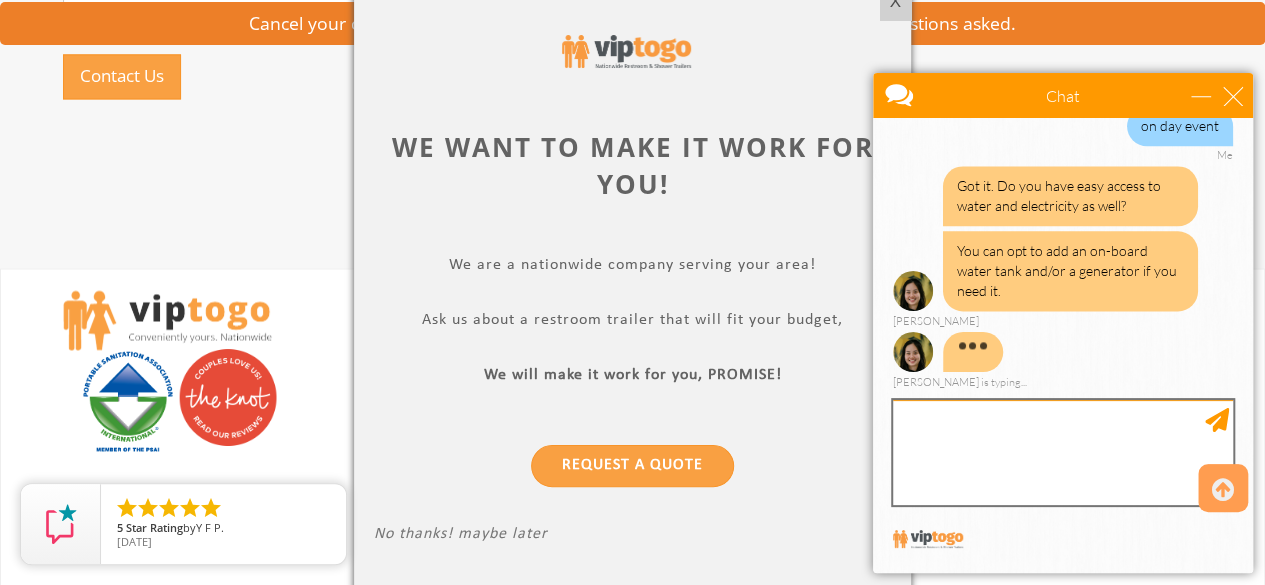 scroll, scrollTop: 1186, scrollLeft: 0, axis: vertical 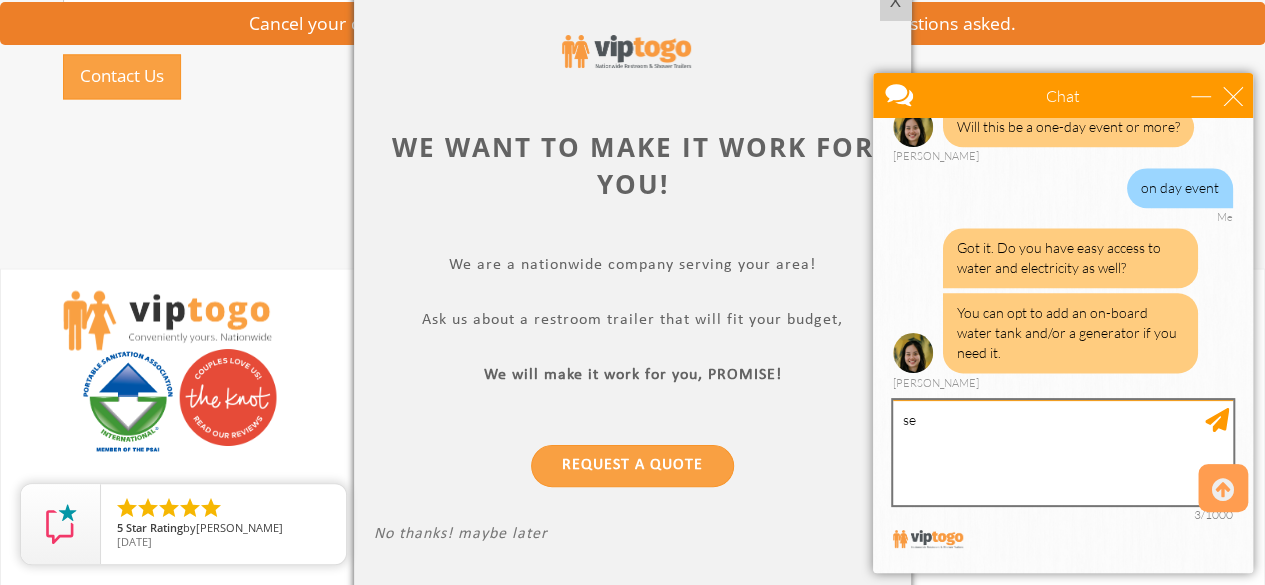 type on "s" 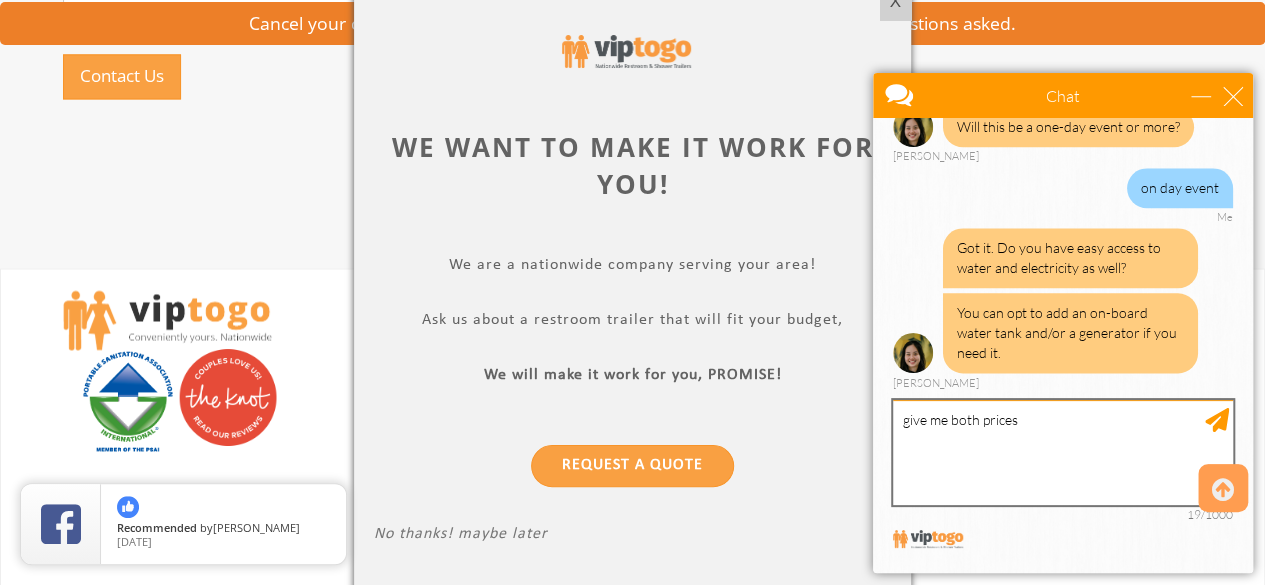 type on "give me both prices" 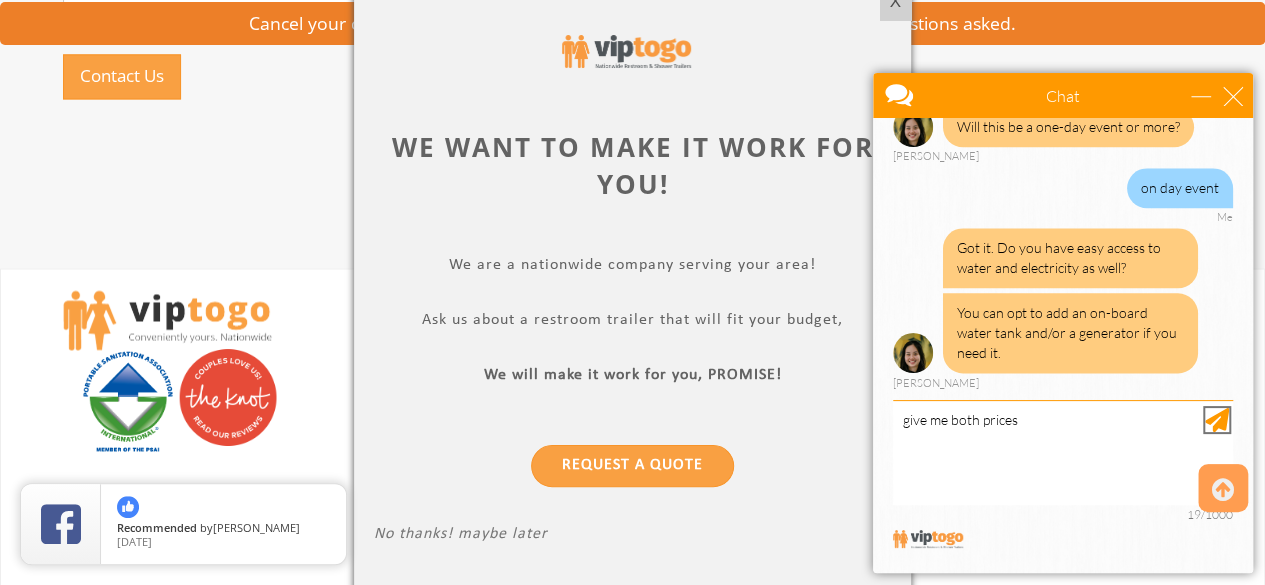 click at bounding box center [1217, 420] 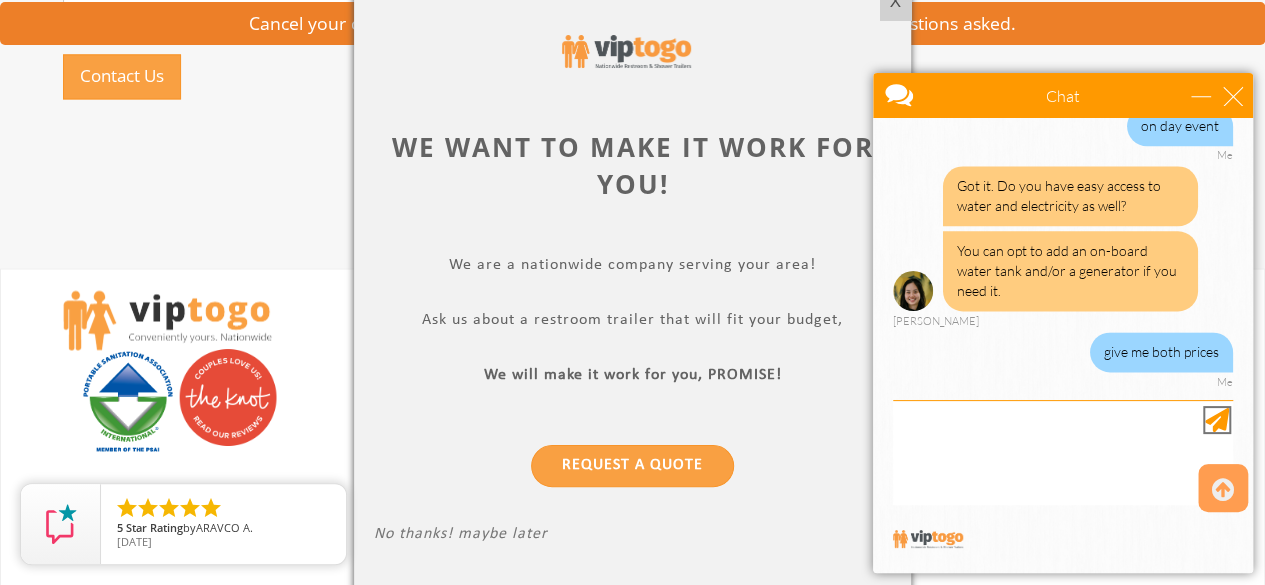 scroll, scrollTop: 1308, scrollLeft: 0, axis: vertical 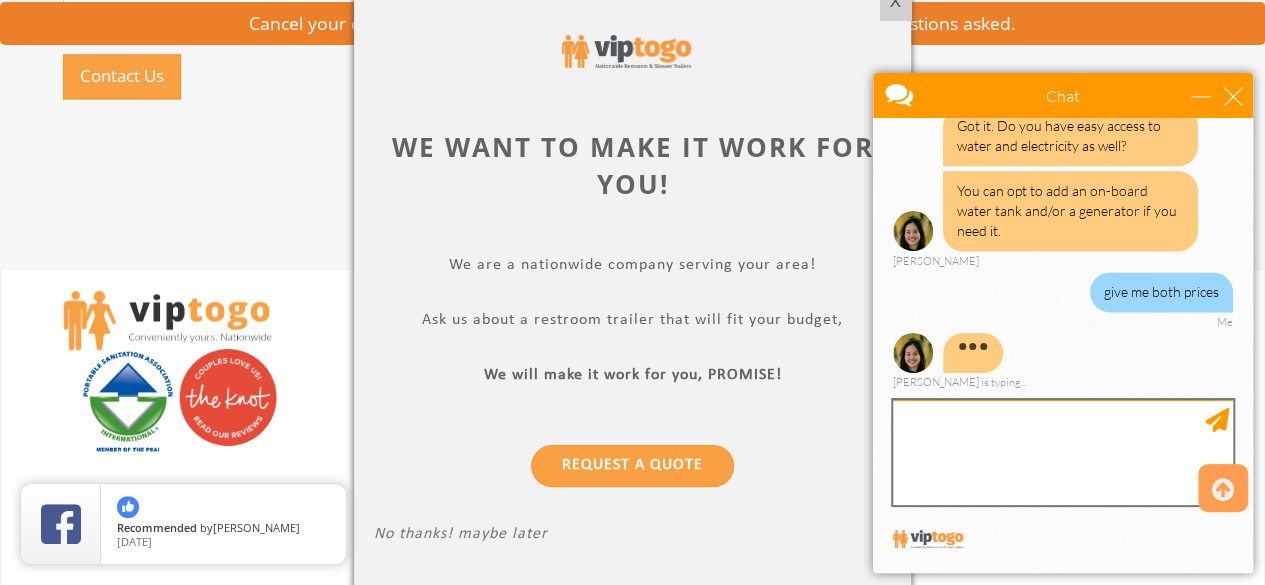 click at bounding box center [1063, 452] 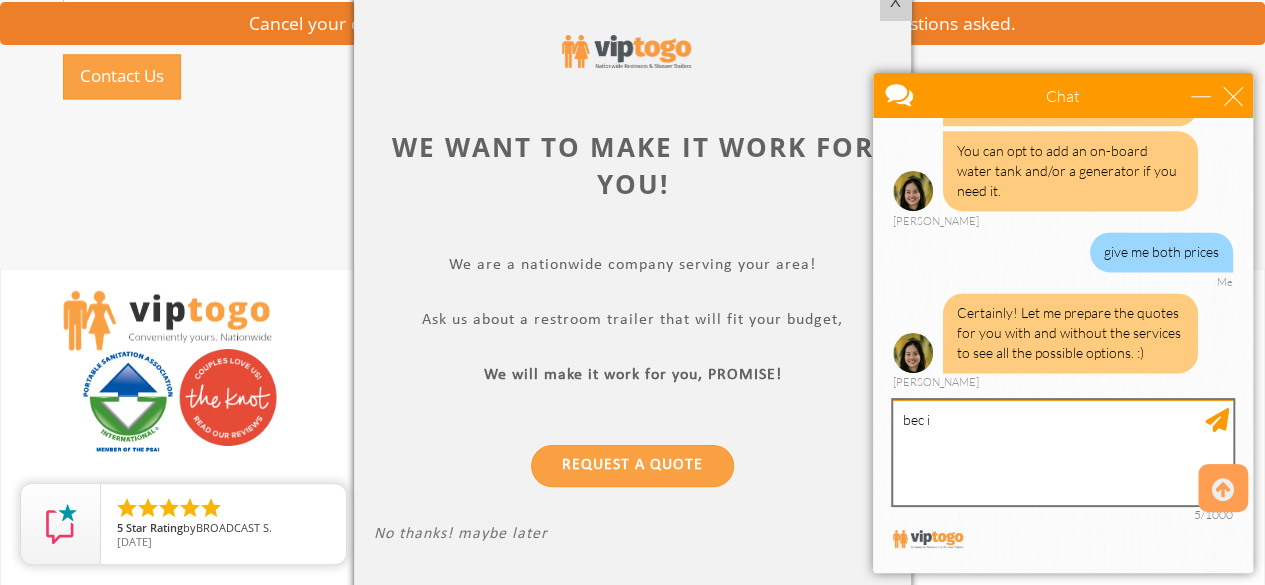 scroll, scrollTop: 1413, scrollLeft: 0, axis: vertical 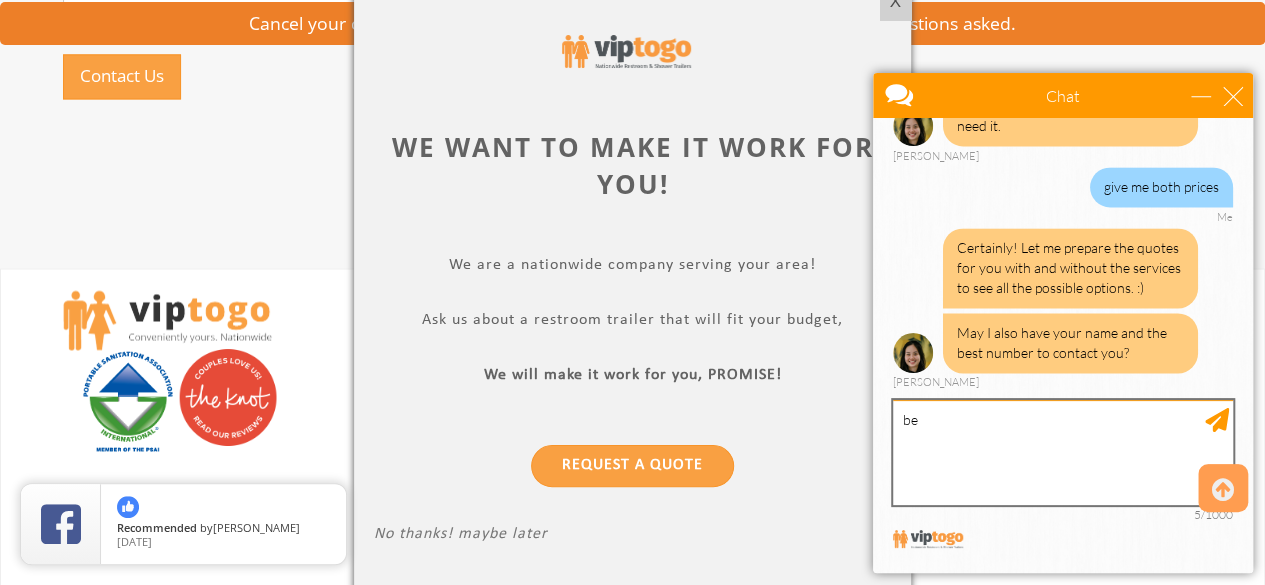 type on "b" 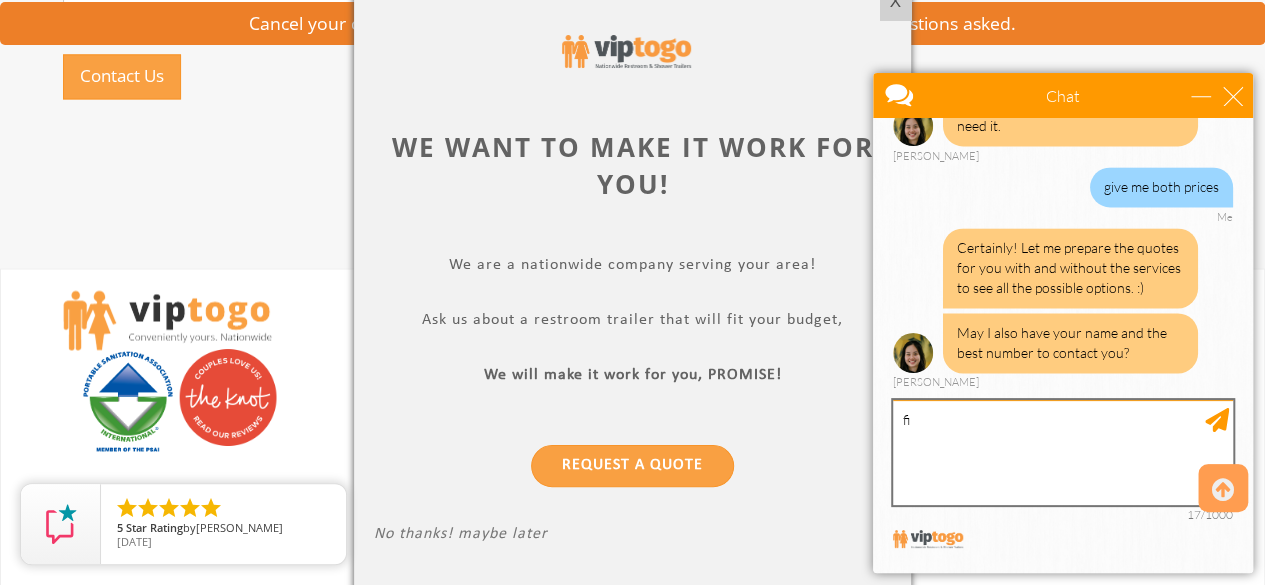 type on "f" 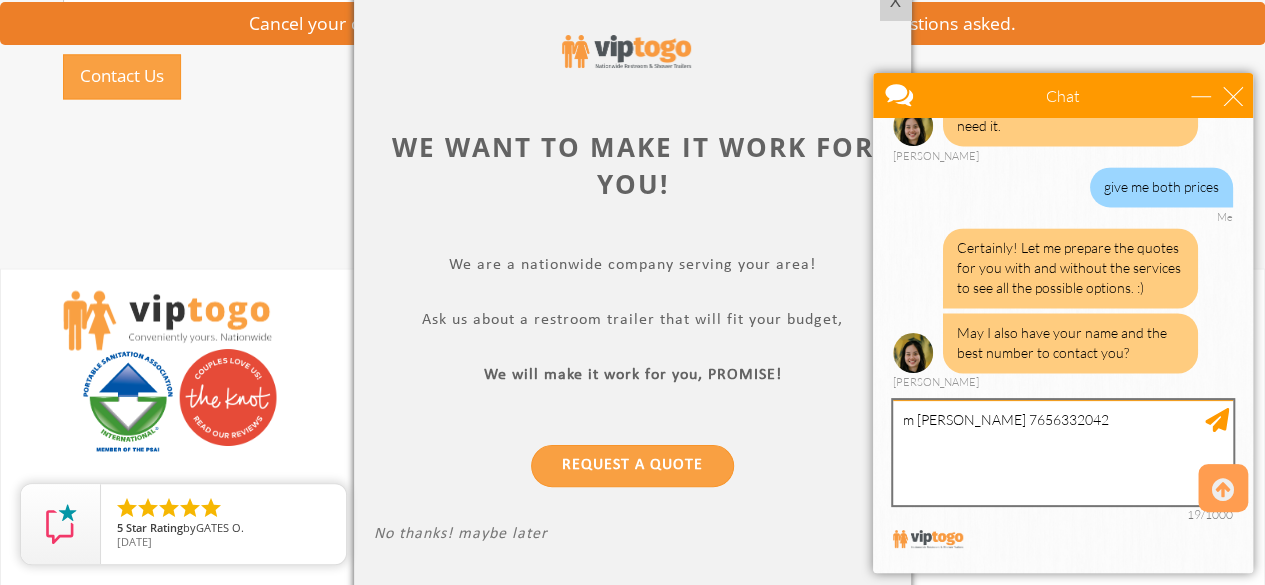 type on "m lerner 7656332042" 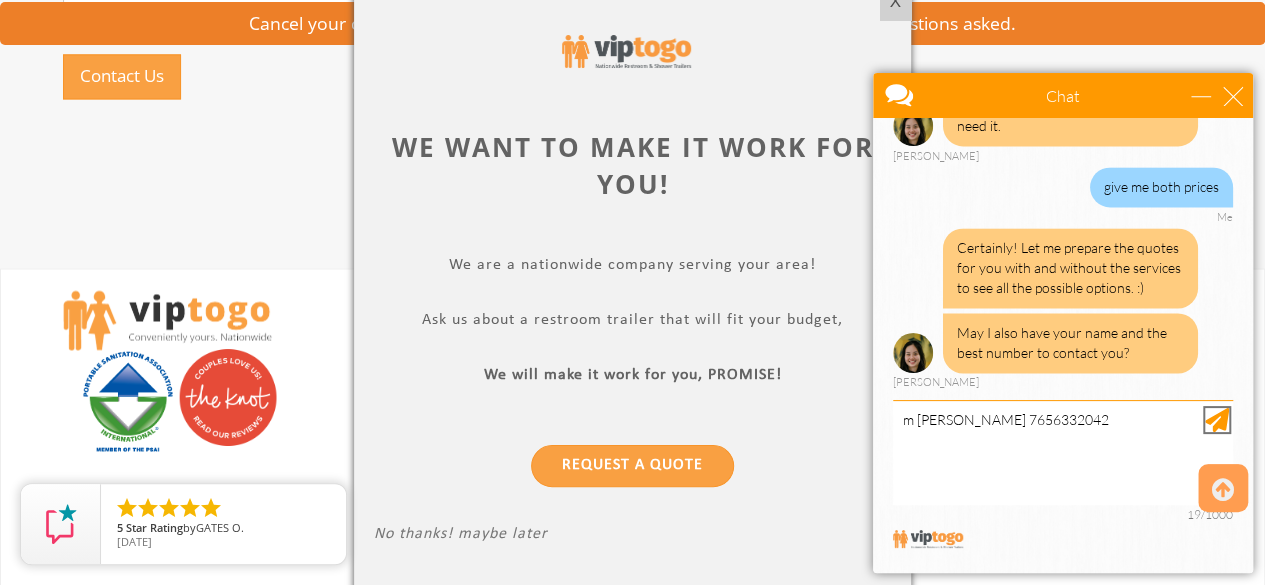 click at bounding box center (1217, 420) 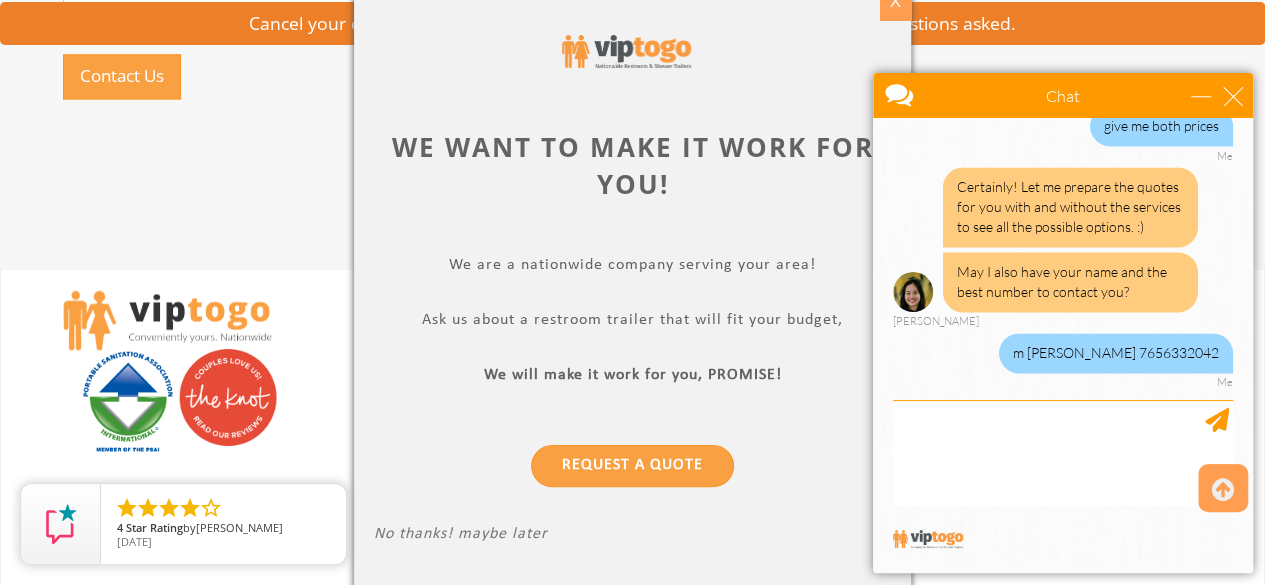 scroll, scrollTop: 1535, scrollLeft: 0, axis: vertical 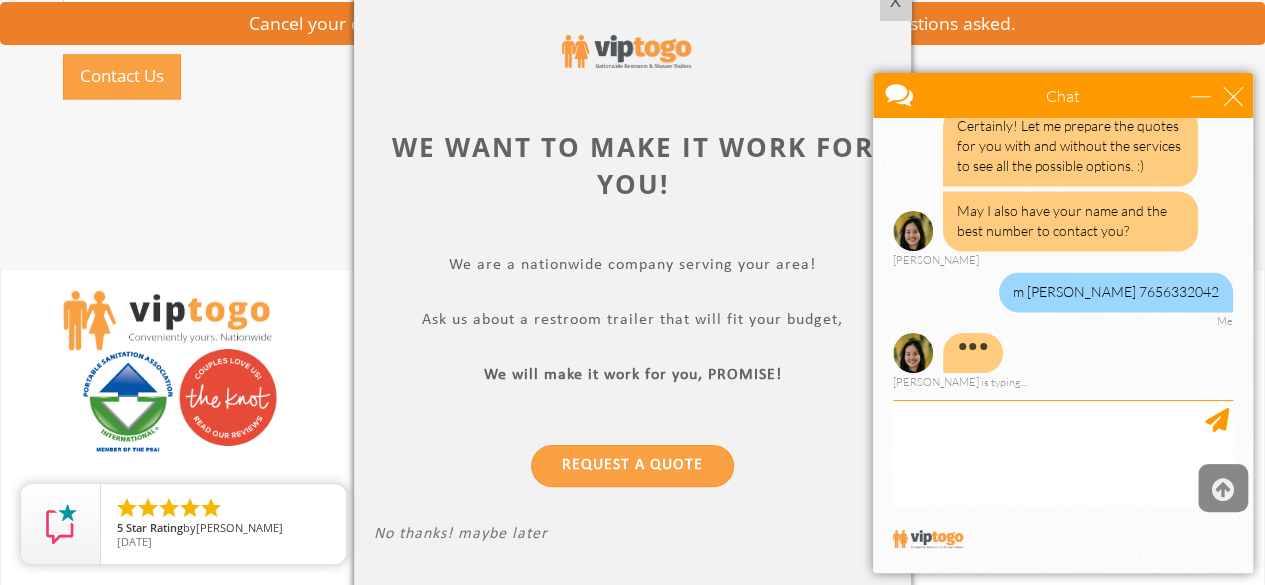 click at bounding box center [1223, 490] 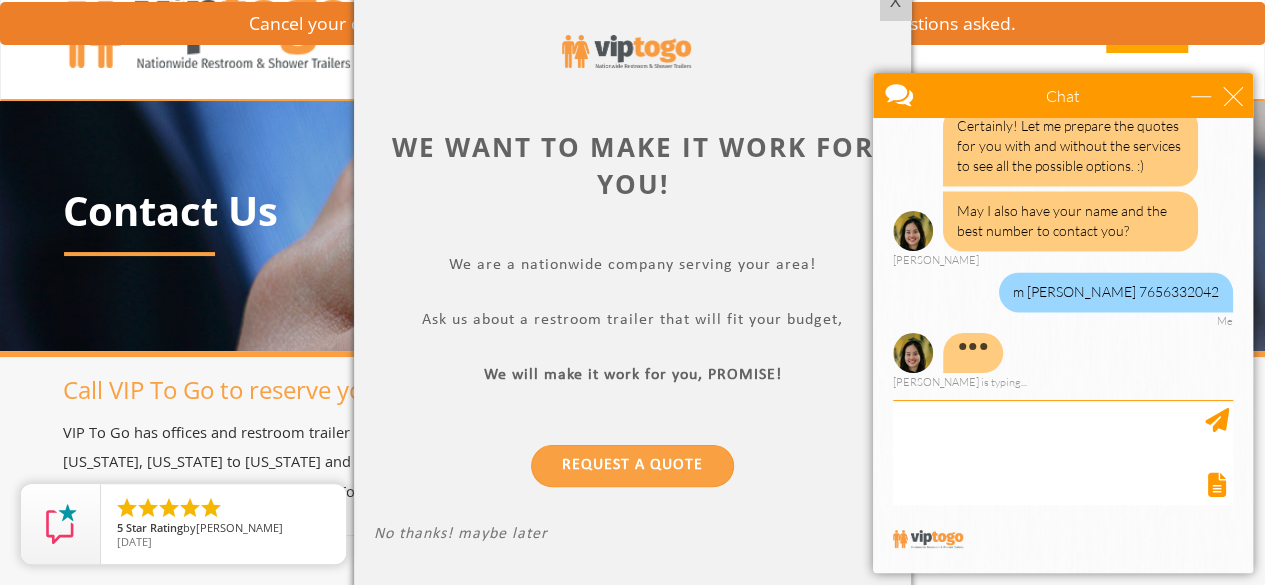 scroll, scrollTop: 0, scrollLeft: 0, axis: both 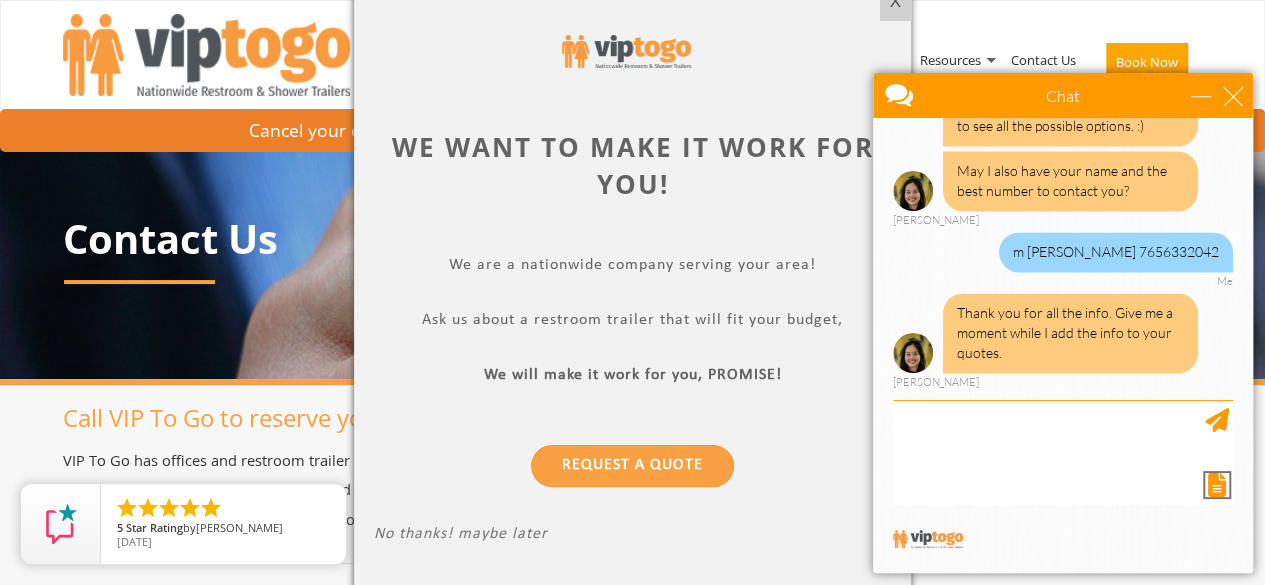 click at bounding box center [1217, 485] 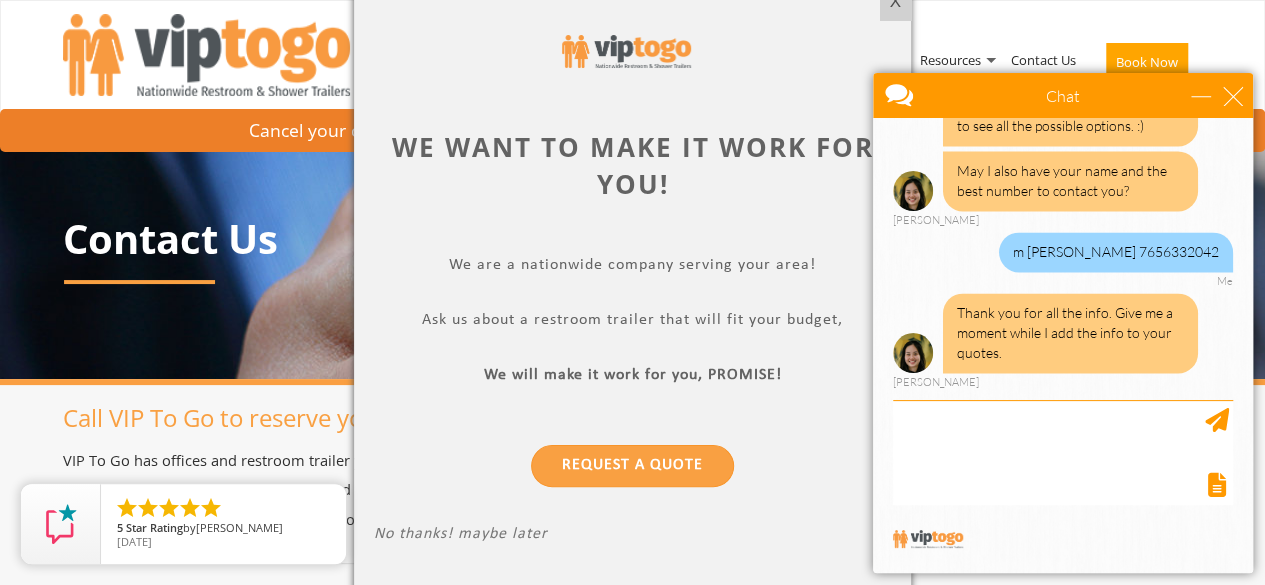 scroll, scrollTop: 1666, scrollLeft: 0, axis: vertical 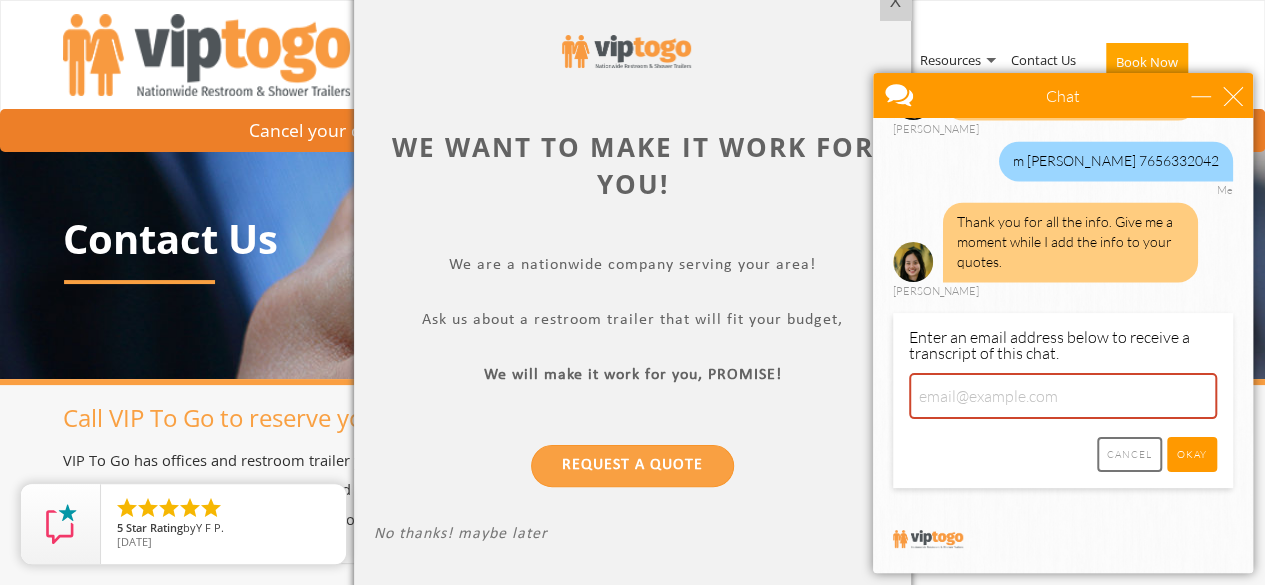 click on "Cancel" at bounding box center [1129, 454] 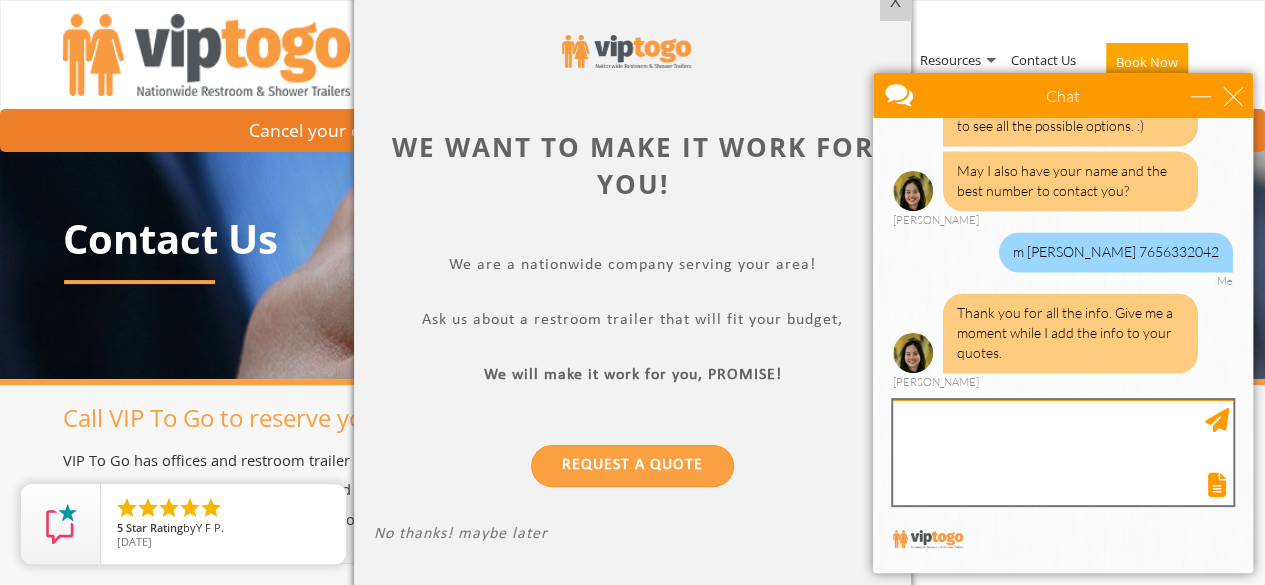 scroll, scrollTop: 1575, scrollLeft: 0, axis: vertical 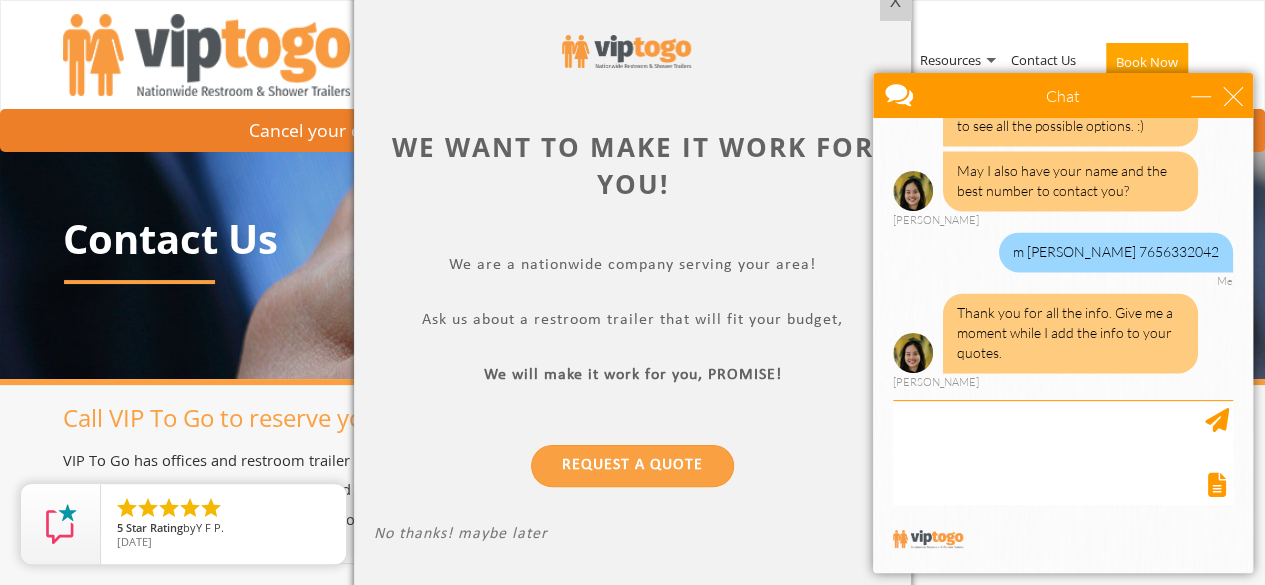 click on "CLOSE RETURN TO CHAT CANCEL UPLOAD MESSAGE NOT FOUND: [EN][63]. MESSAGE NOT FOUND: [EN][62]." at bounding box center (1063, 543) 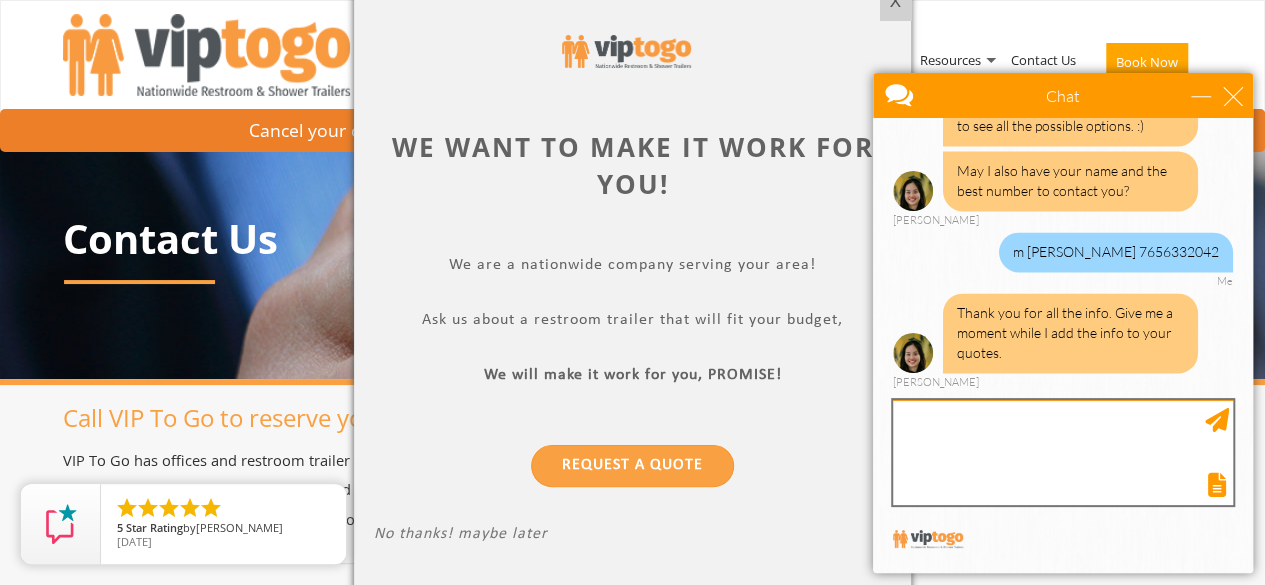 click at bounding box center (1063, 452) 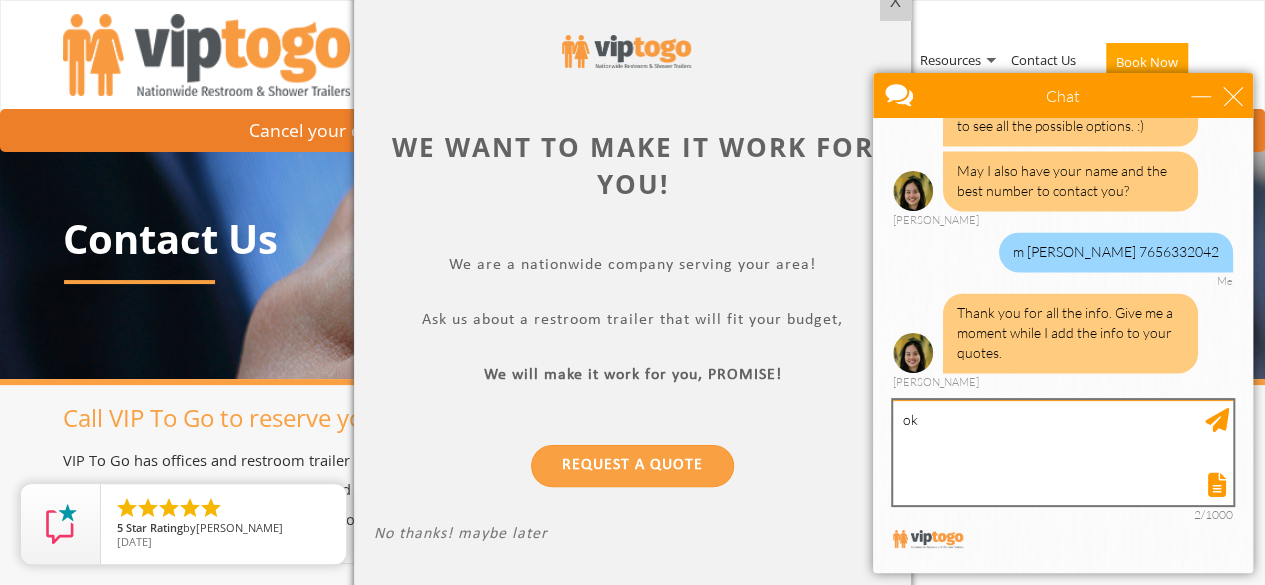 type on "ok" 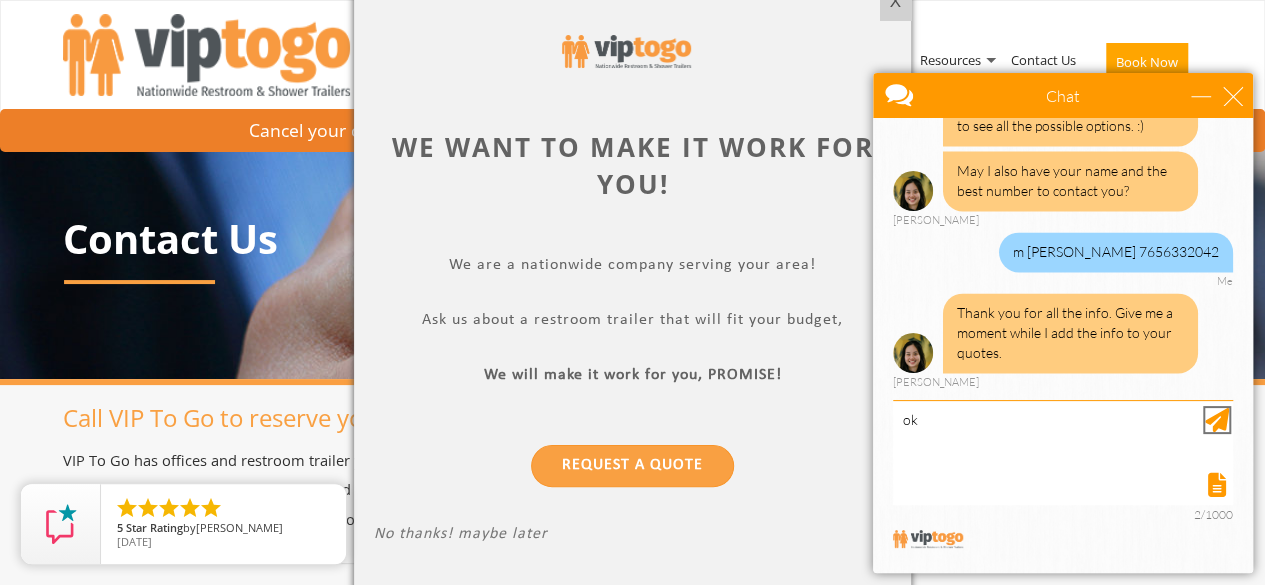 click at bounding box center [1217, 420] 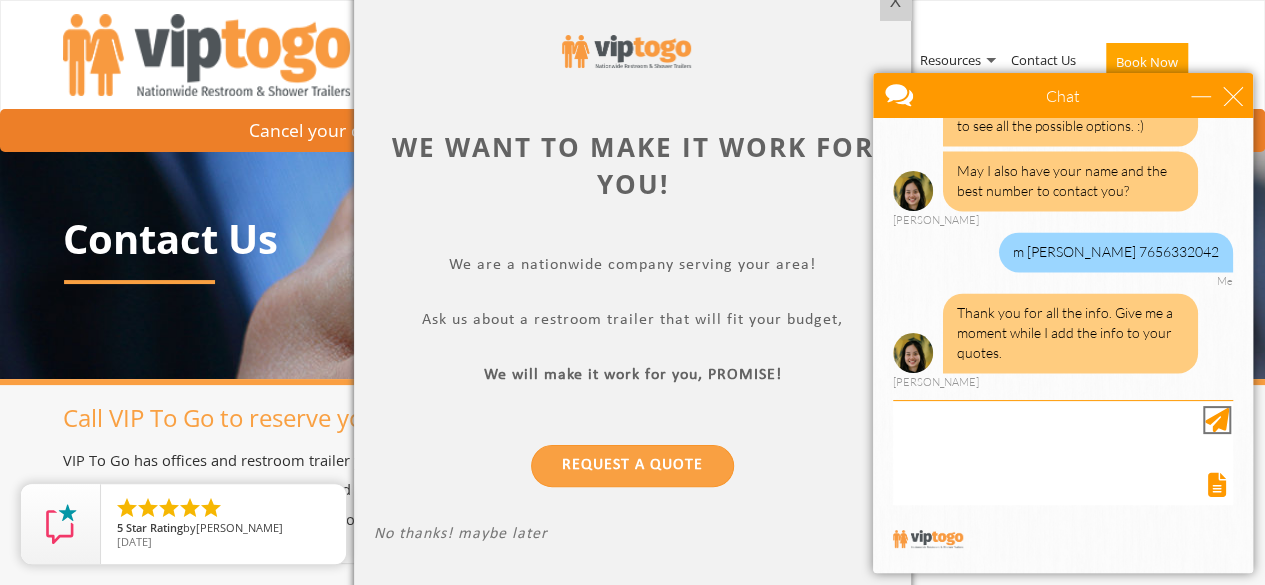 scroll, scrollTop: 1636, scrollLeft: 0, axis: vertical 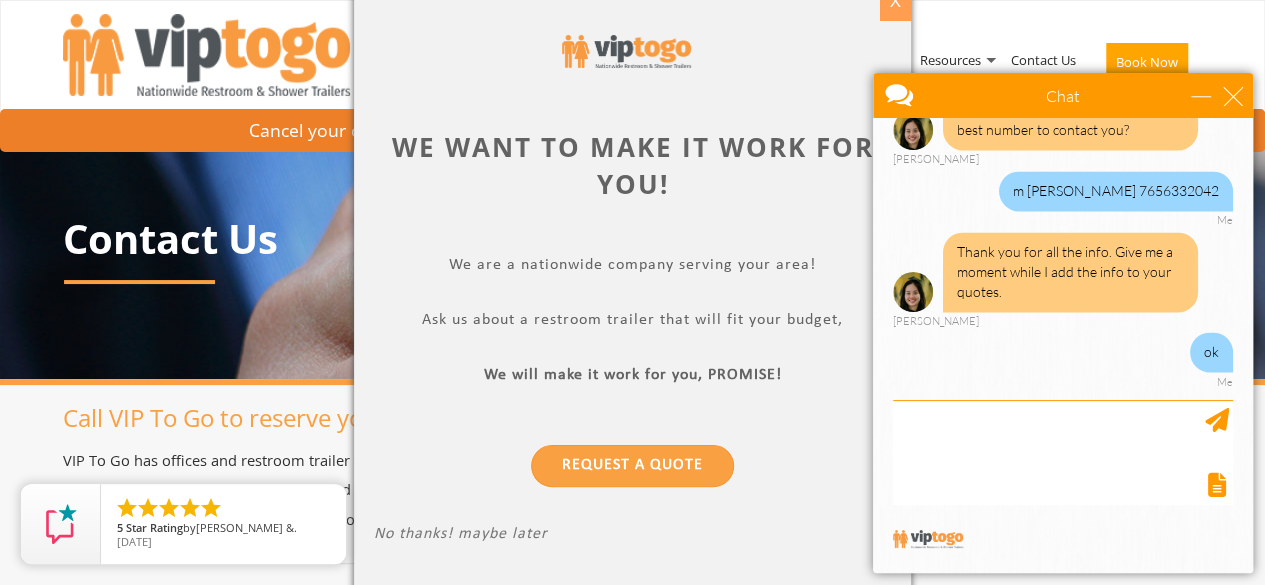 click on "X" at bounding box center [895, 2] 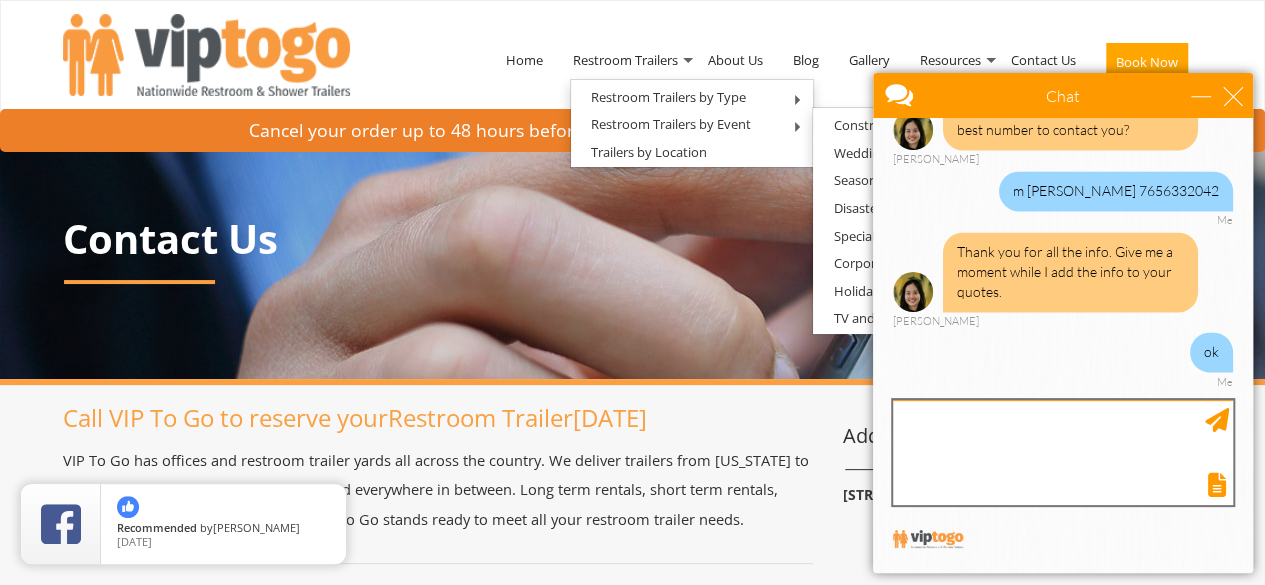 click at bounding box center [1063, 452] 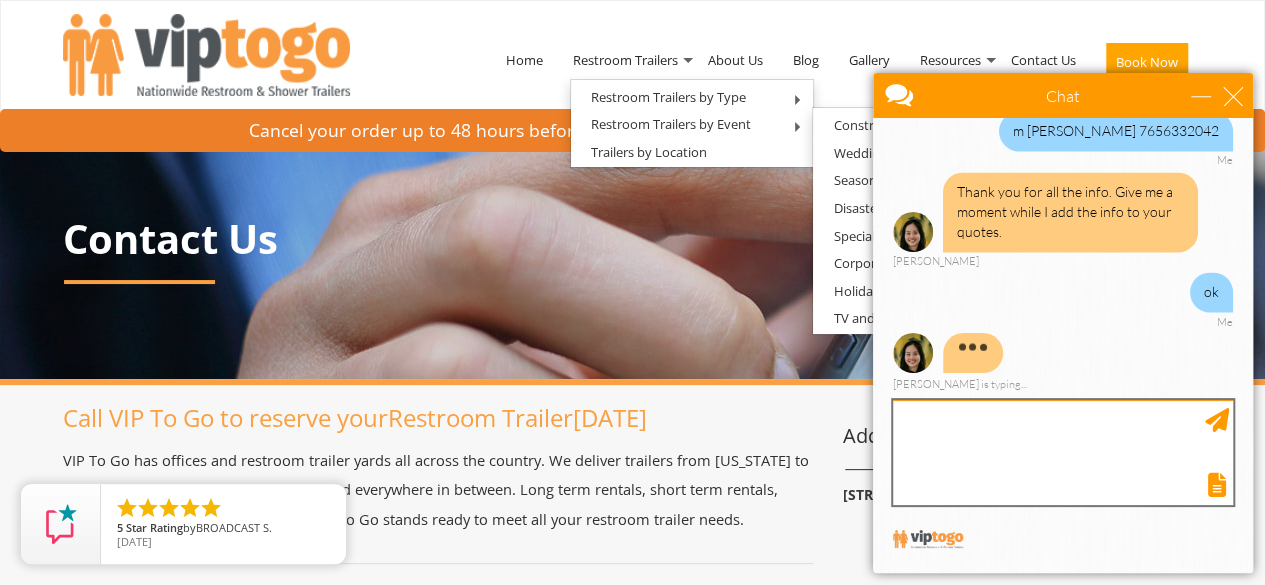 scroll, scrollTop: 1756, scrollLeft: 0, axis: vertical 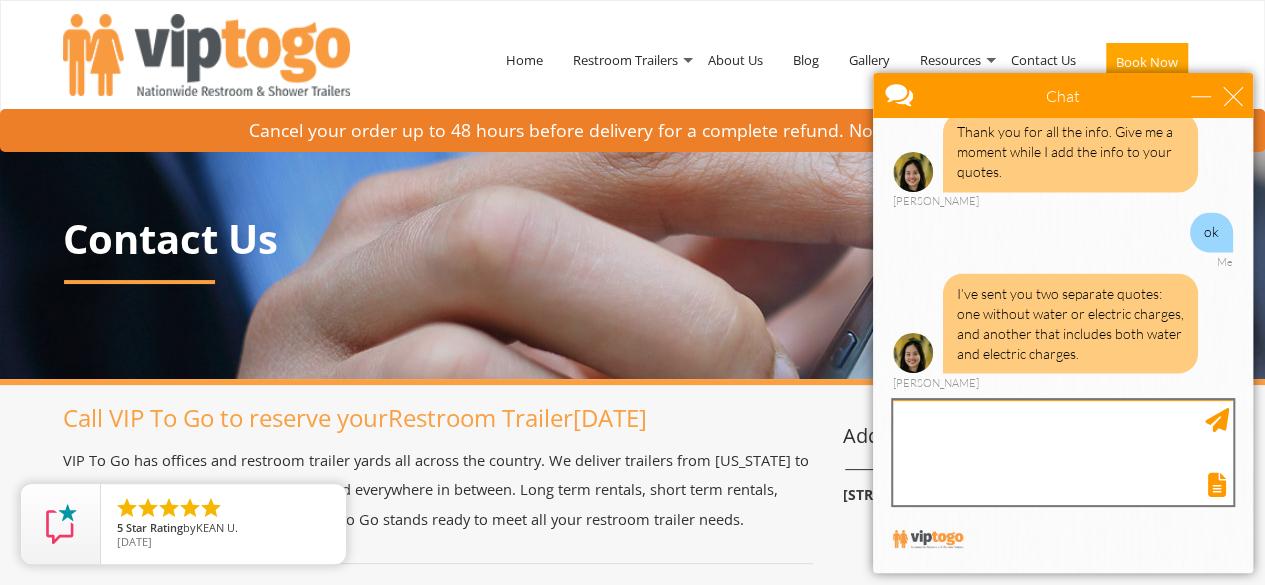 click at bounding box center (1063, 452) 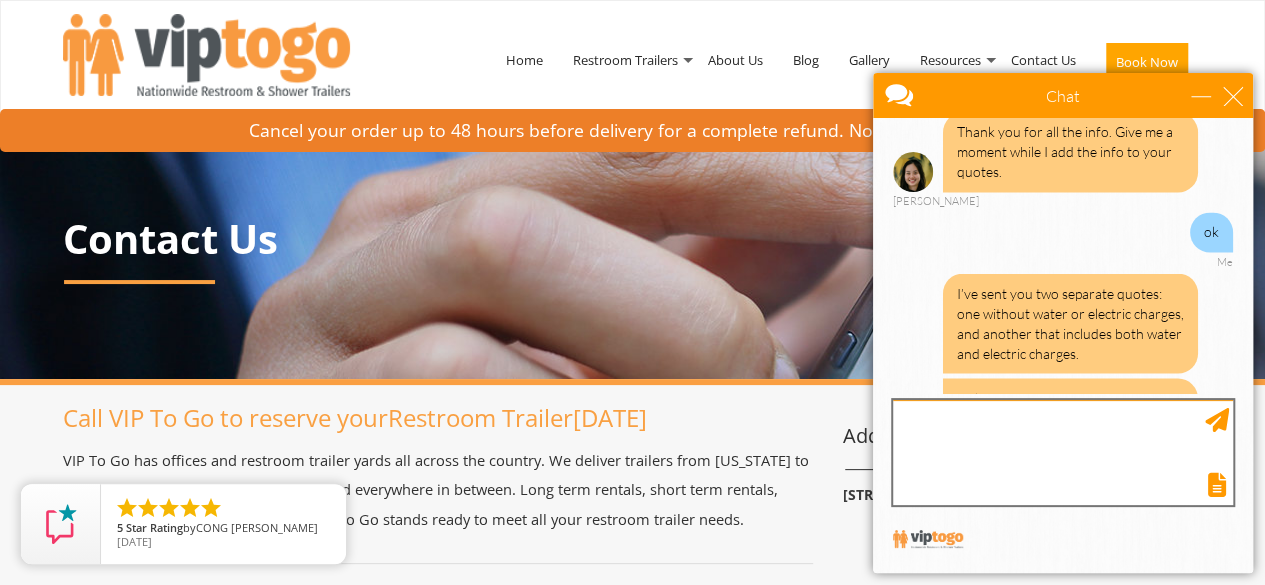 scroll, scrollTop: 1842, scrollLeft: 0, axis: vertical 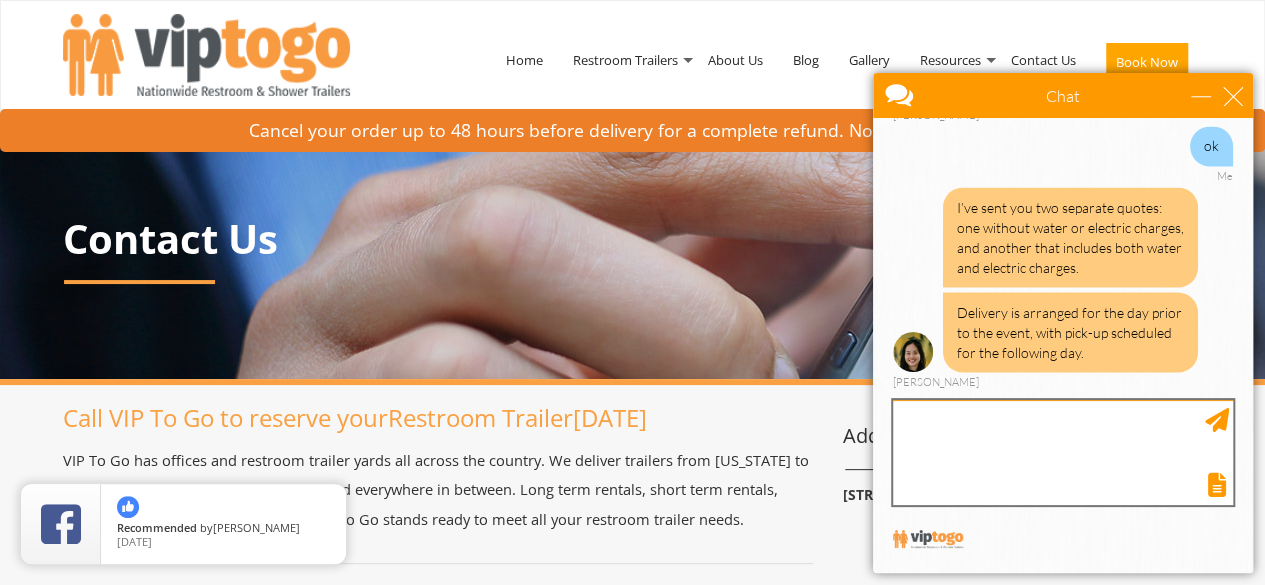 click at bounding box center [1063, 452] 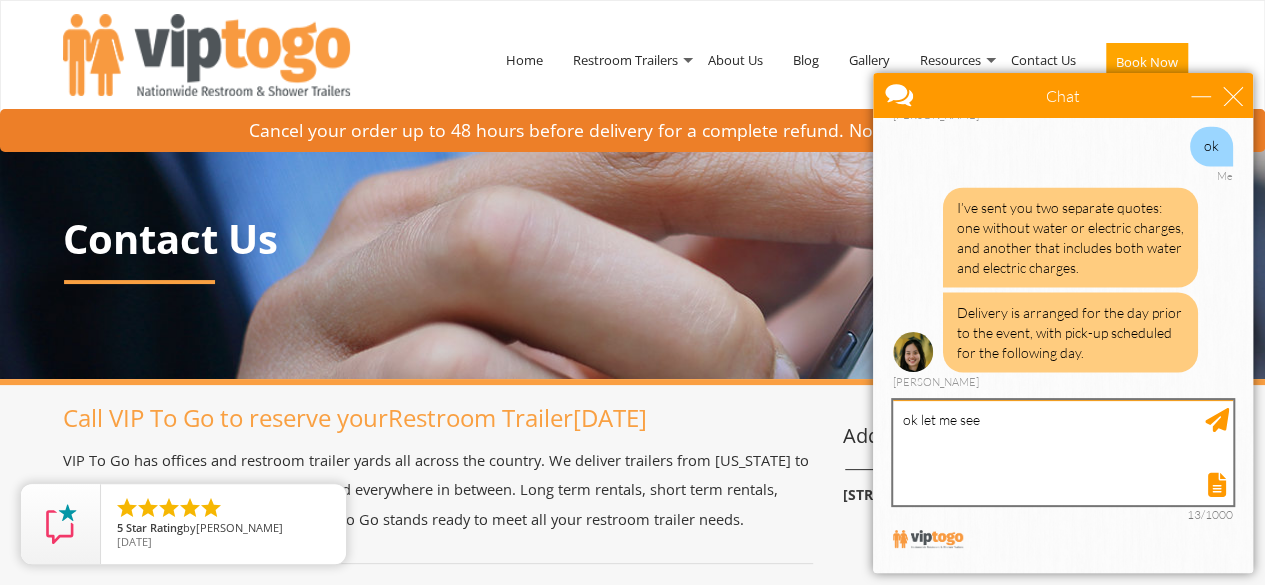 type on "ok let me see" 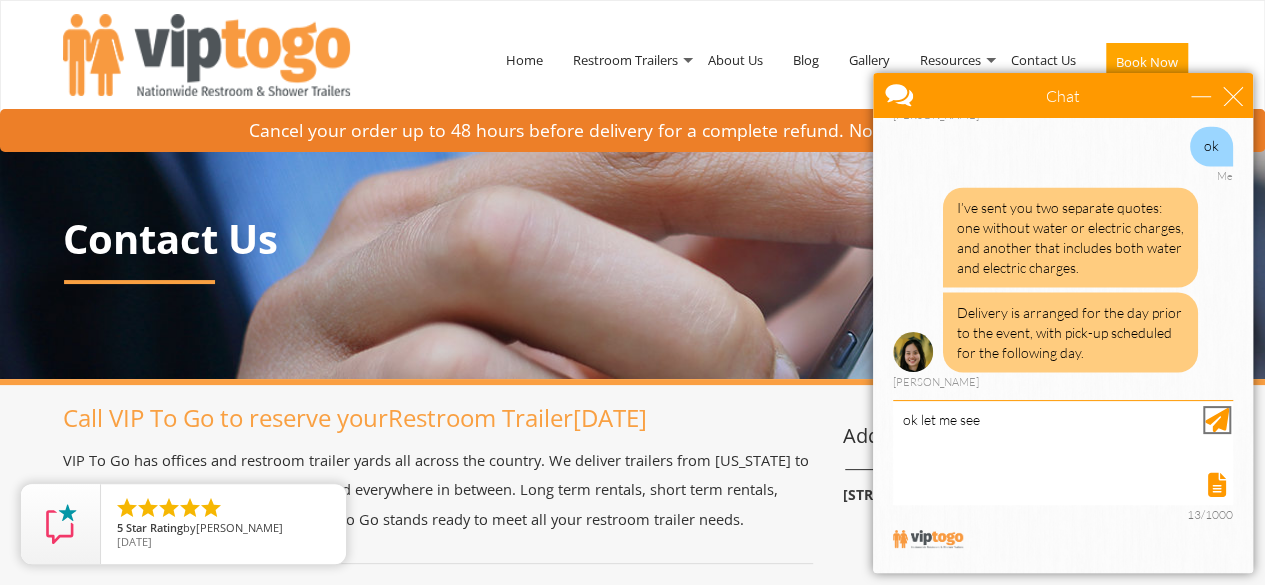 click at bounding box center [1217, 420] 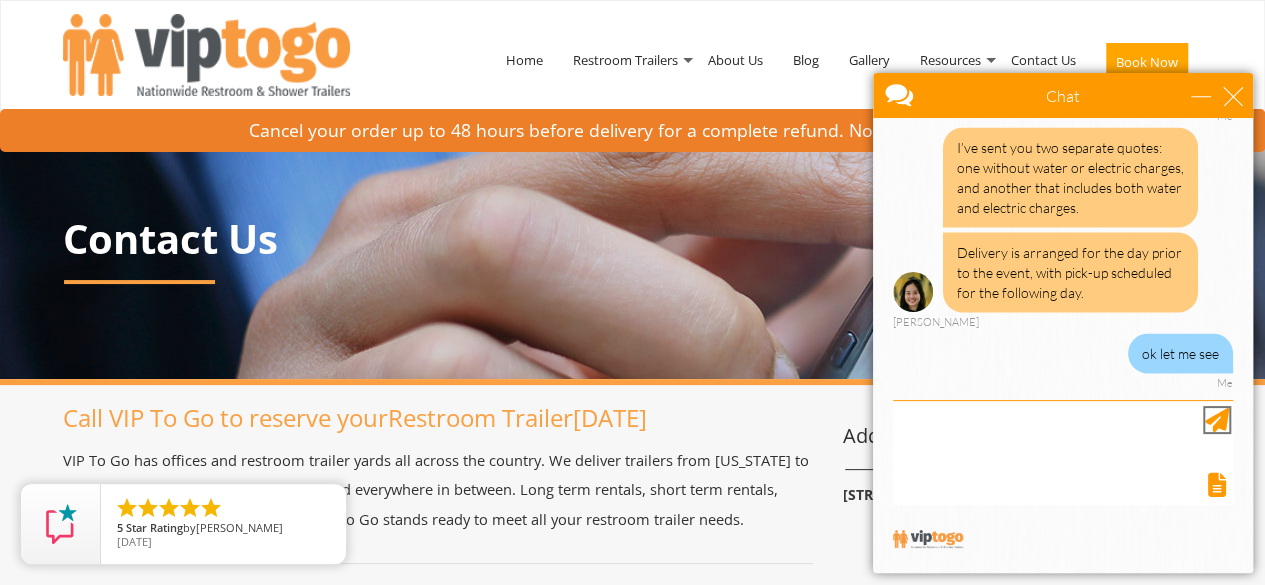 scroll, scrollTop: 1963, scrollLeft: 0, axis: vertical 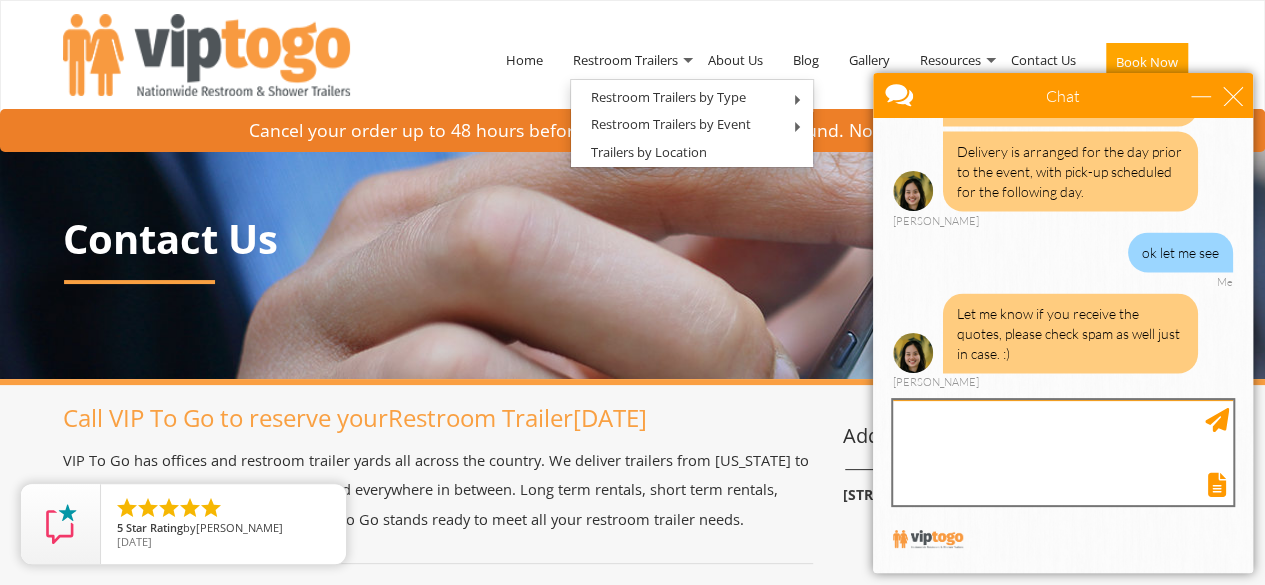 click at bounding box center (1063, 452) 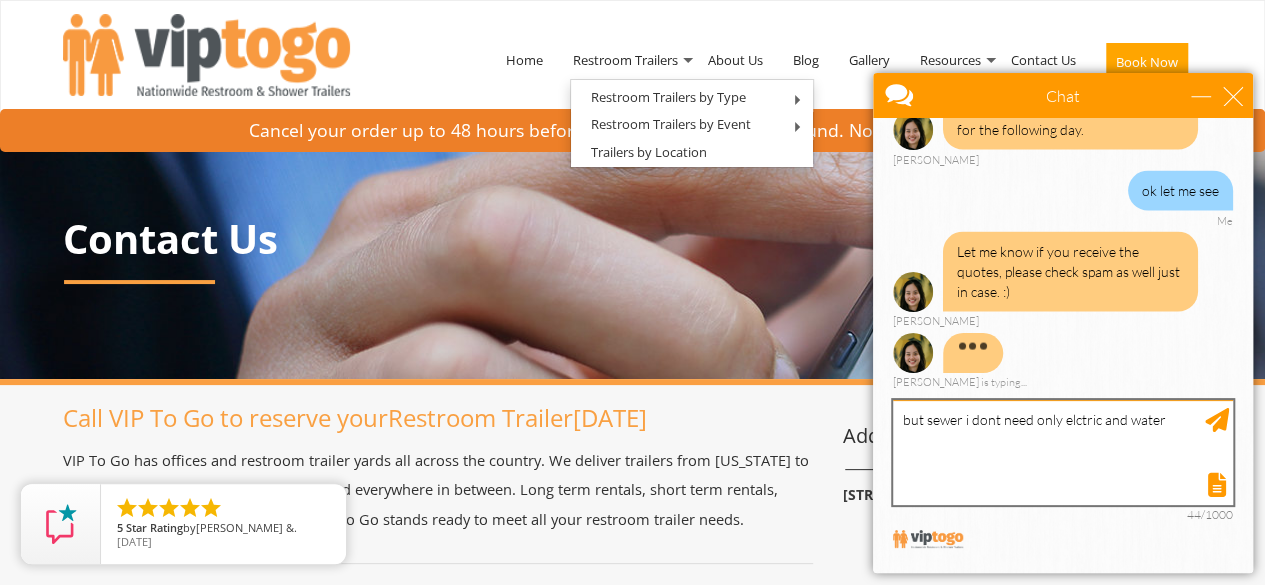 scroll, scrollTop: 2003, scrollLeft: 0, axis: vertical 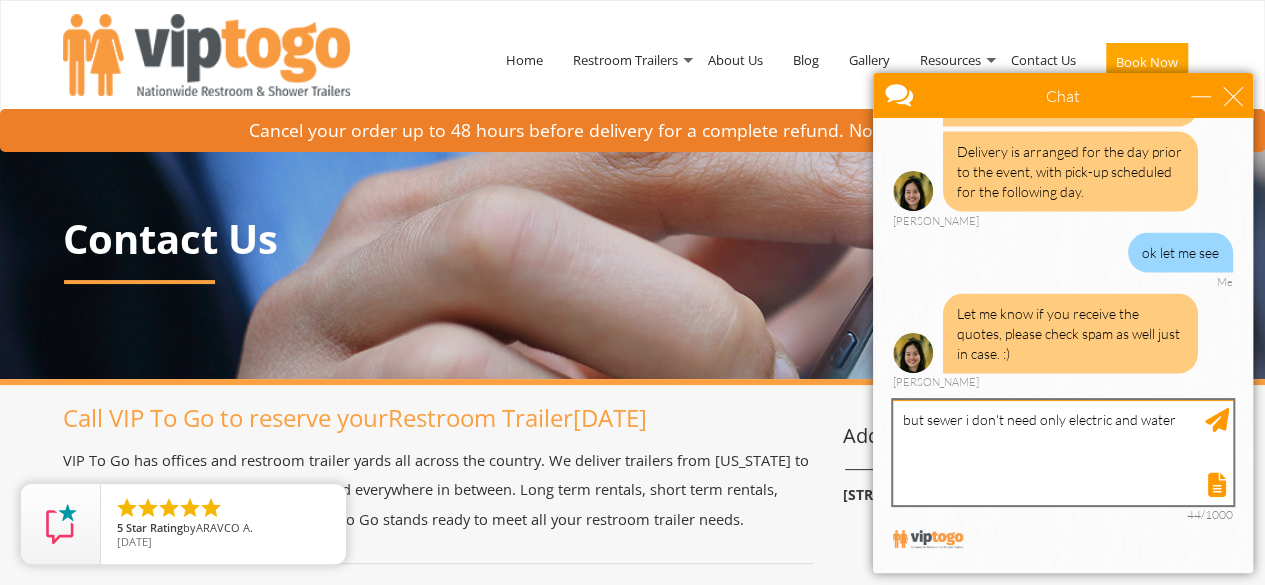 type on "but sewer i don't need only electric and water" 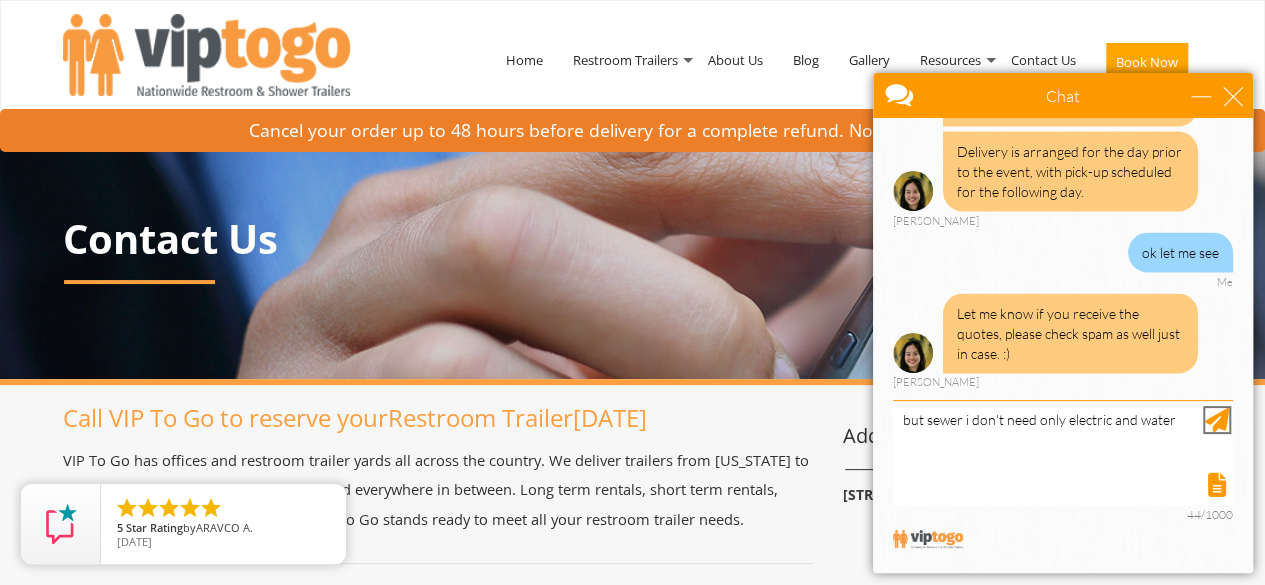 click at bounding box center [1217, 420] 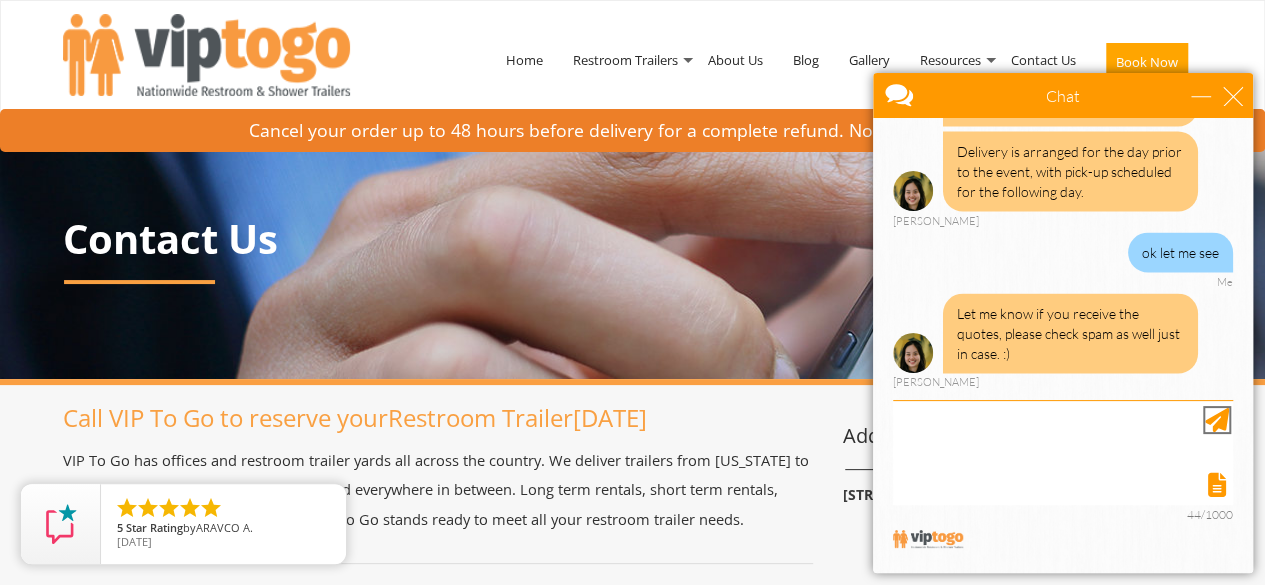 scroll, scrollTop: 2084, scrollLeft: 0, axis: vertical 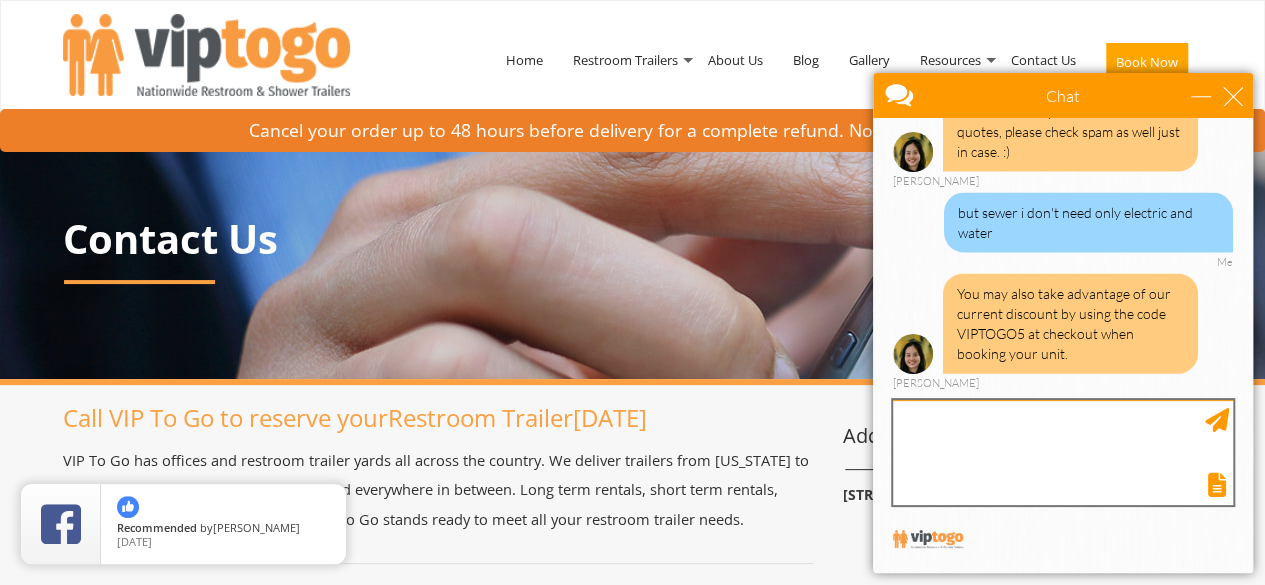 click at bounding box center [1063, 452] 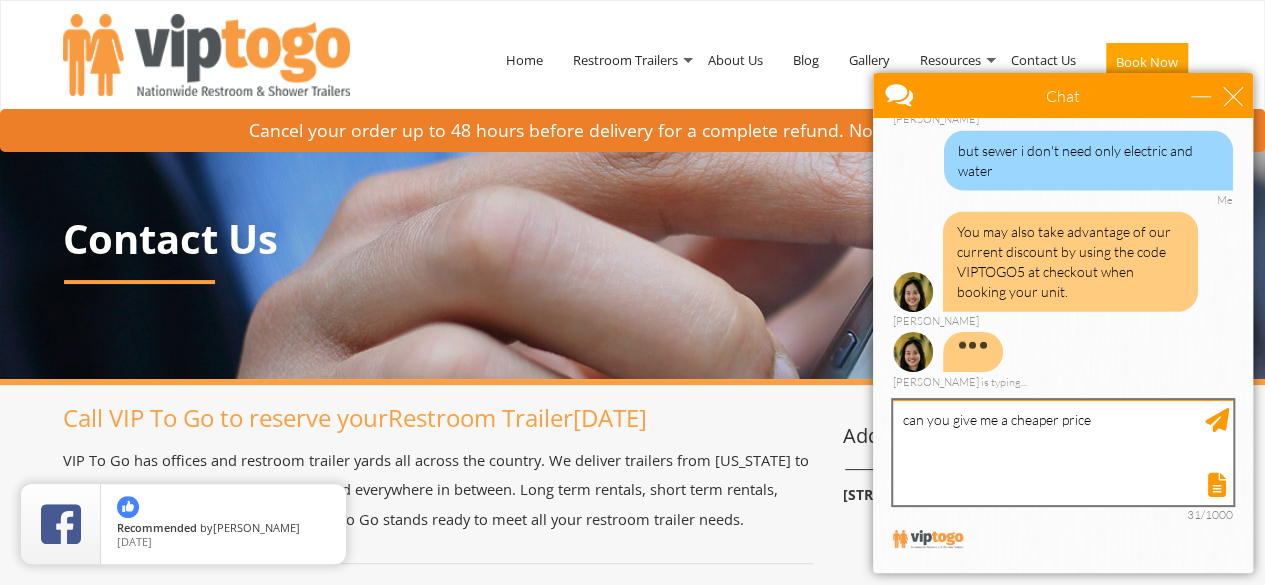 scroll, scrollTop: 2270, scrollLeft: 0, axis: vertical 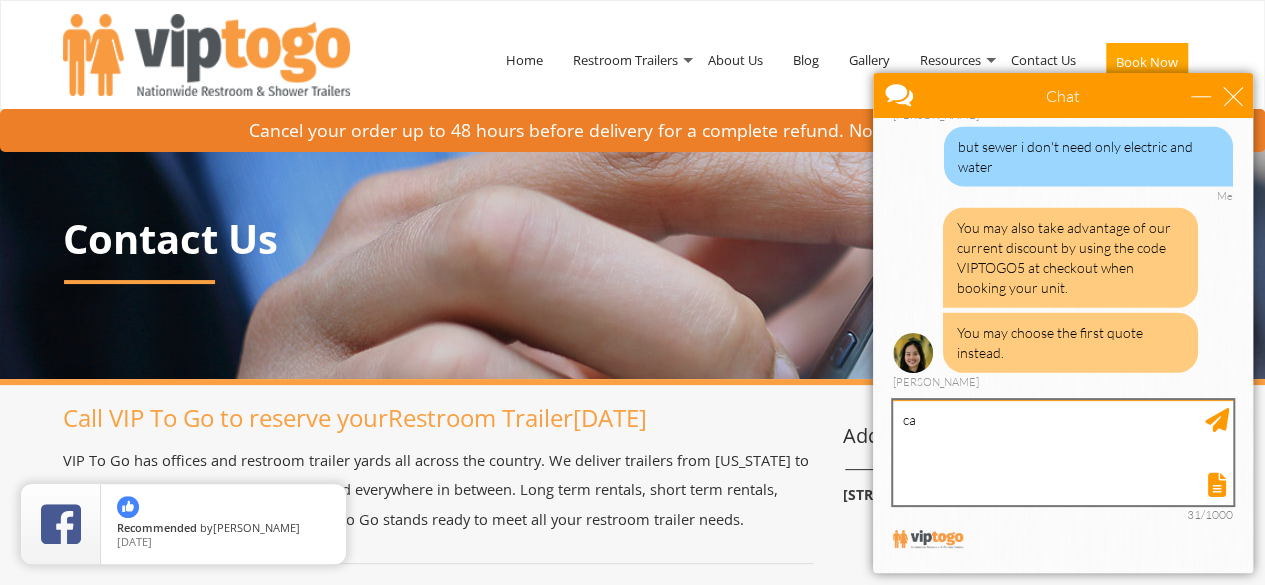 type on "c" 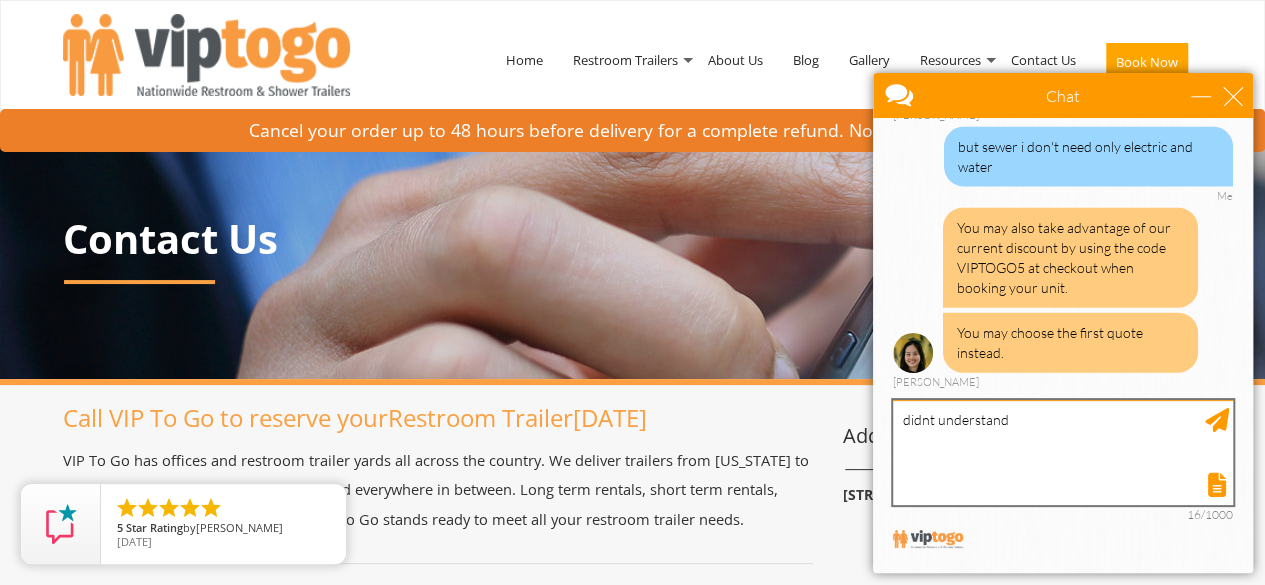 type on "didnt understand" 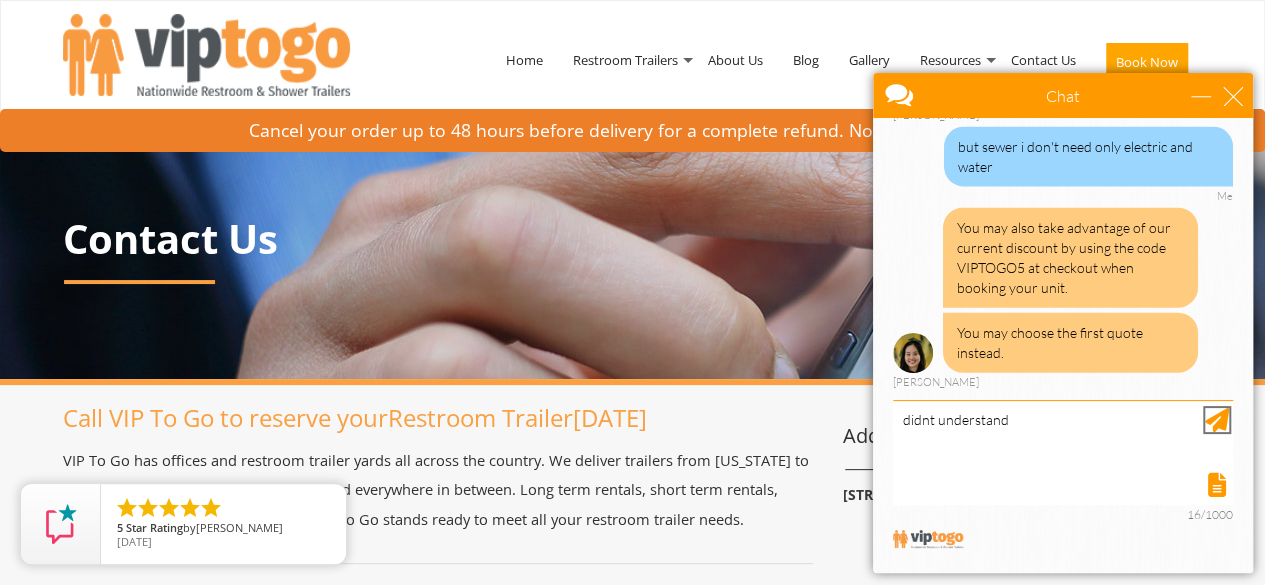 click at bounding box center (1217, 420) 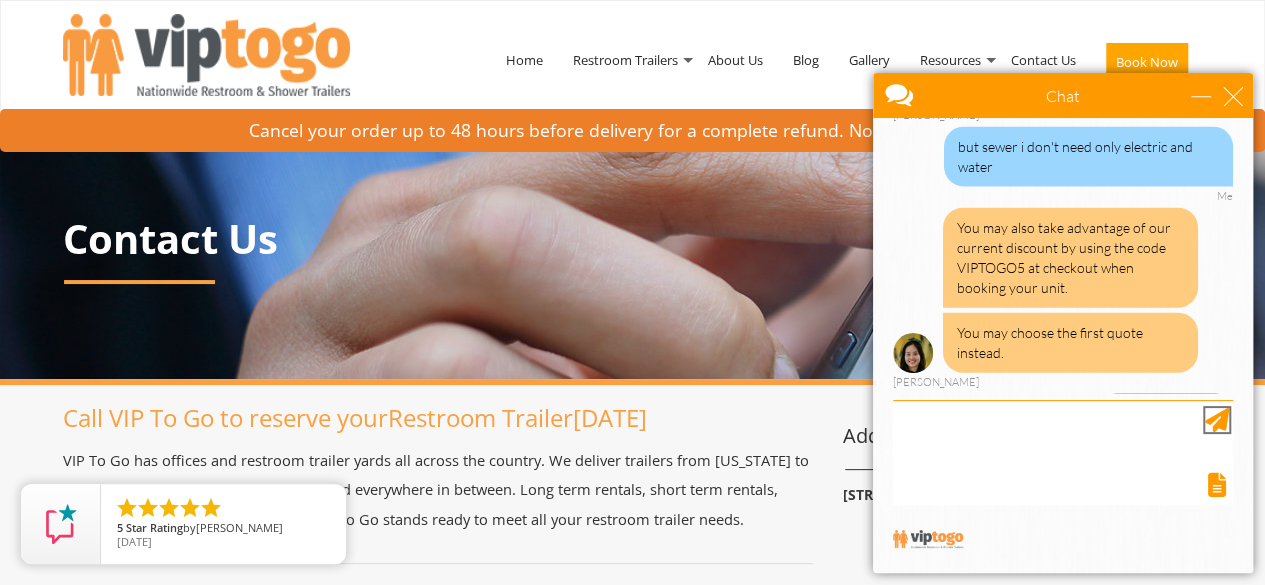 scroll, scrollTop: 2330, scrollLeft: 0, axis: vertical 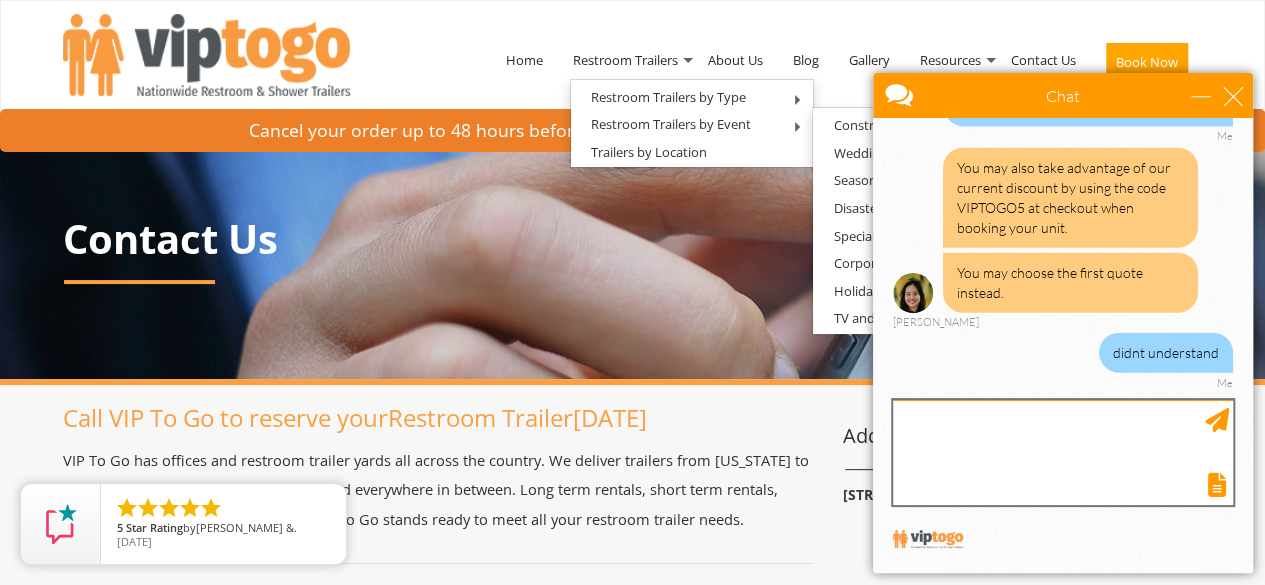 click at bounding box center (1063, 452) 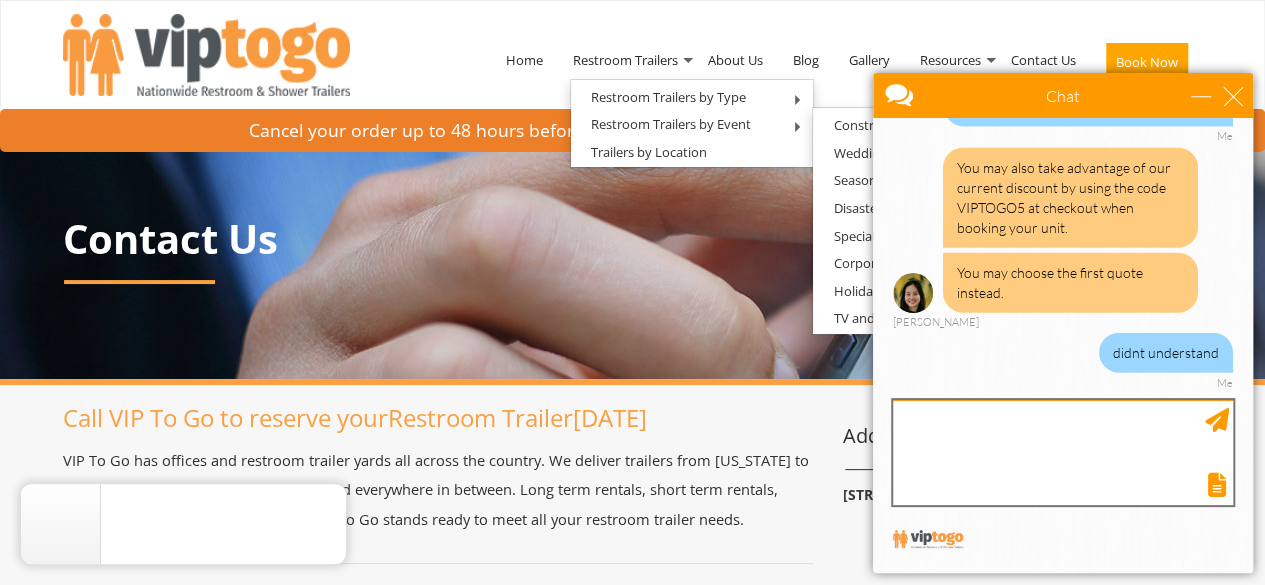 type on "u" 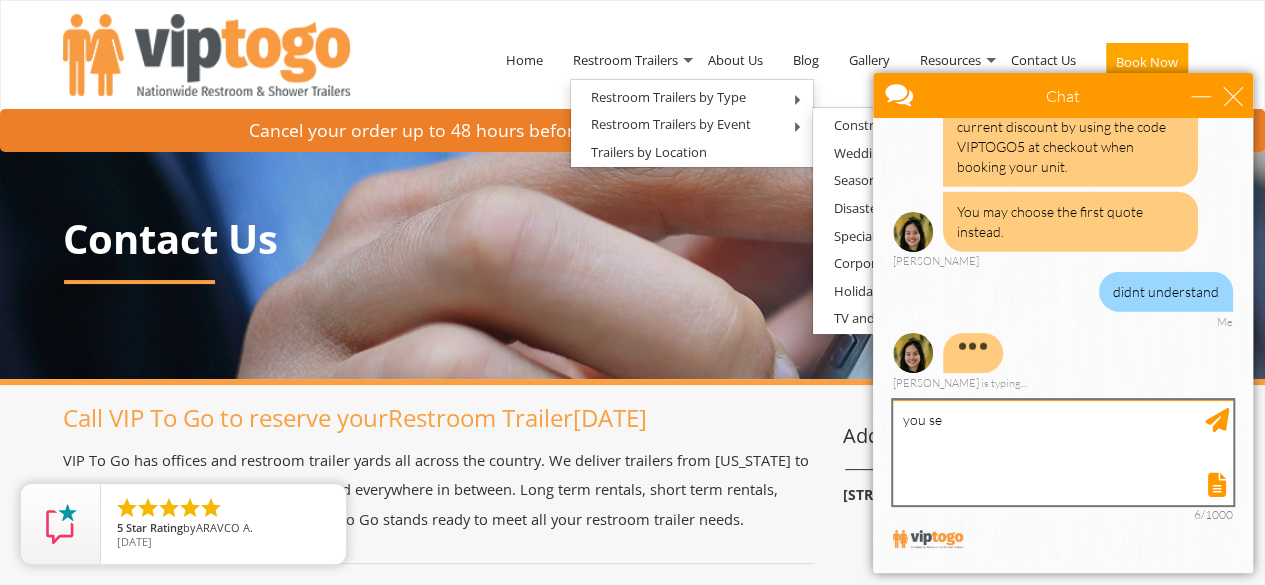 scroll, scrollTop: 2411, scrollLeft: 0, axis: vertical 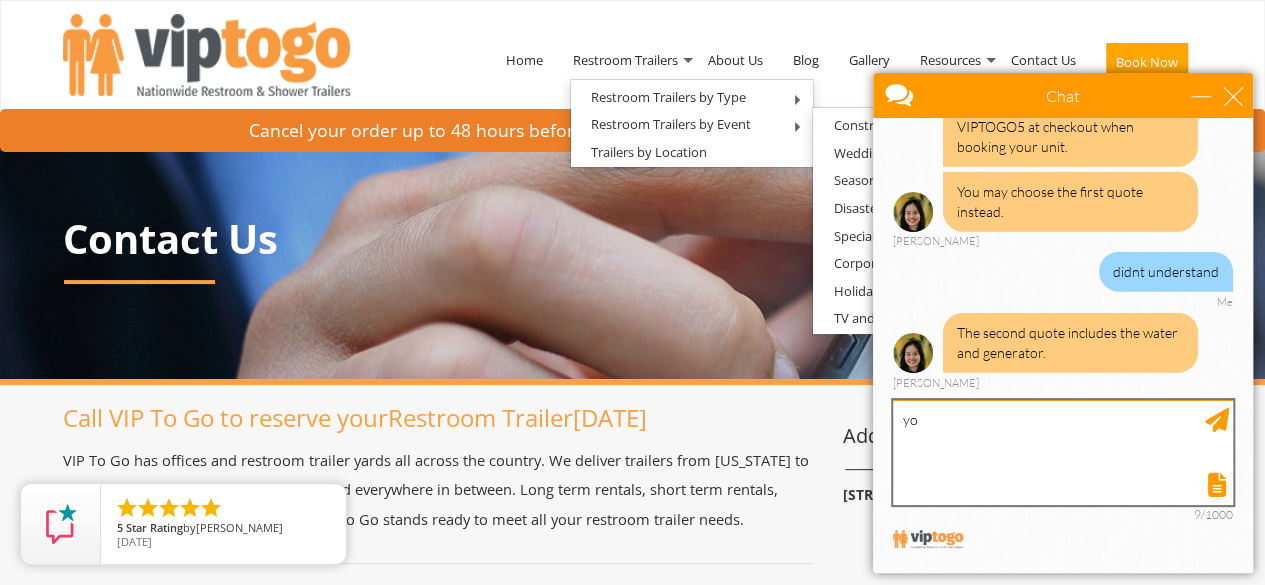 type on "y" 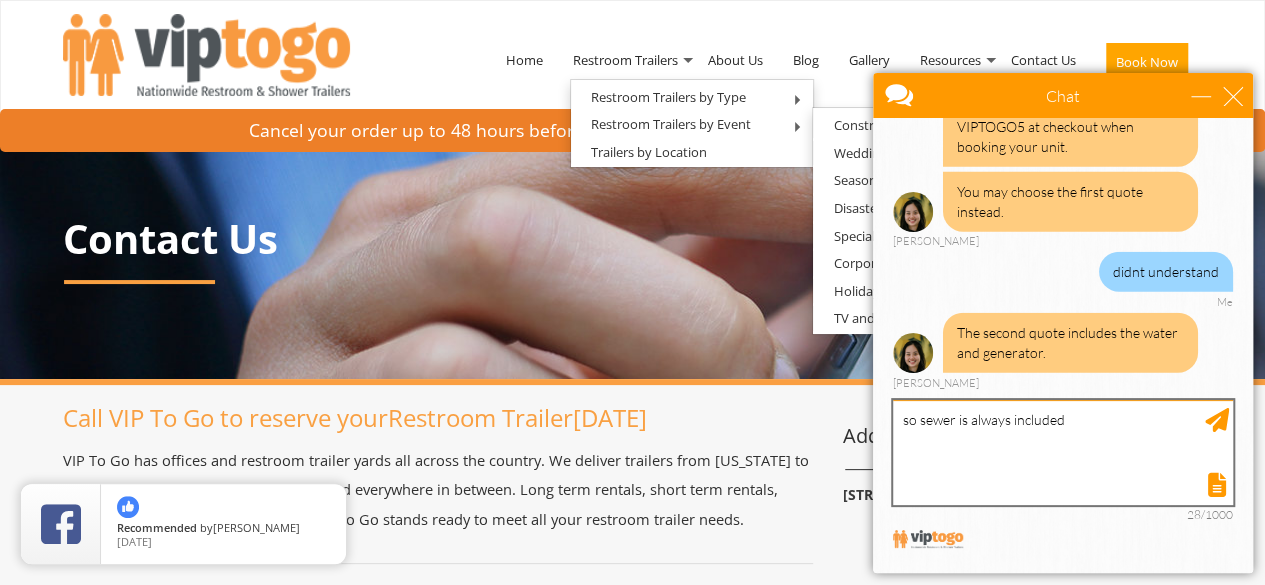 type on "so sewer is always included" 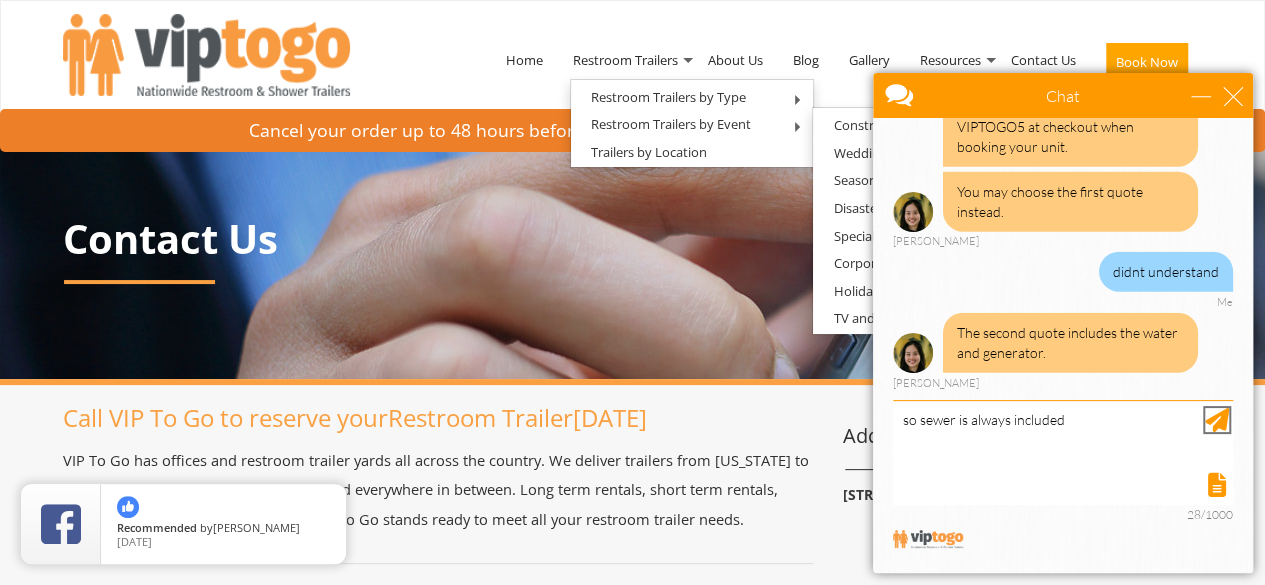 click at bounding box center [1217, 420] 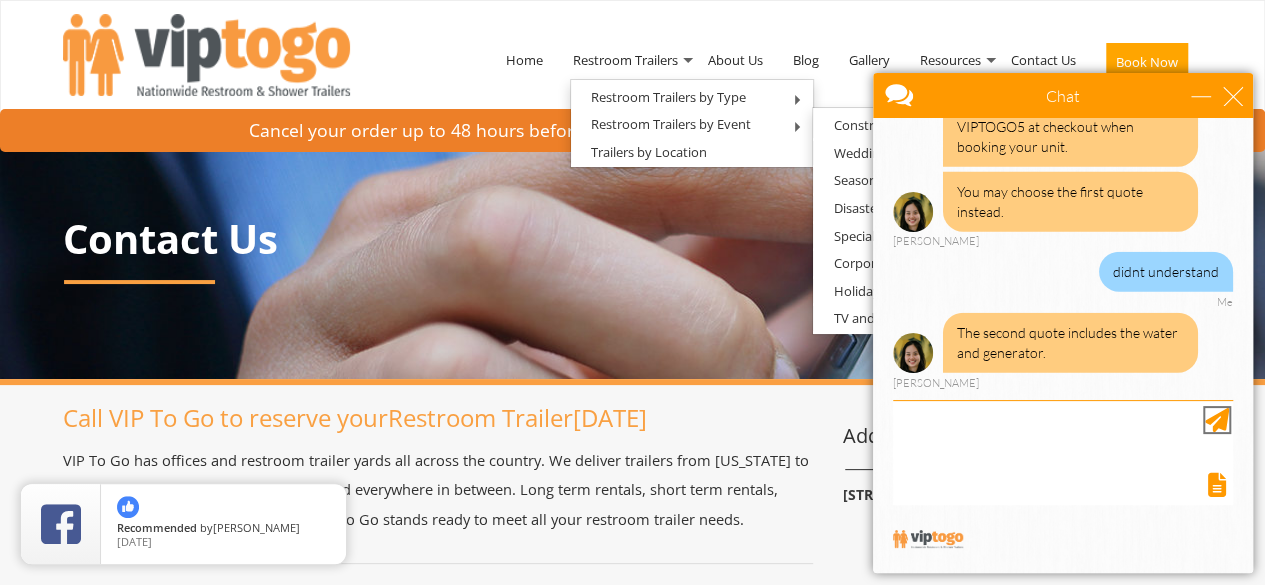scroll, scrollTop: 2472, scrollLeft: 0, axis: vertical 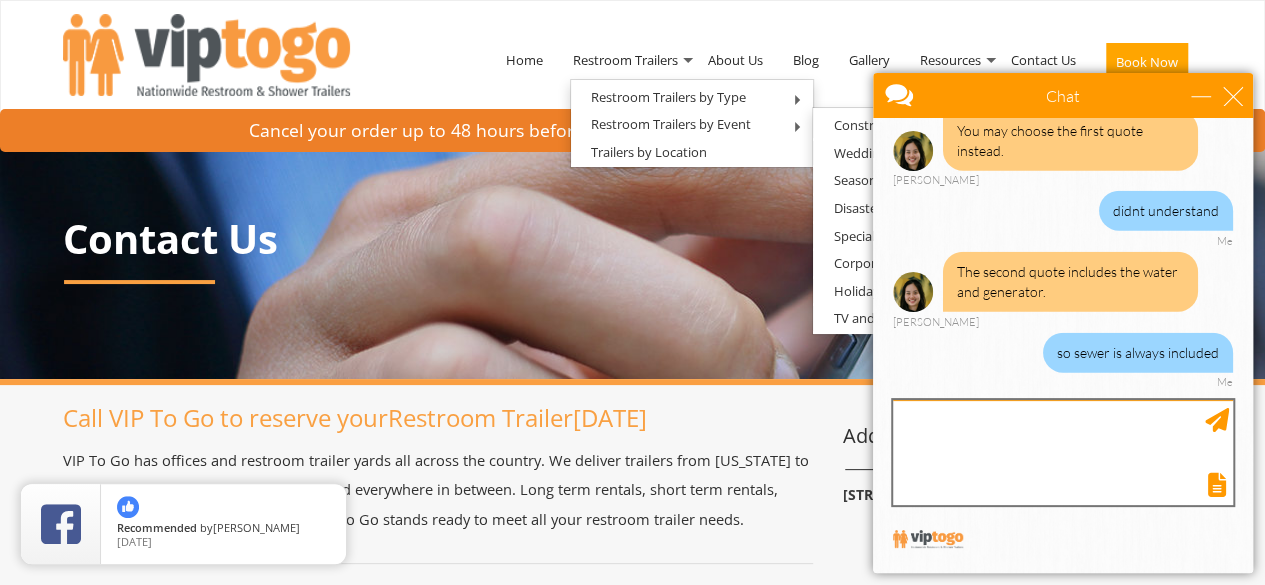 click at bounding box center (1063, 452) 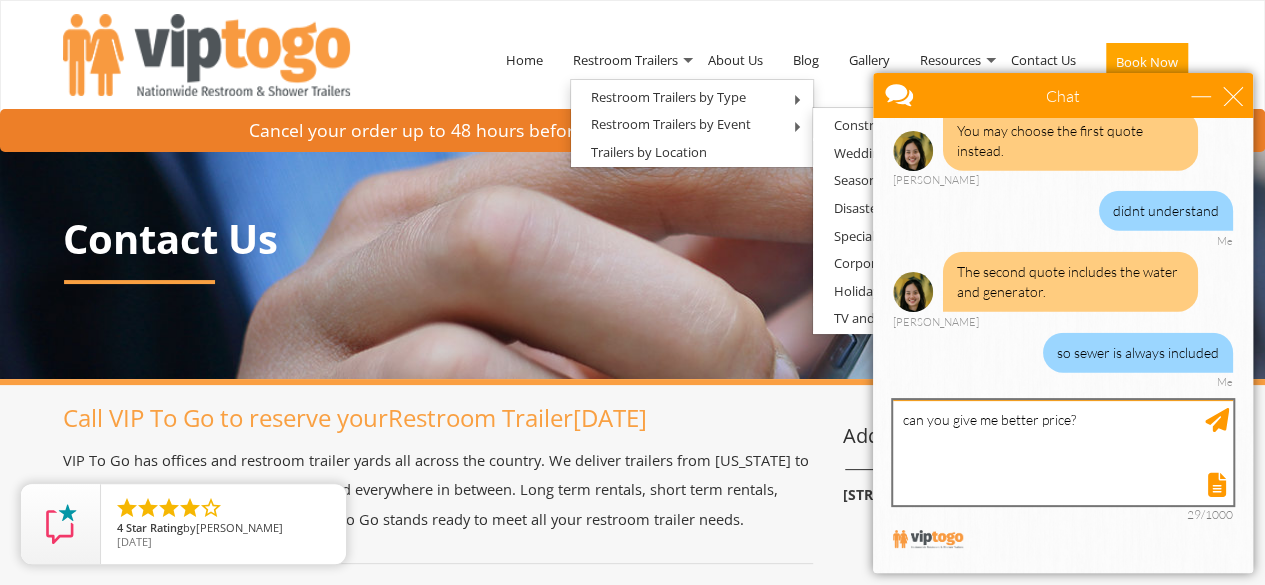scroll, scrollTop: 2533, scrollLeft: 0, axis: vertical 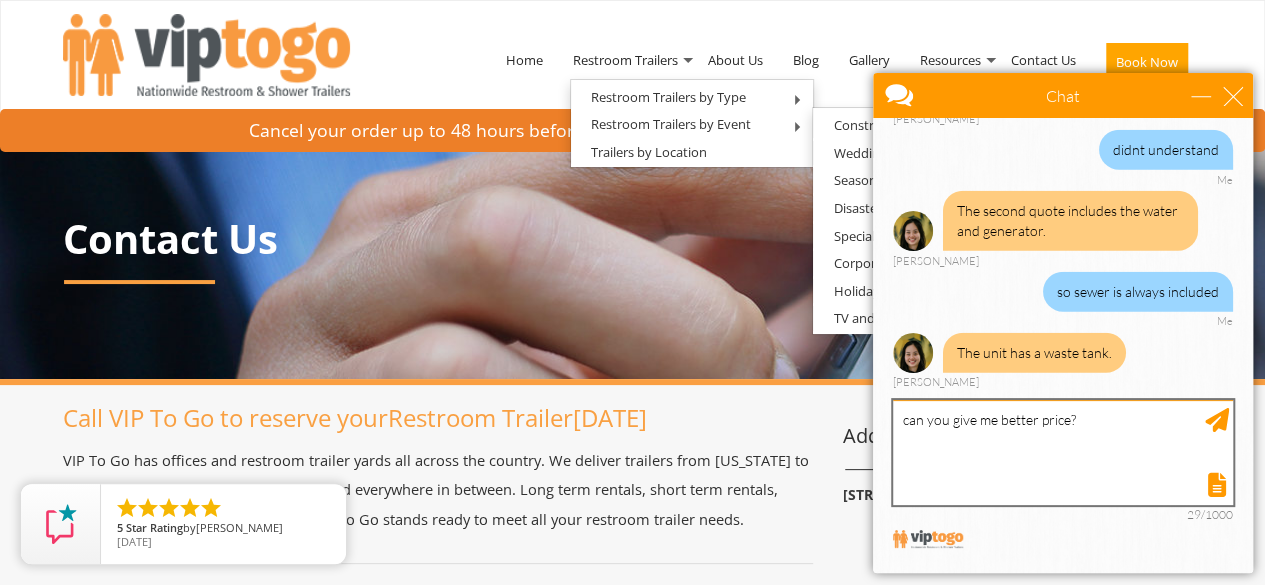 type on "can you give me better price?" 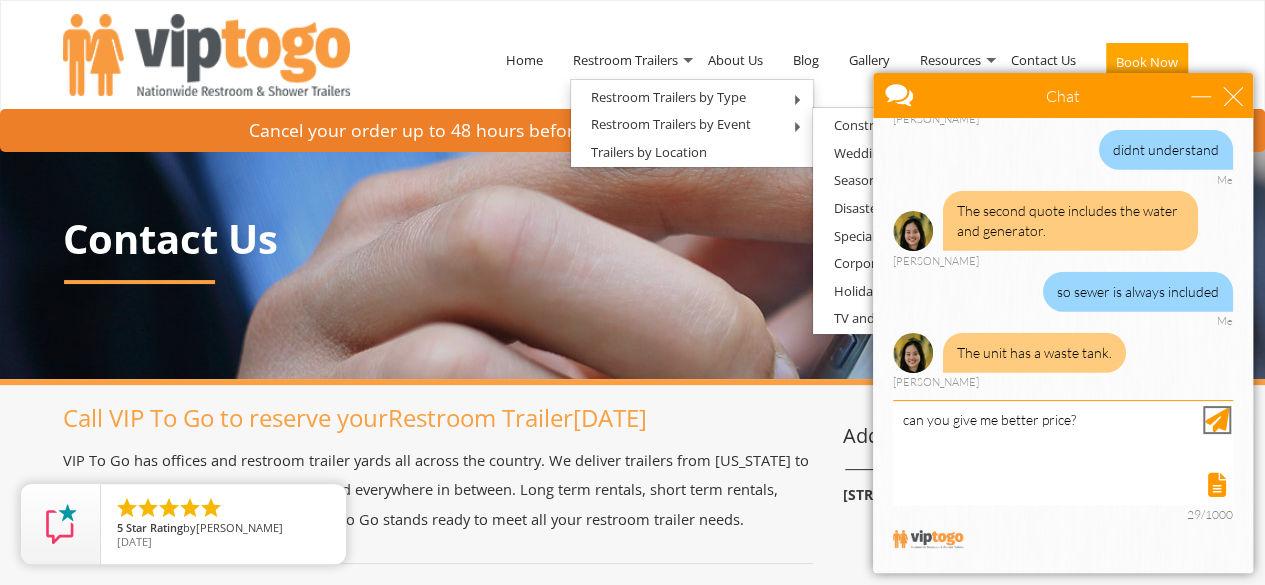 click at bounding box center (1217, 420) 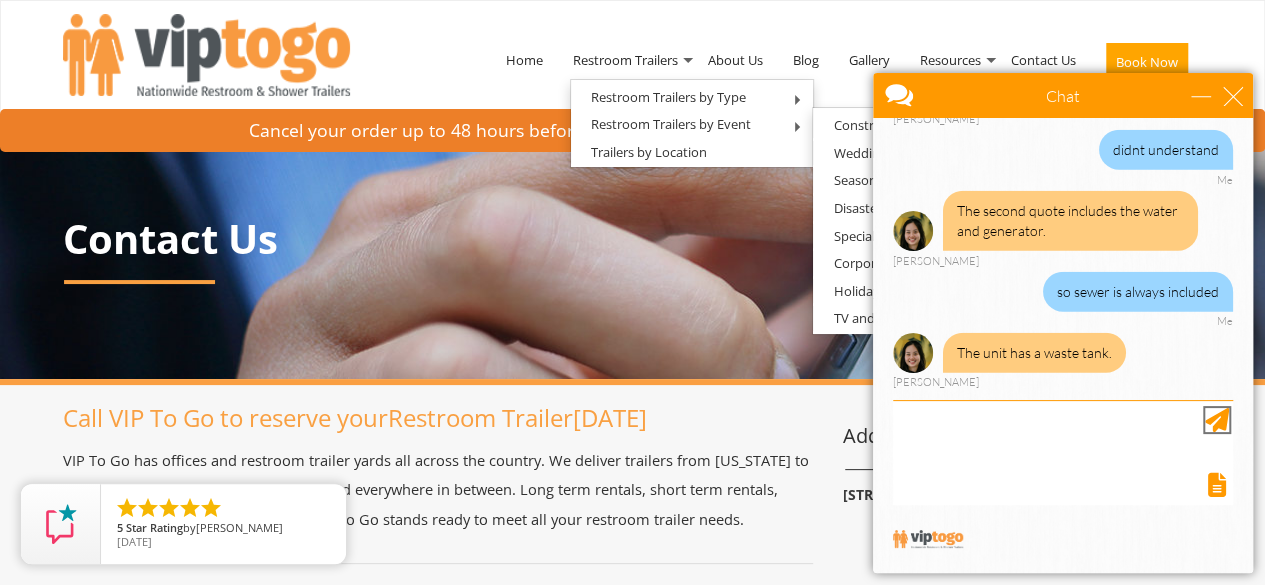scroll, scrollTop: 2594, scrollLeft: 0, axis: vertical 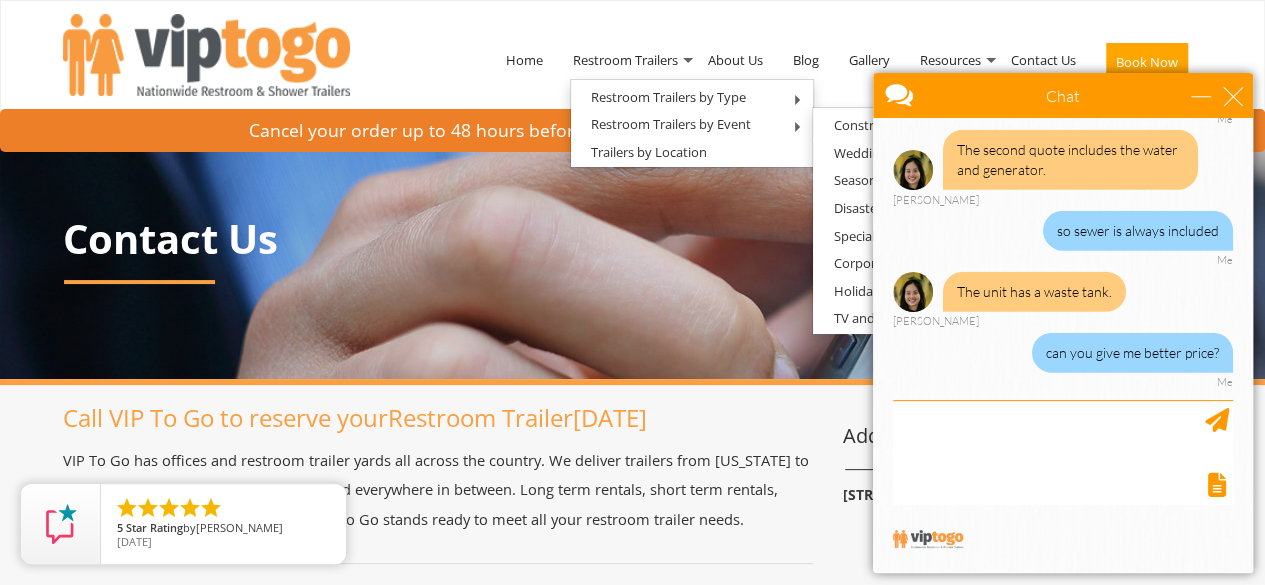 click at bounding box center (960, 254) 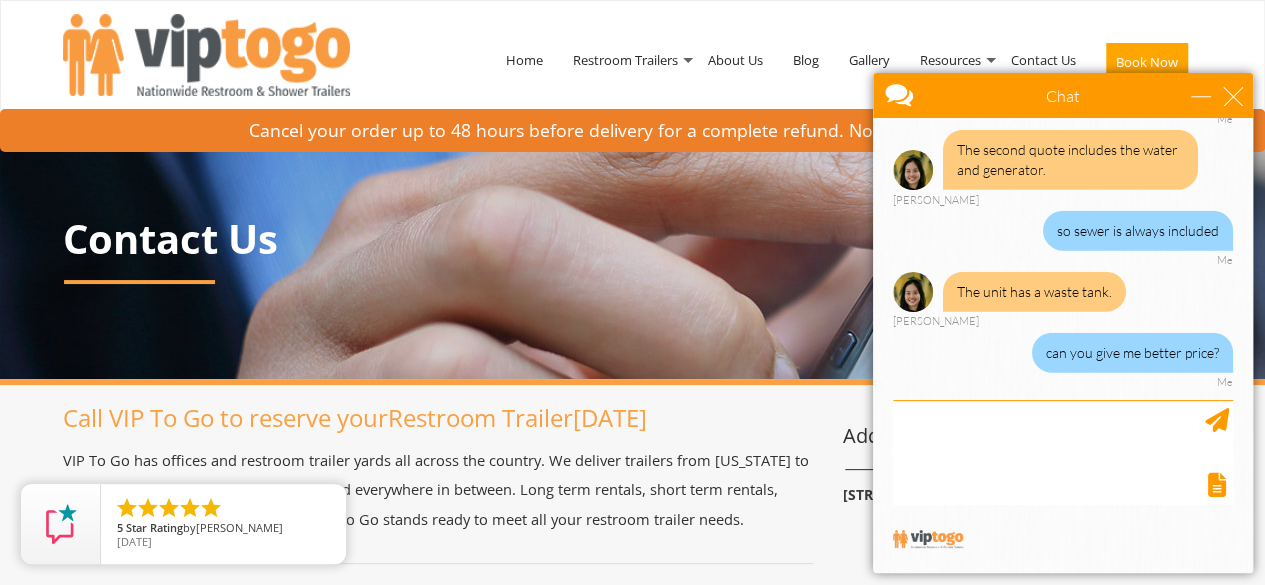scroll, scrollTop: 2594, scrollLeft: 0, axis: vertical 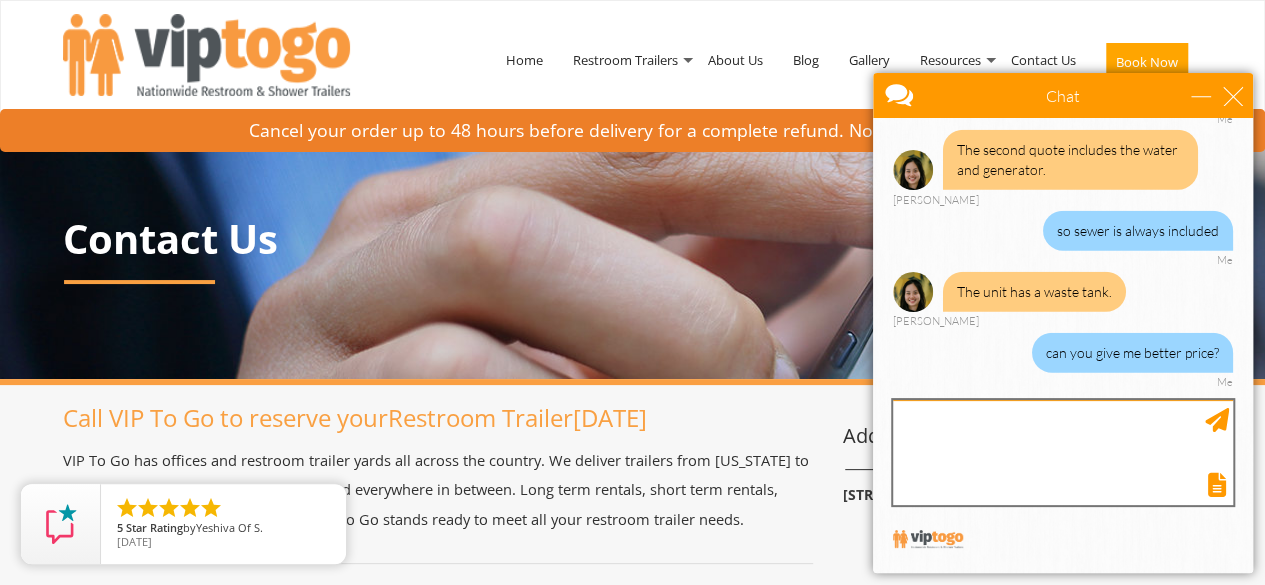 click at bounding box center [1063, 452] 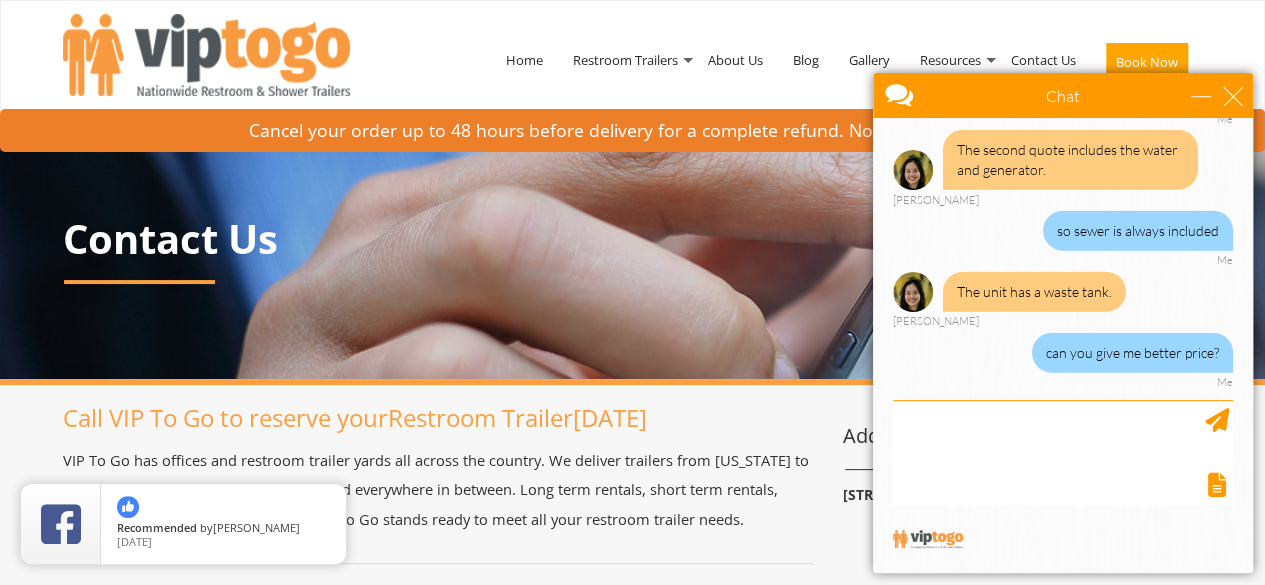 click at bounding box center [960, 254] 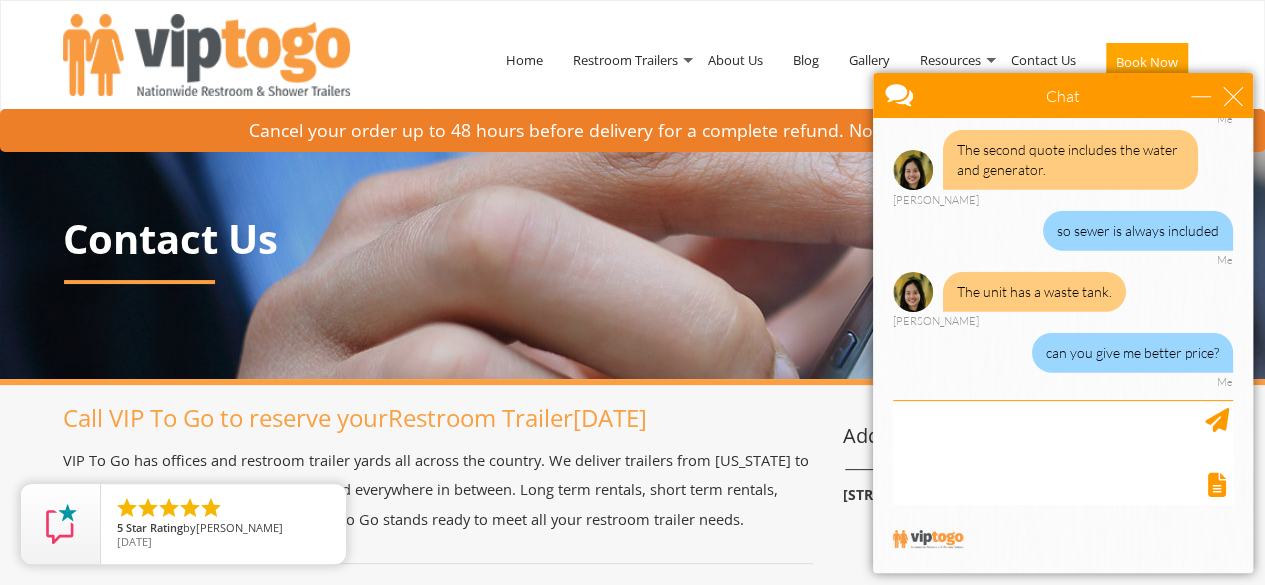 scroll, scrollTop: 2674, scrollLeft: 0, axis: vertical 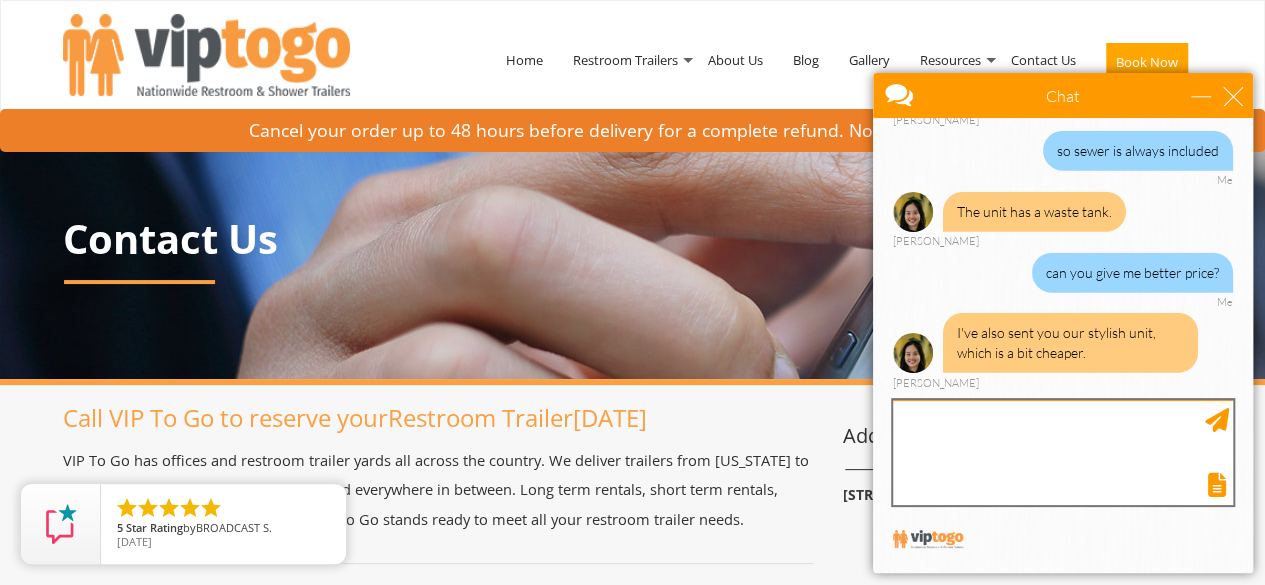 click at bounding box center [1063, 452] 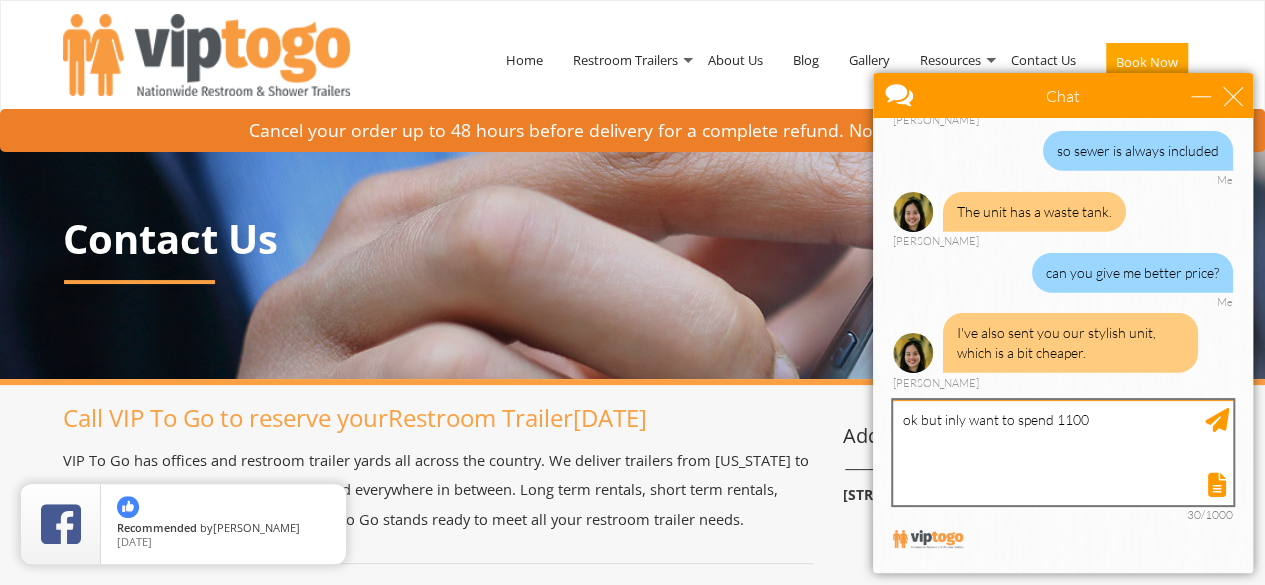 type on "ok but inly want to spend 1100" 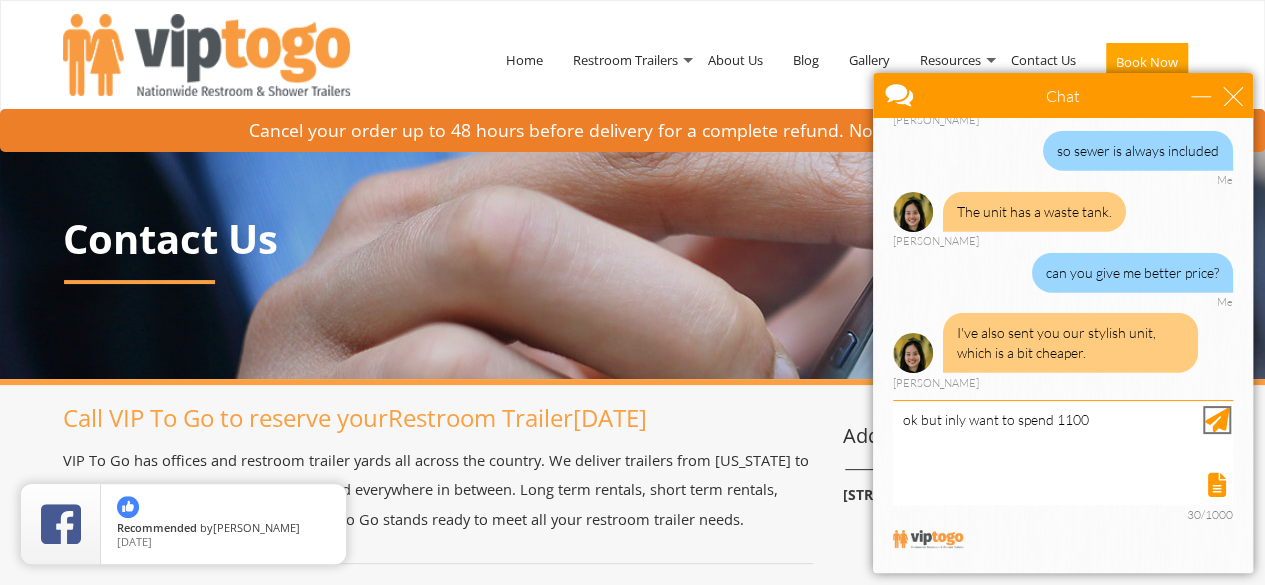 click at bounding box center [1217, 420] 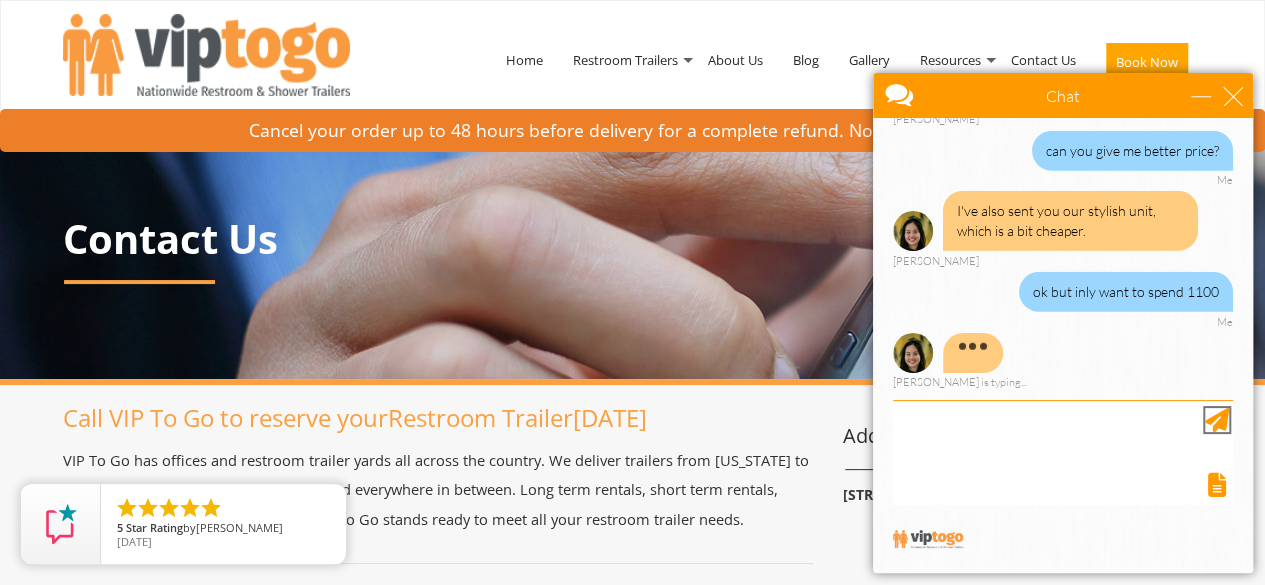 scroll, scrollTop: 2736, scrollLeft: 0, axis: vertical 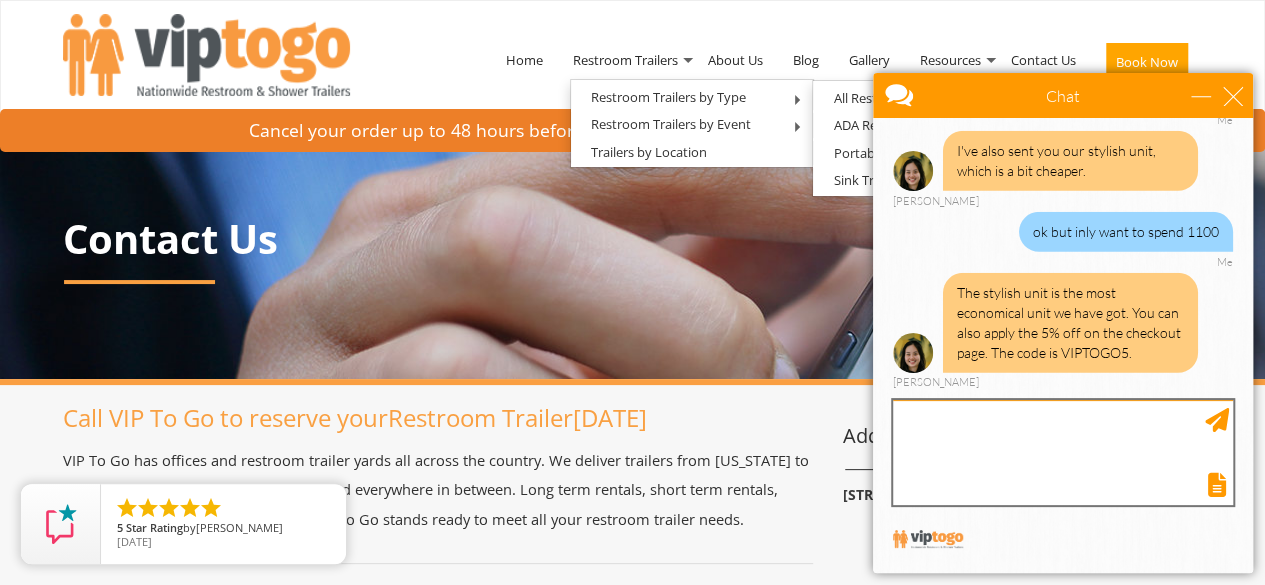 click at bounding box center (1063, 452) 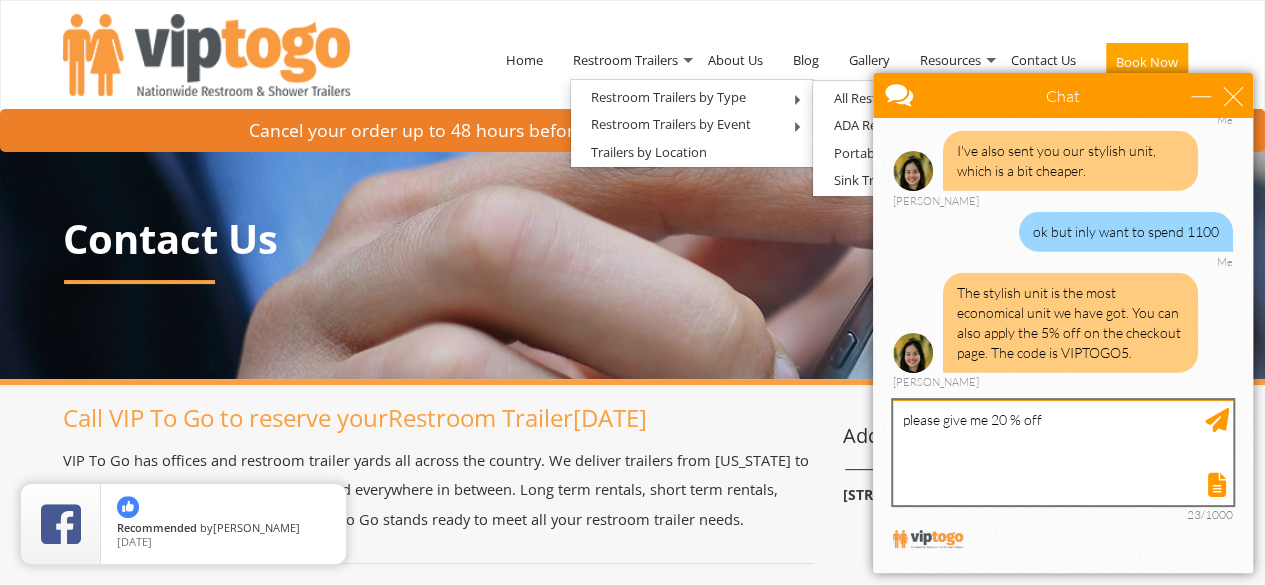 type on "please give me 20 % off" 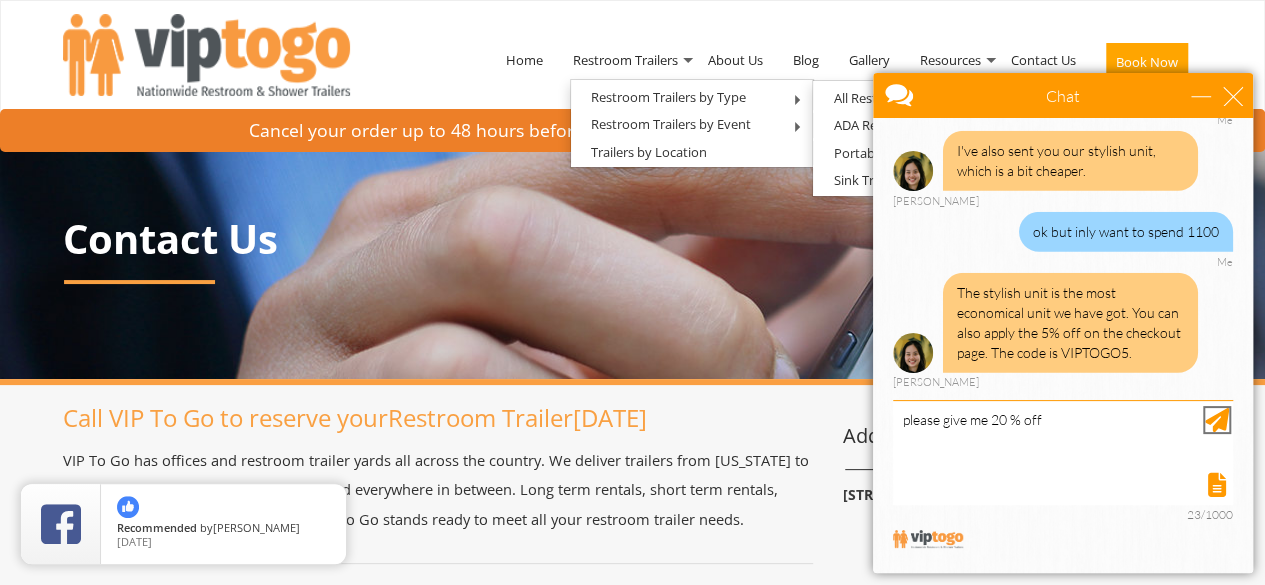 click at bounding box center (1217, 420) 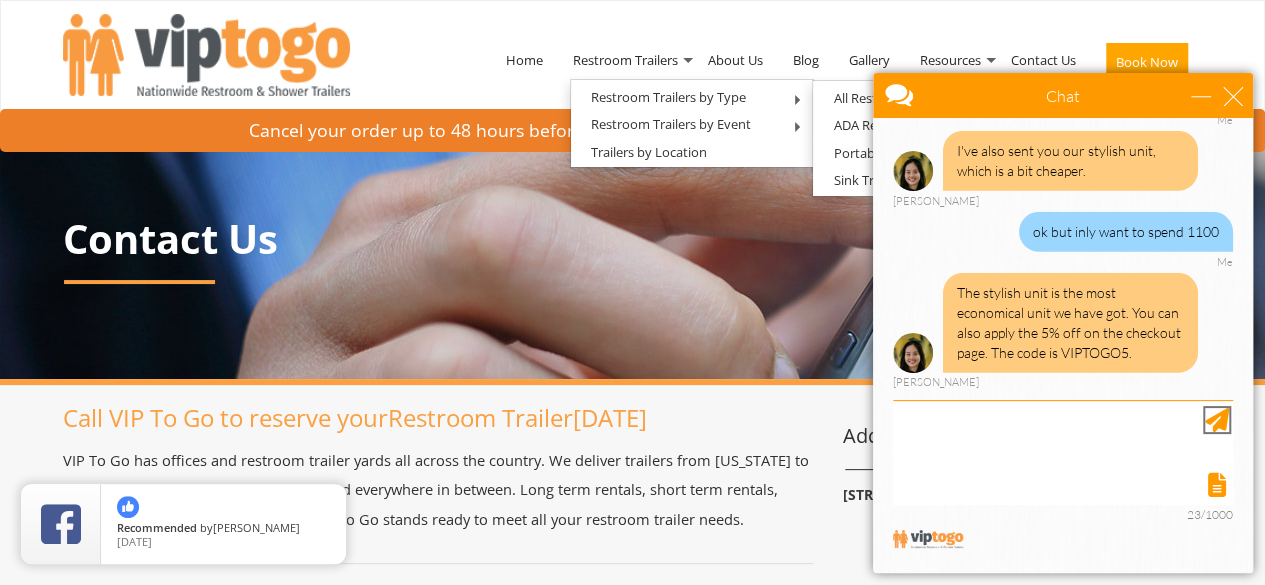 scroll, scrollTop: 2917, scrollLeft: 0, axis: vertical 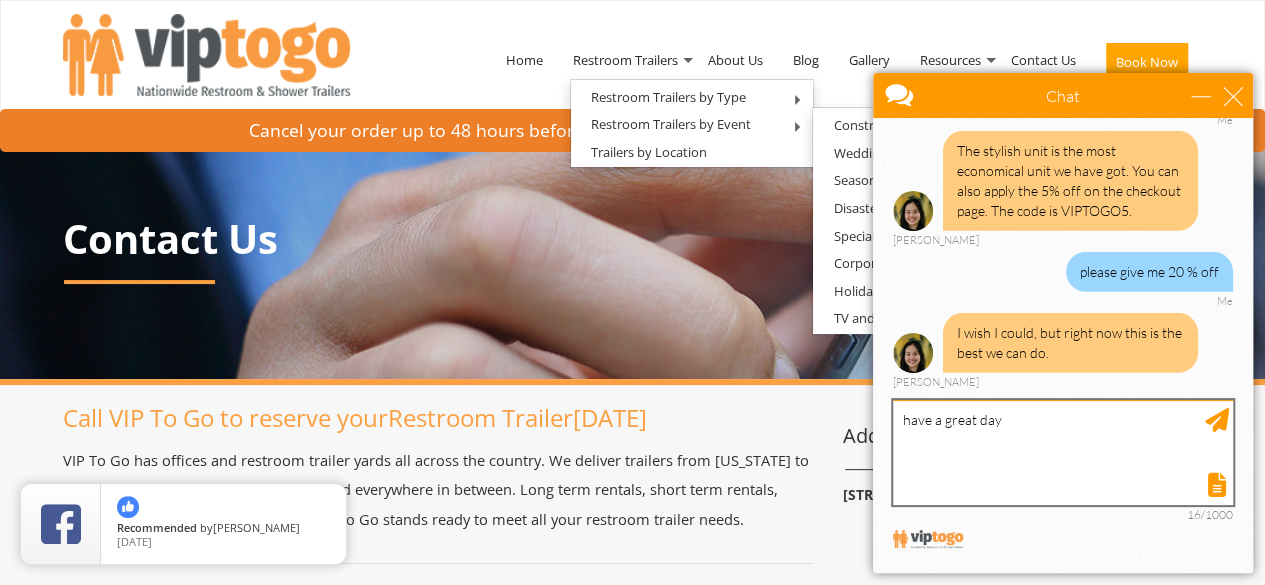 type on "have a great day" 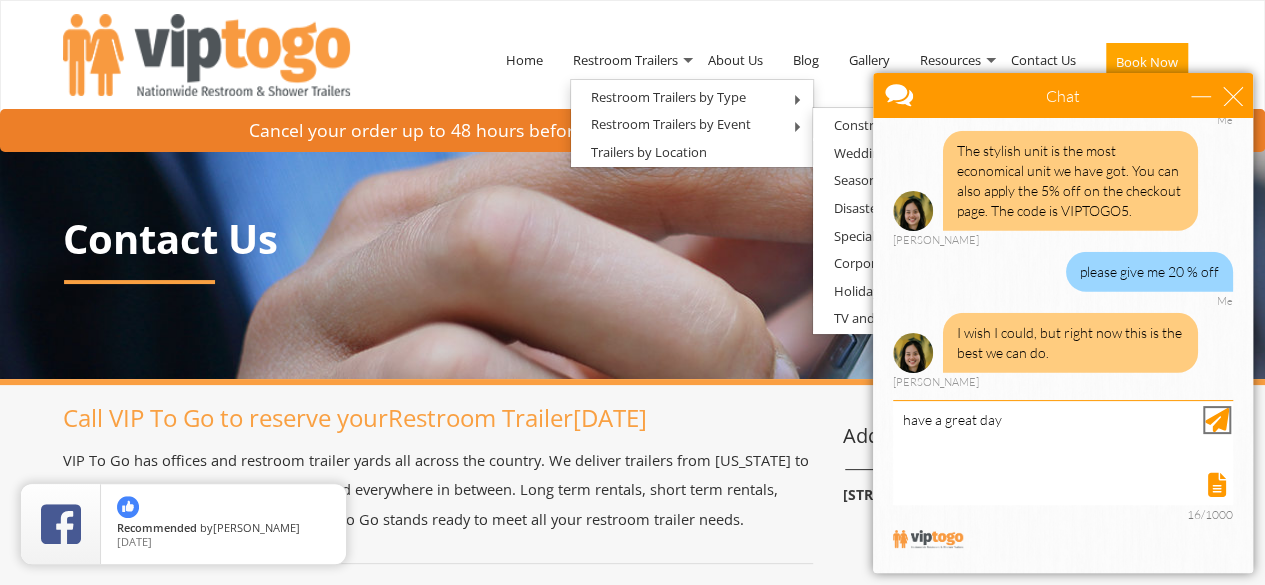 click at bounding box center (1217, 420) 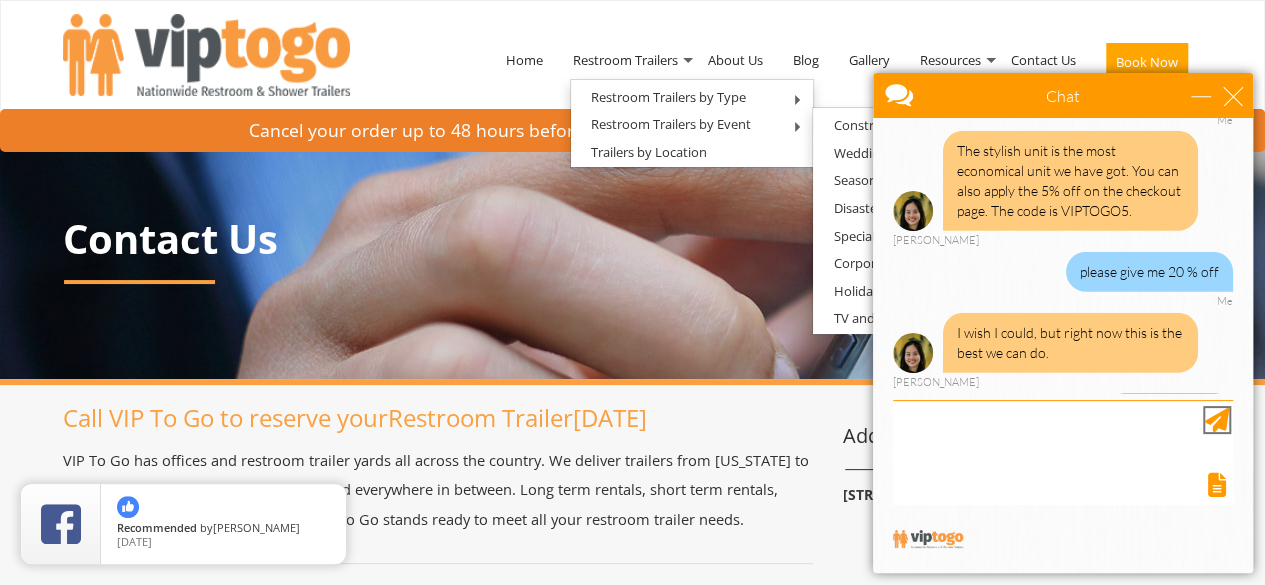scroll, scrollTop: 3058, scrollLeft: 0, axis: vertical 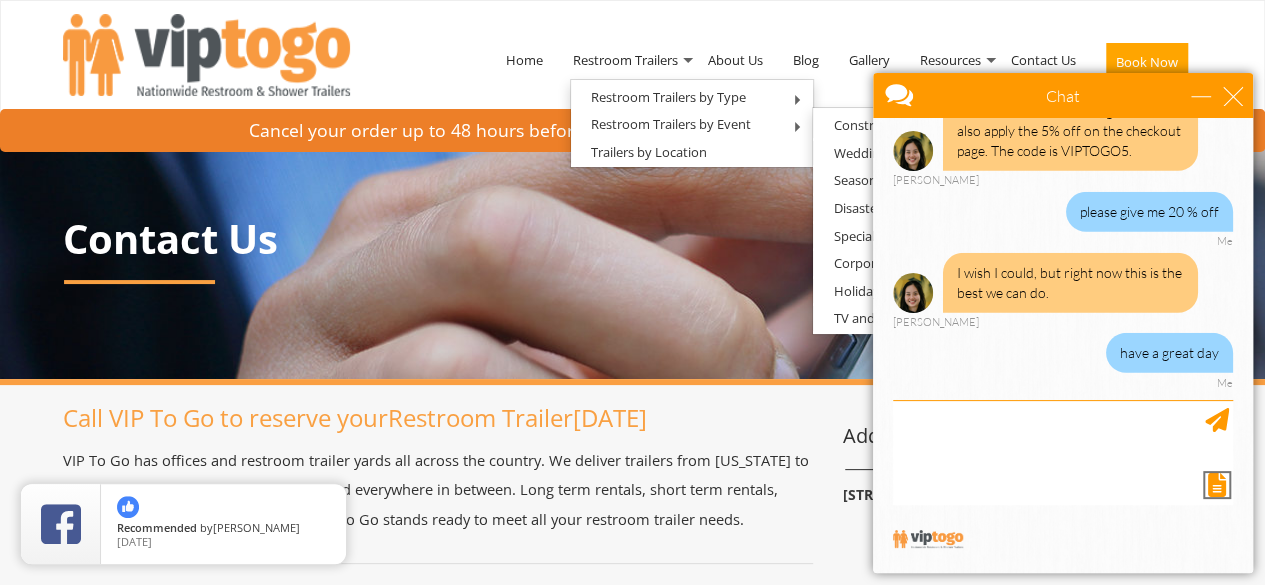 click at bounding box center (1217, 485) 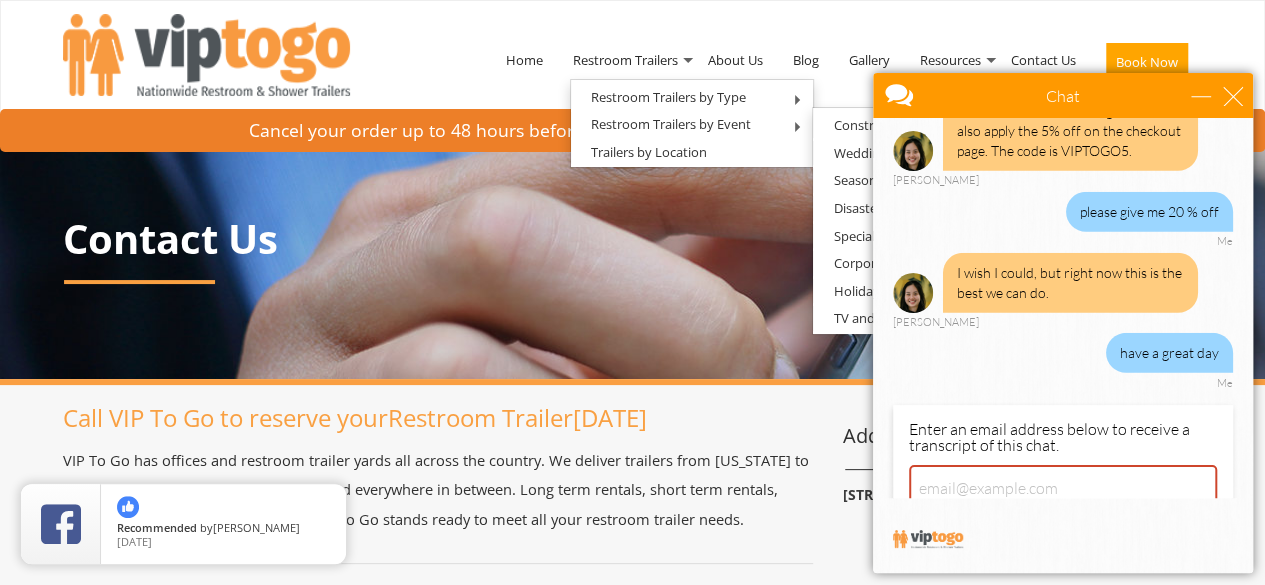 scroll, scrollTop: 3150, scrollLeft: 0, axis: vertical 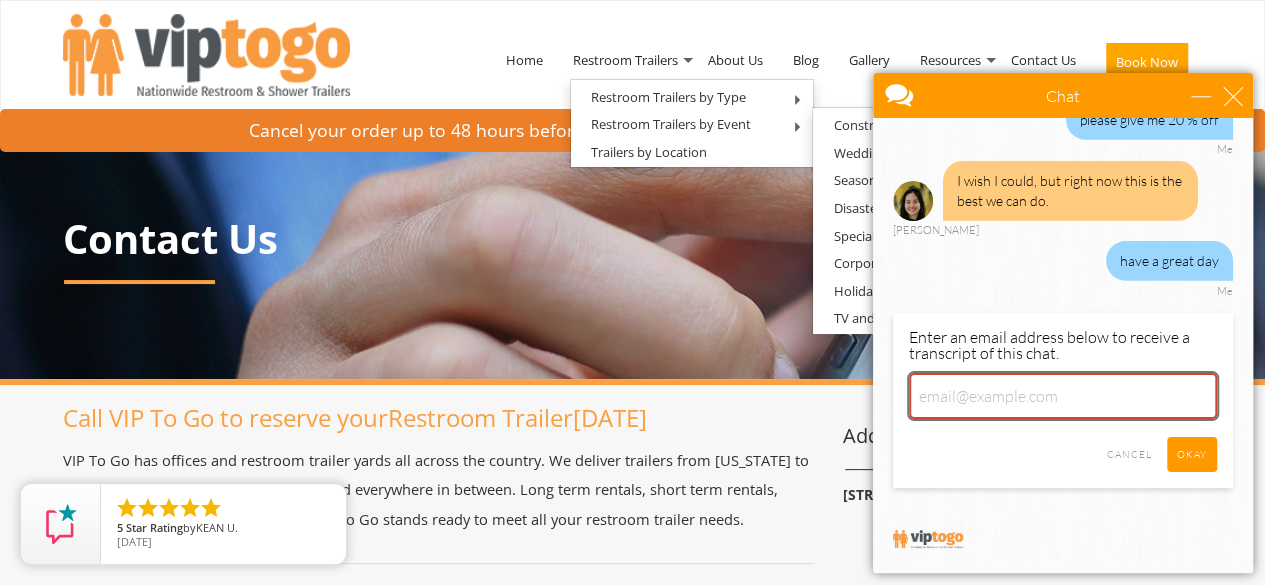 click at bounding box center (1063, 396) 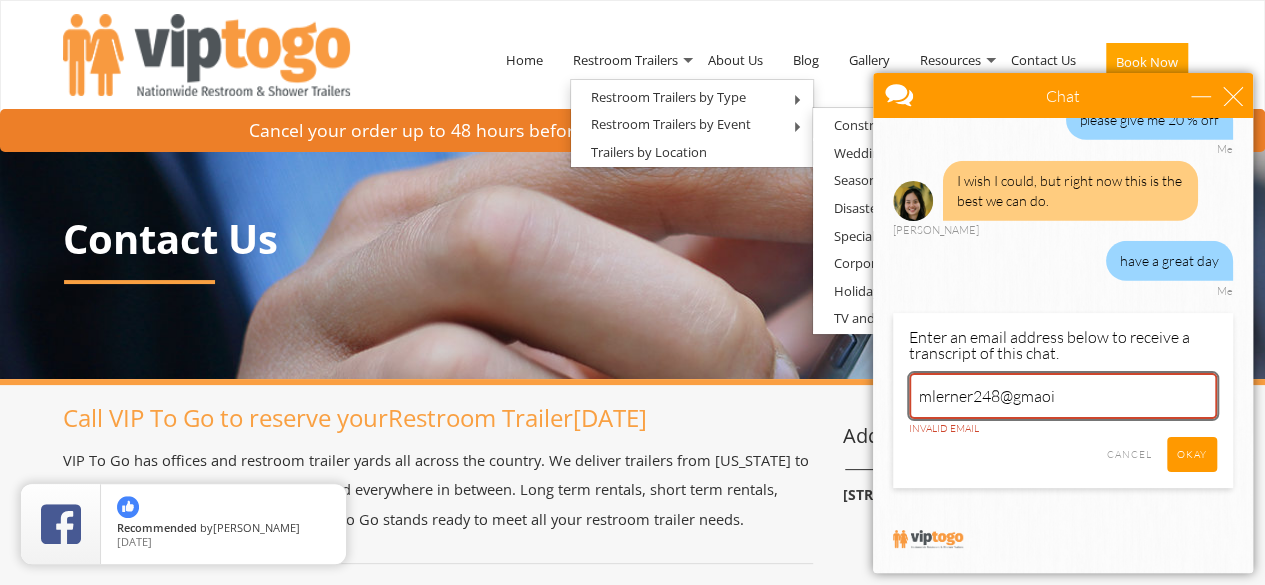 type on "mlerner248@gmaoi" 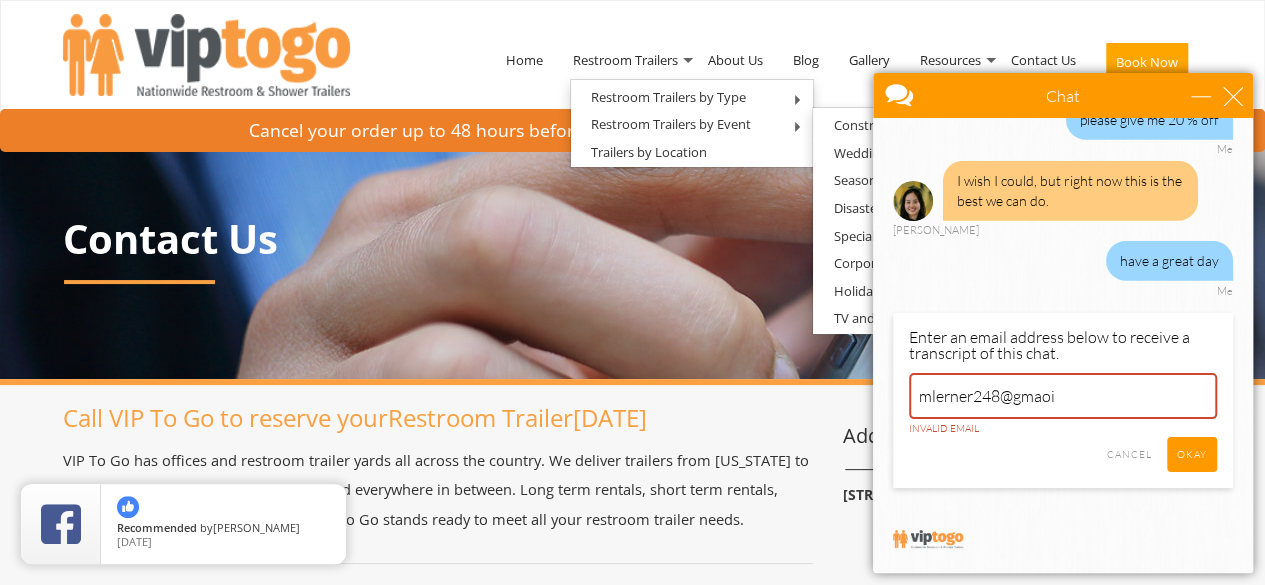scroll, scrollTop: 3335, scrollLeft: 0, axis: vertical 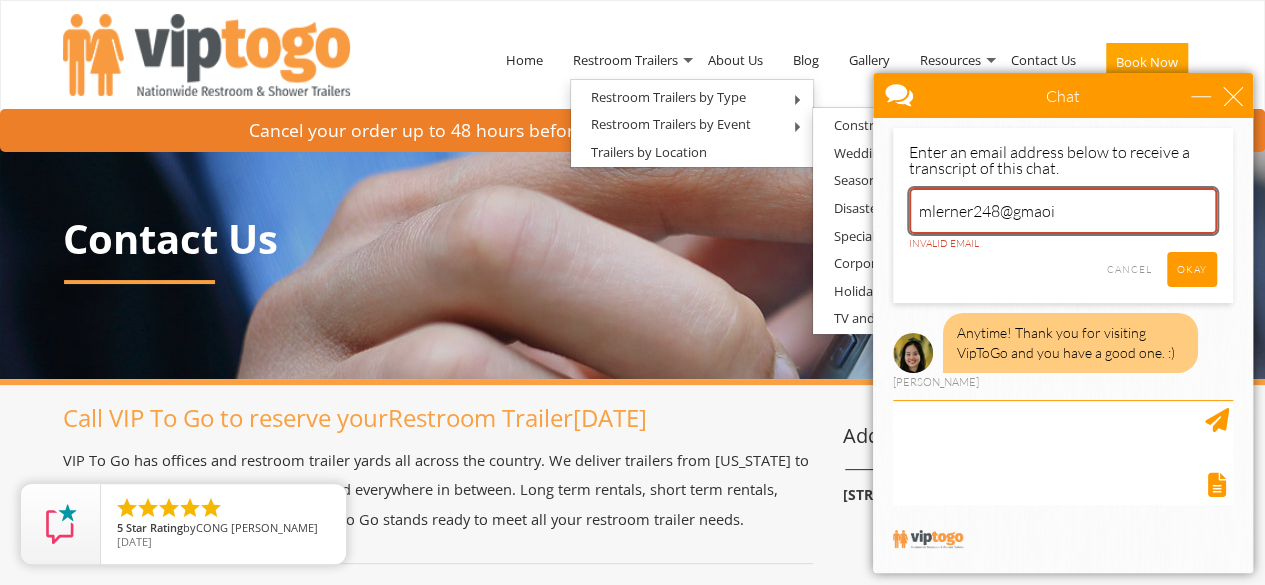 click on "mlerner248@gmaoi" at bounding box center (1063, 211) 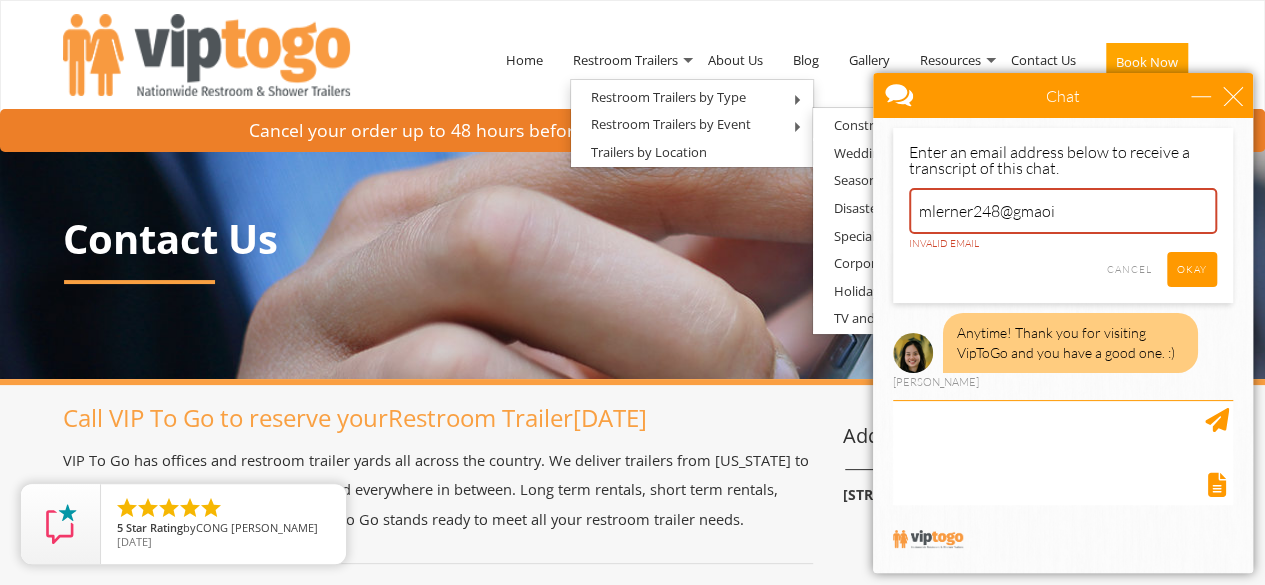 scroll, scrollTop: 3110, scrollLeft: 0, axis: vertical 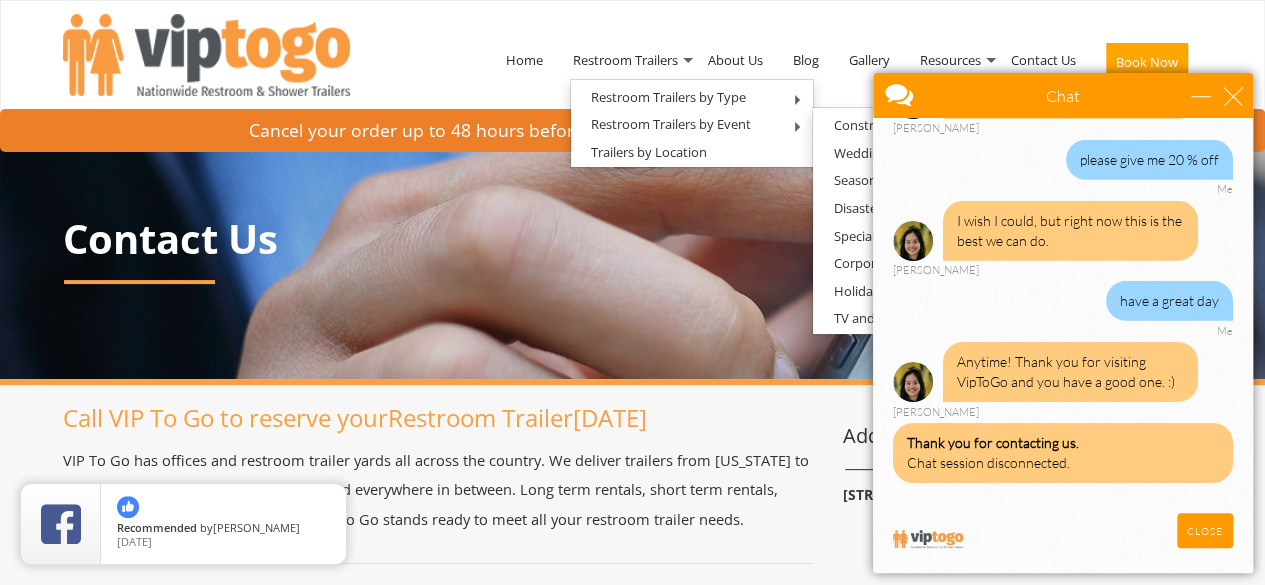 click on "CLOSE RETURN TO CHAT CANCEL UPLOAD MESSAGE NOT FOUND: [EN][63]. MESSAGE NOT FOUND: [EN][62]." at bounding box center (1100, 530) 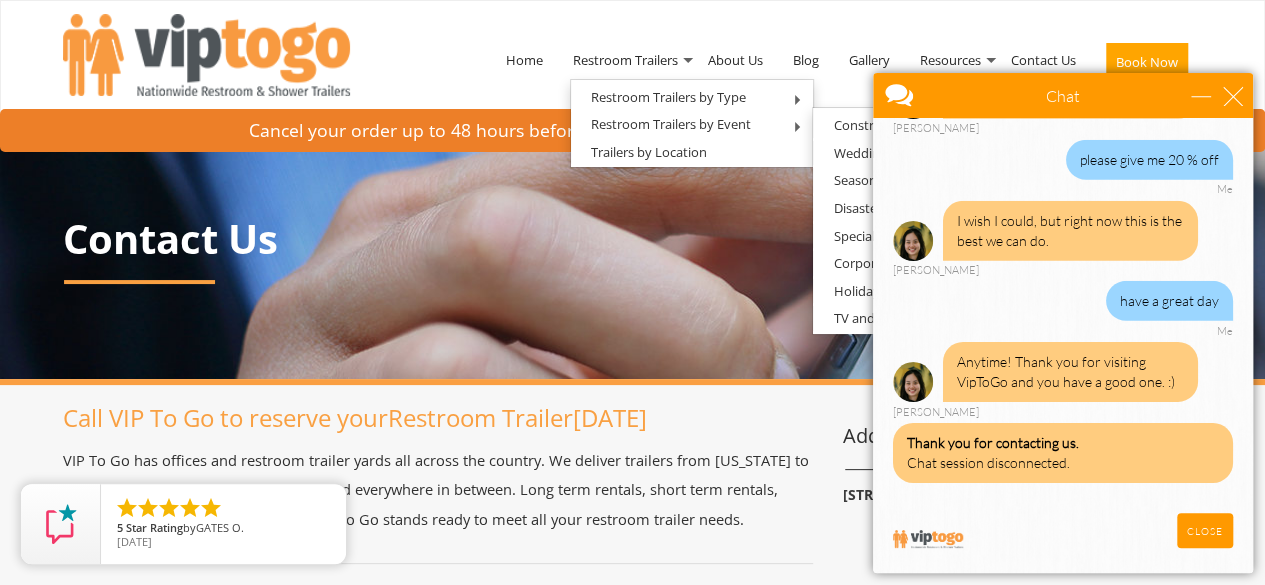 scroll, scrollTop: 3110, scrollLeft: 0, axis: vertical 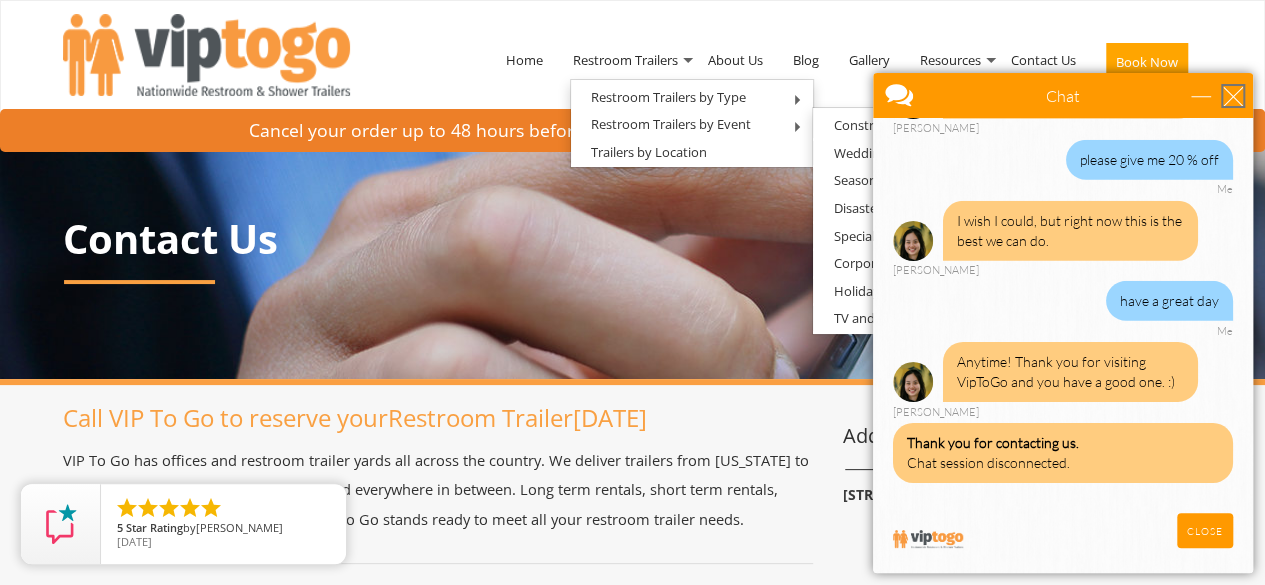 click at bounding box center (1233, 96) 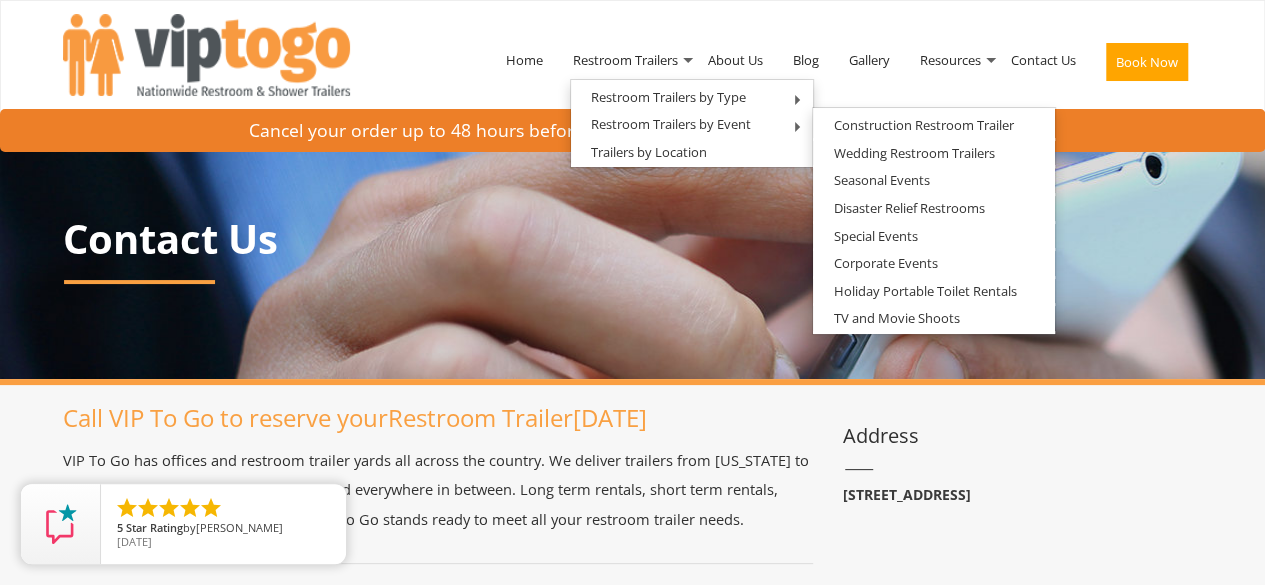 click on "Live Chat" at bounding box center (1225, 545) 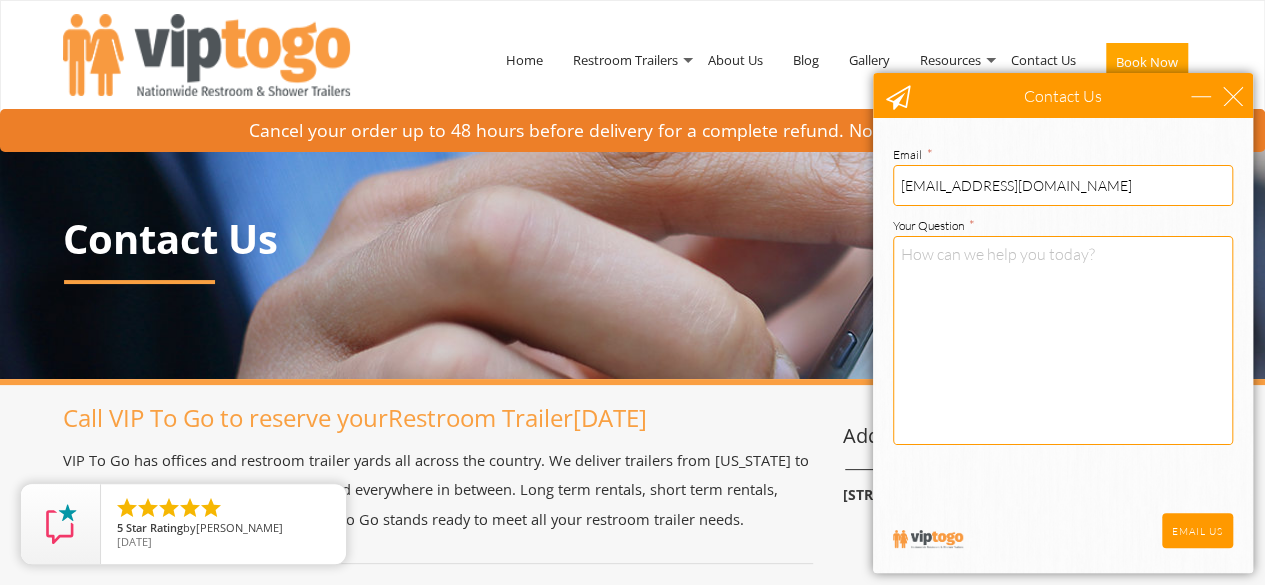scroll, scrollTop: 0, scrollLeft: 0, axis: both 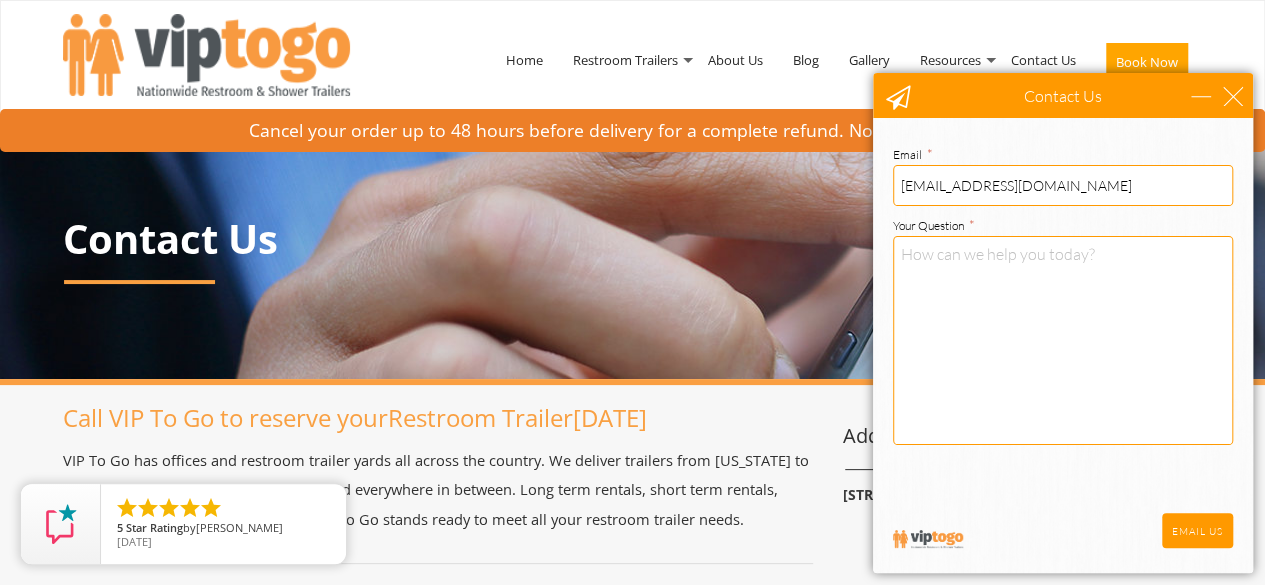 click on "Your Question *" at bounding box center (1063, 329) 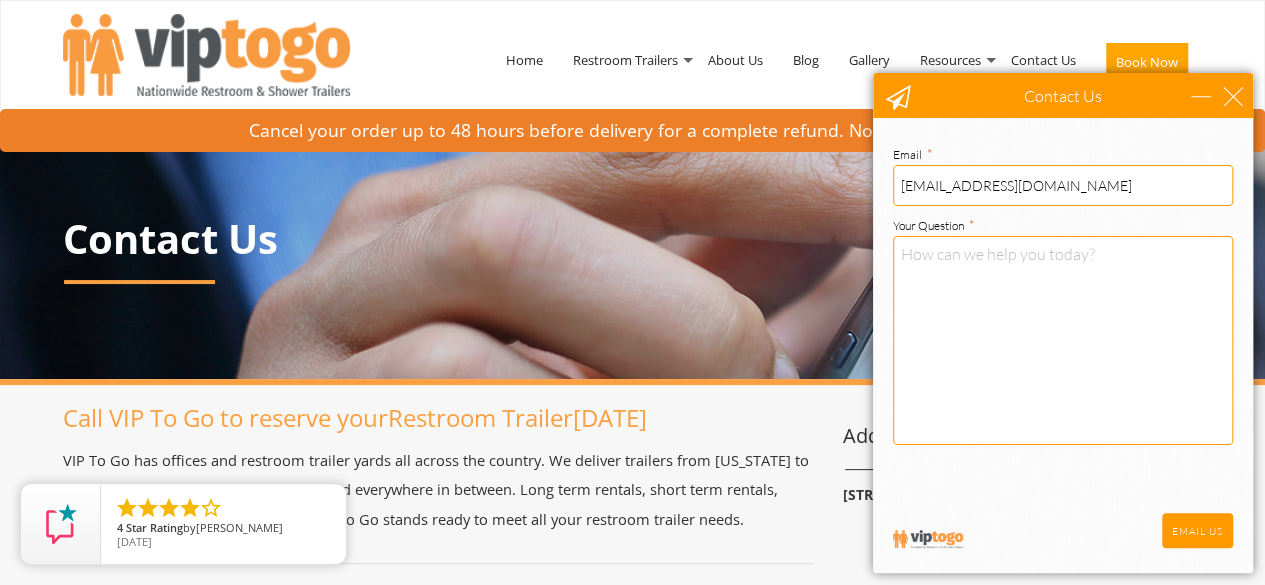 click on "Contact Us" at bounding box center (1063, 95) 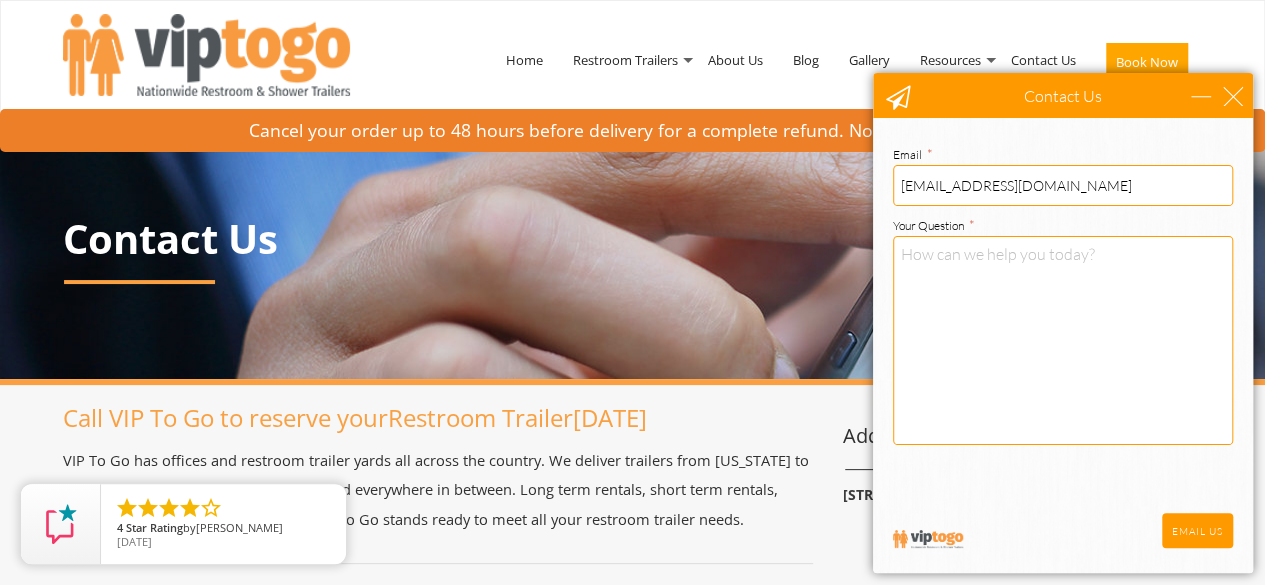 click on "Contact Us Email mlerner248@gmail.com Your Question * Email * mlerner248@gmail.com Your Question * ✕ EMAIL US Call from my computer Call me on my phone Enter your phone number Start a voice call" at bounding box center [1063, 323] 